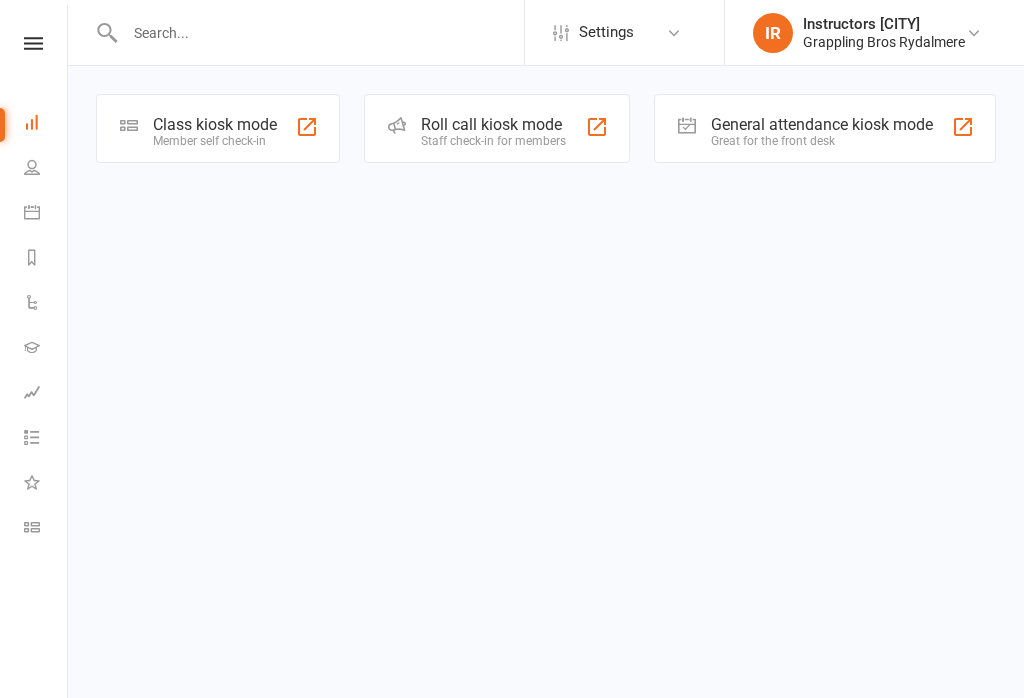 scroll, scrollTop: 0, scrollLeft: 0, axis: both 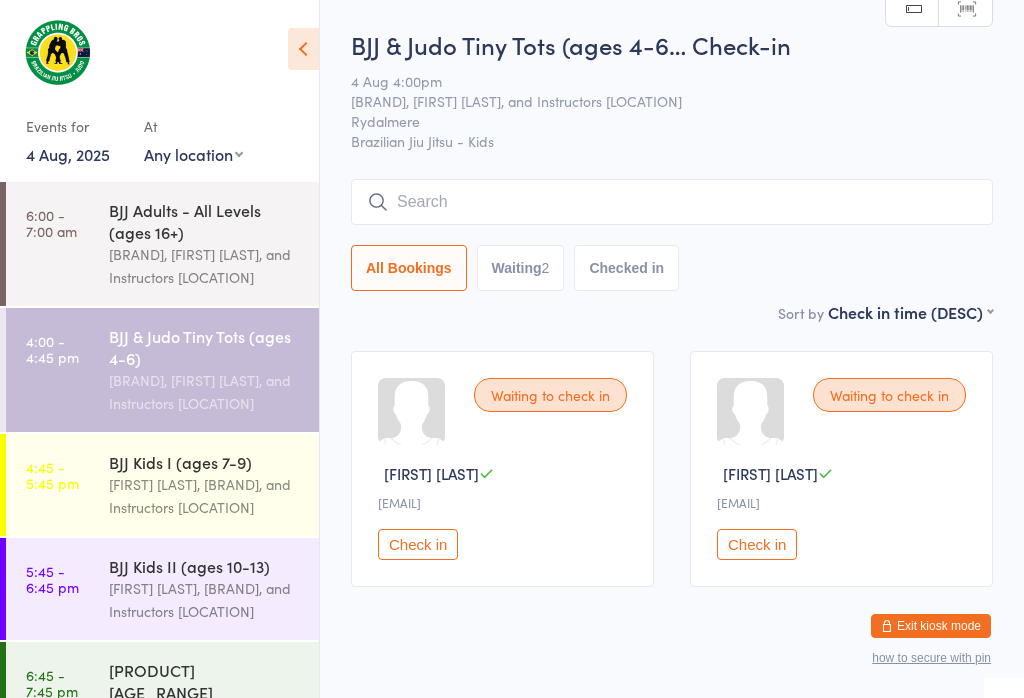 click at bounding box center [672, 202] 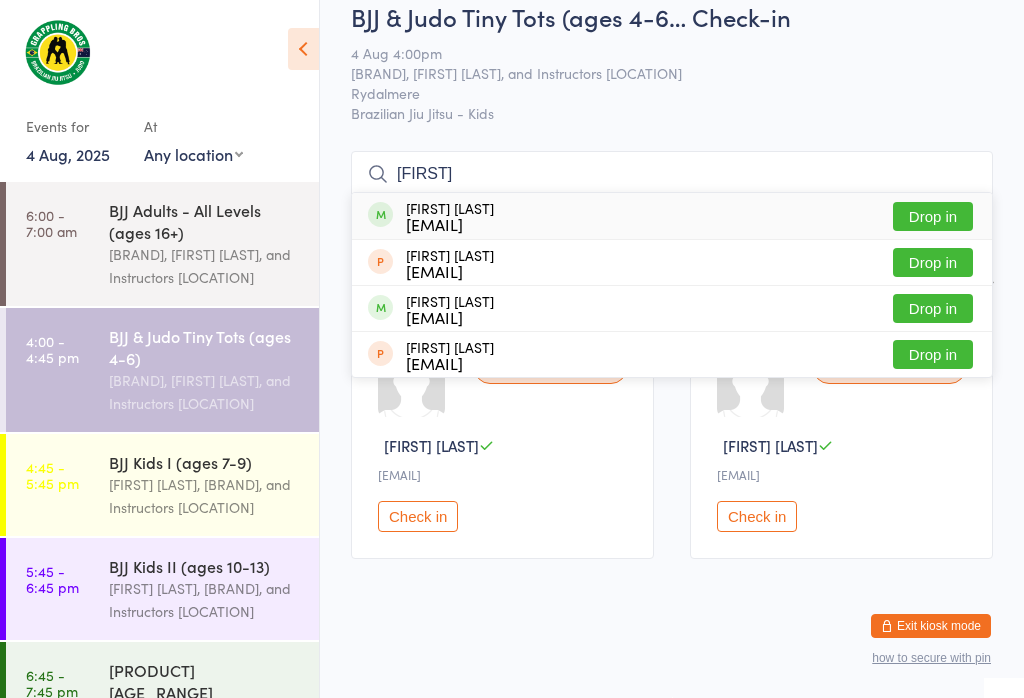 type on "[FIRST]" 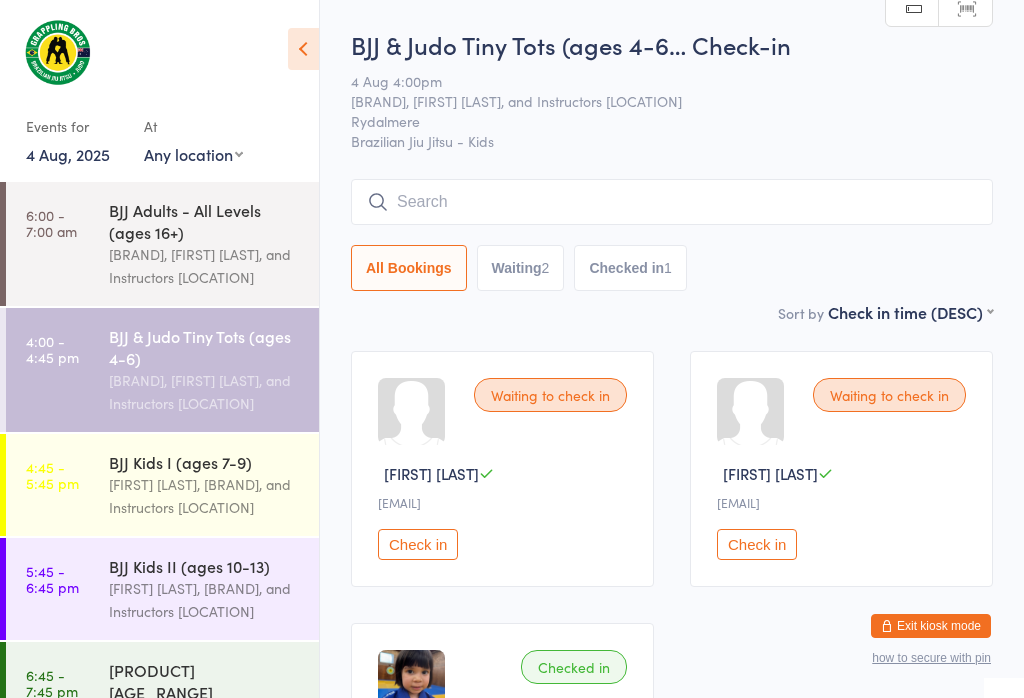 scroll, scrollTop: 0, scrollLeft: 0, axis: both 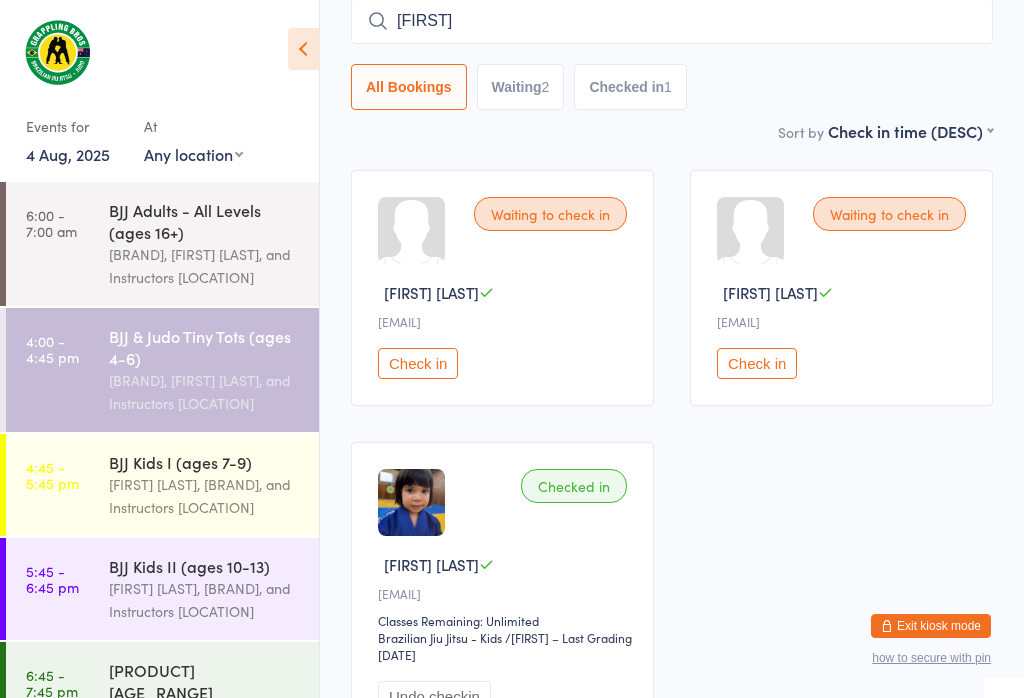 click on "[FIRST]" at bounding box center (672, 21) 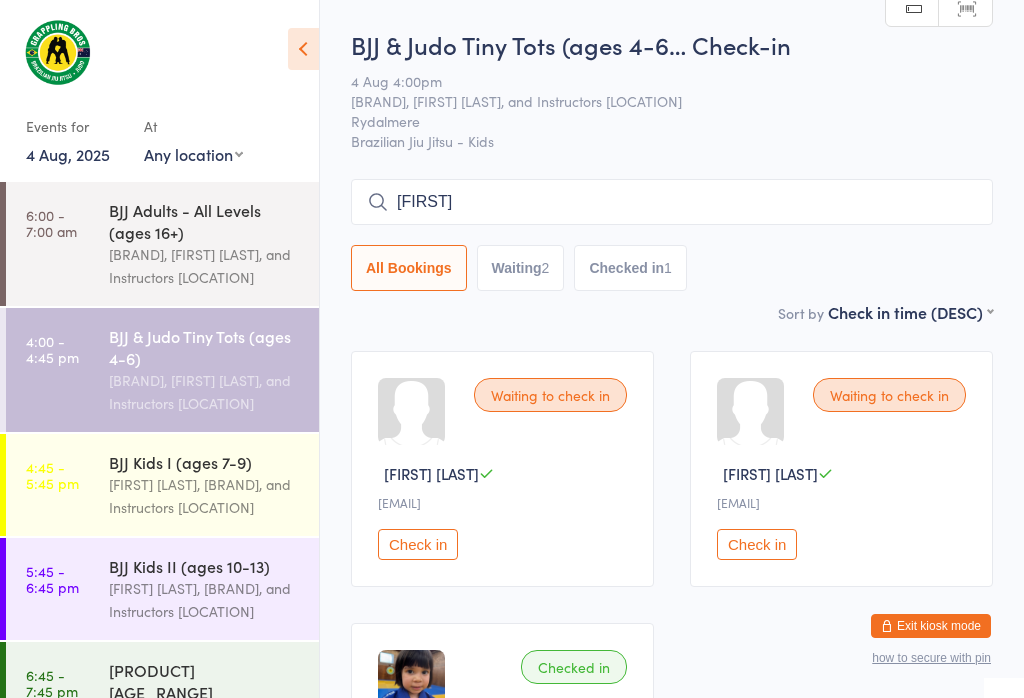 scroll, scrollTop: 0, scrollLeft: 0, axis: both 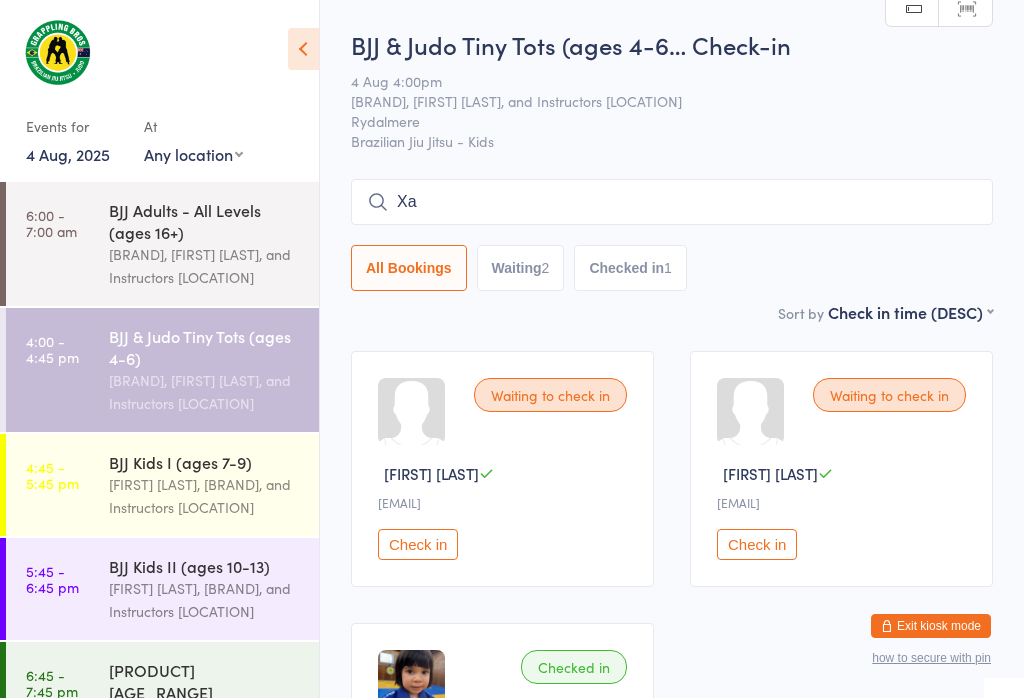 type on "X" 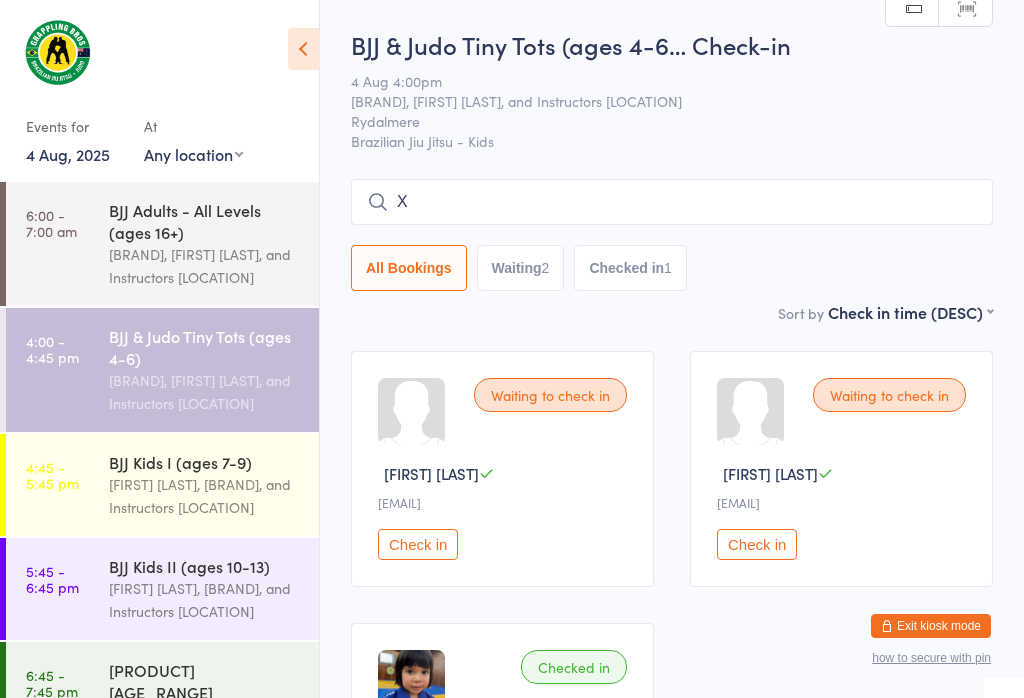 type 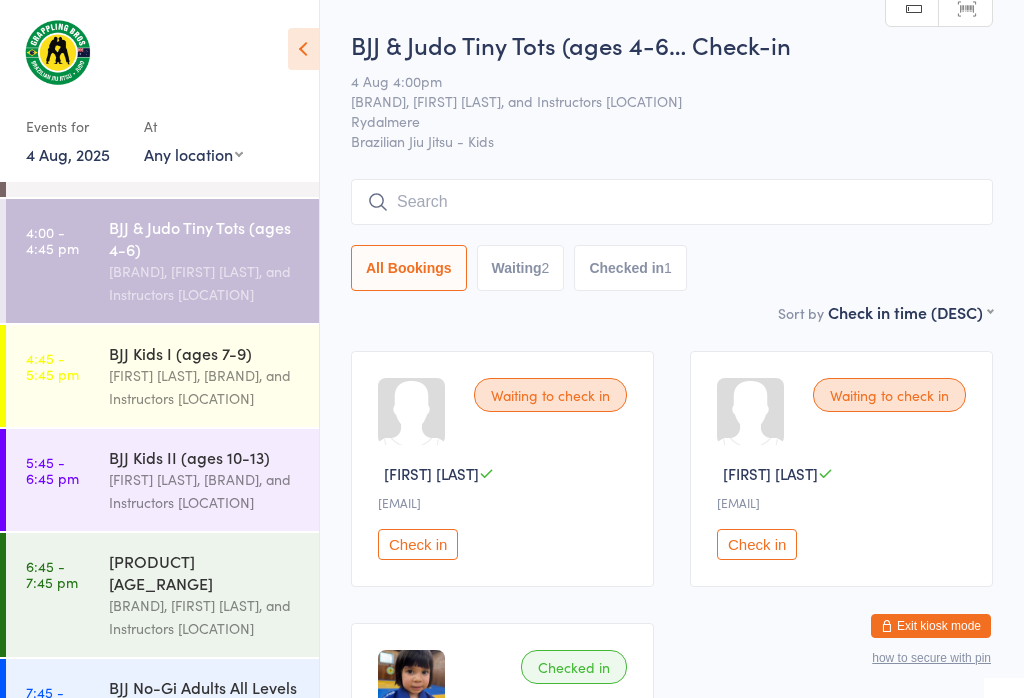 scroll, scrollTop: 0, scrollLeft: 0, axis: both 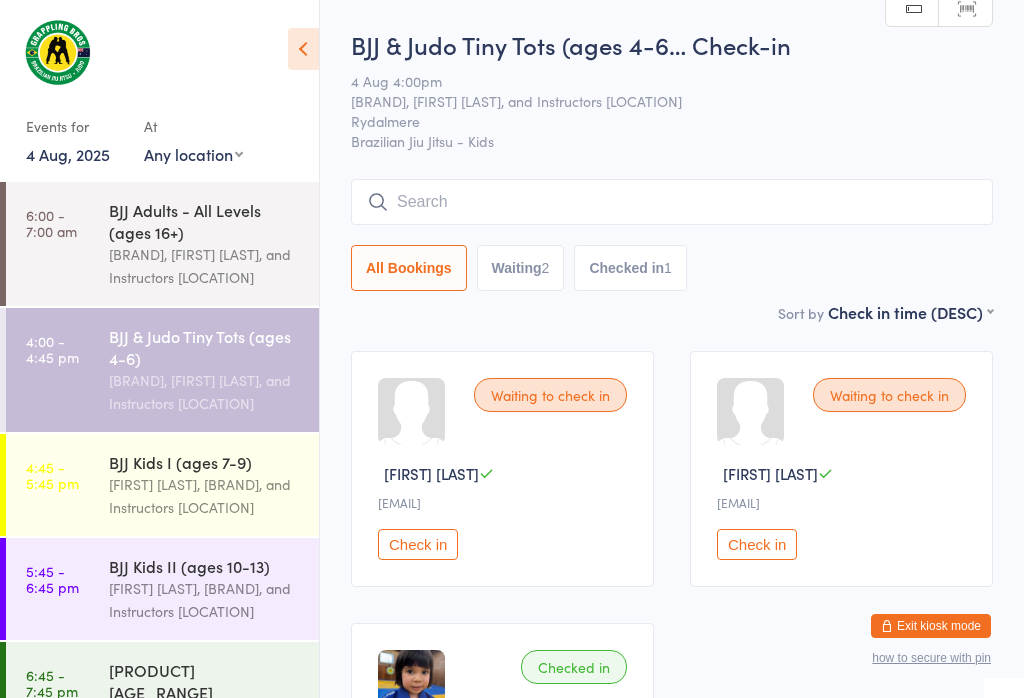 click on "BJJ Adults - All Levels (ages 16+)" at bounding box center [205, 221] 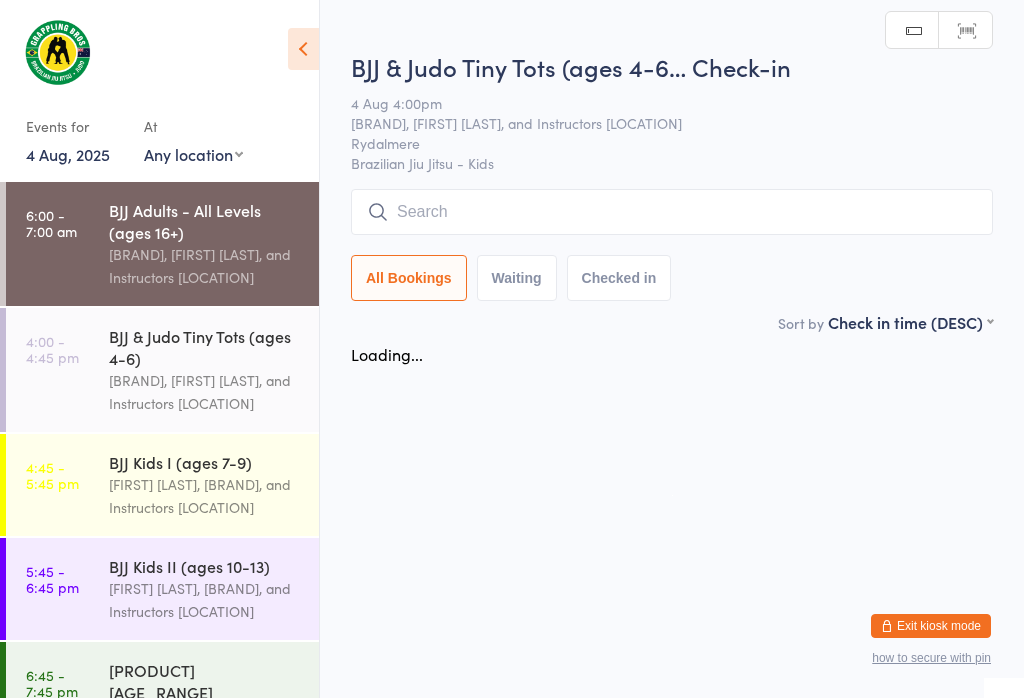 click on "BJJ & Judo Tiny Tots (ages 4-6)" at bounding box center [205, 347] 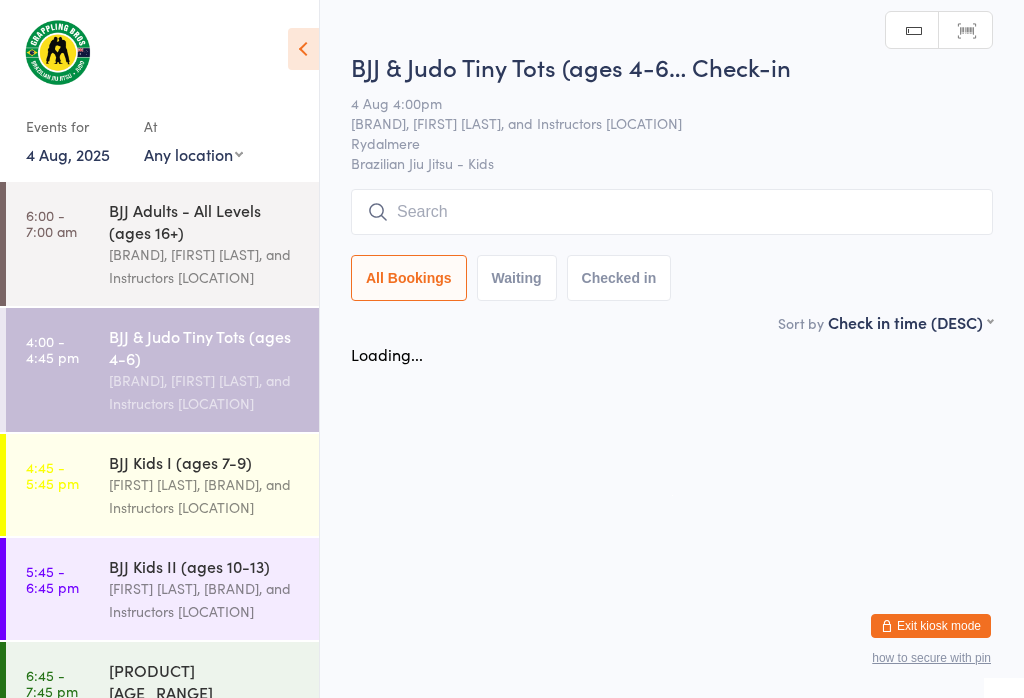 click at bounding box center [672, 212] 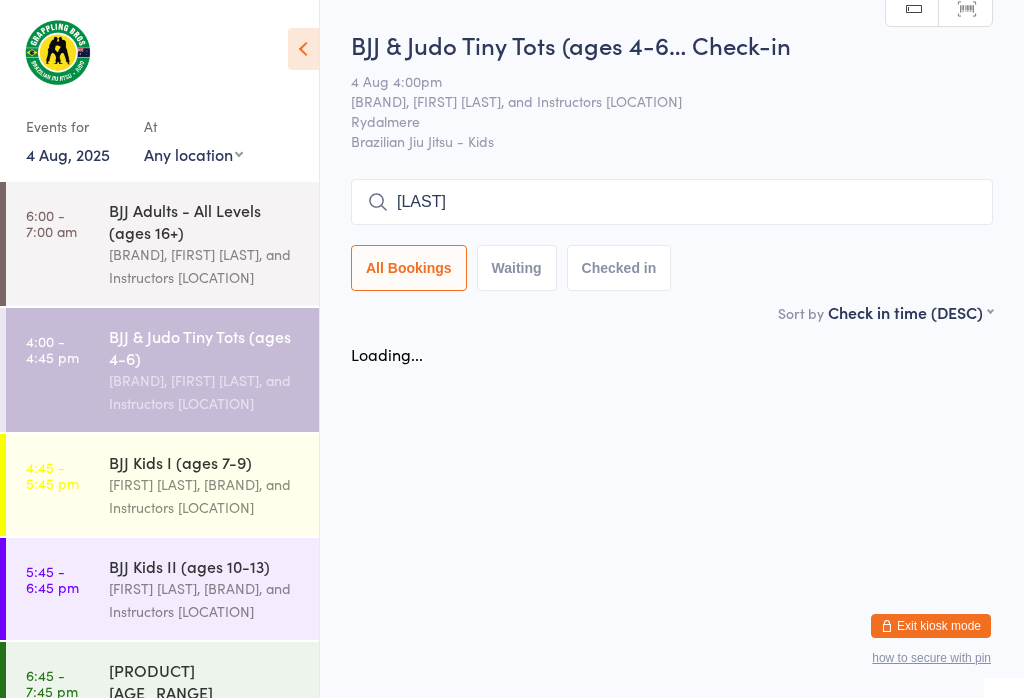 click on "[LAST]" at bounding box center [672, 202] 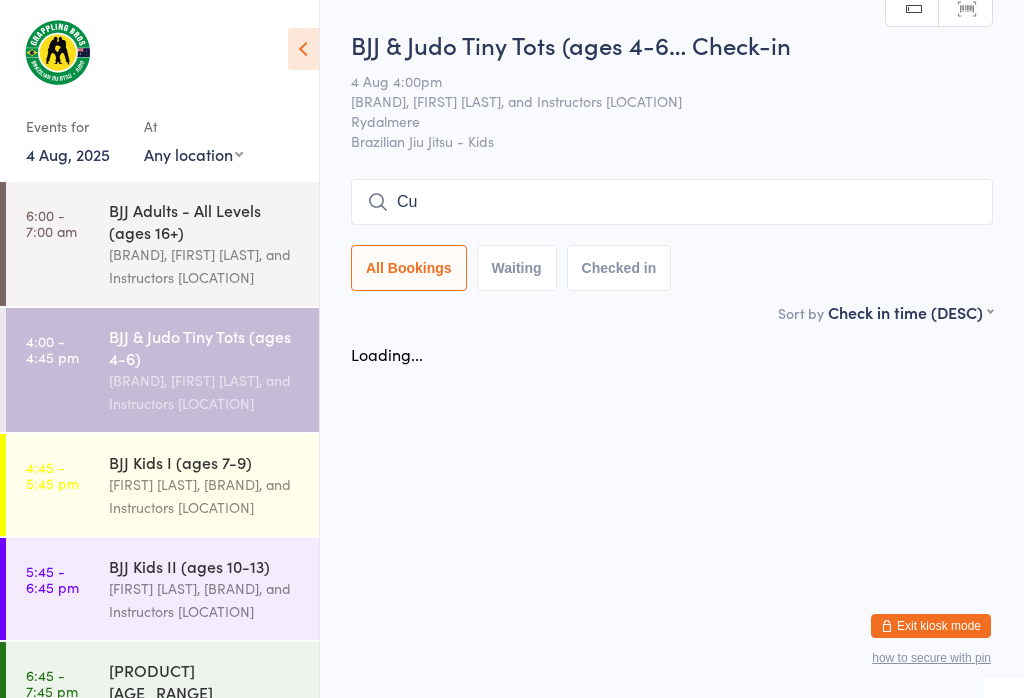 type on "C" 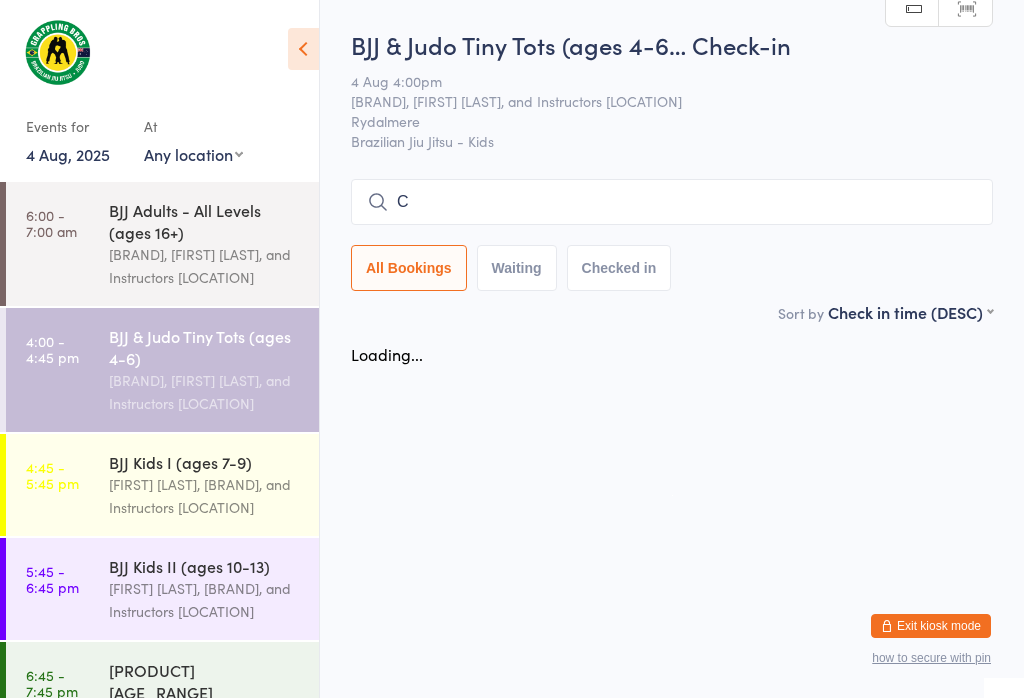 type 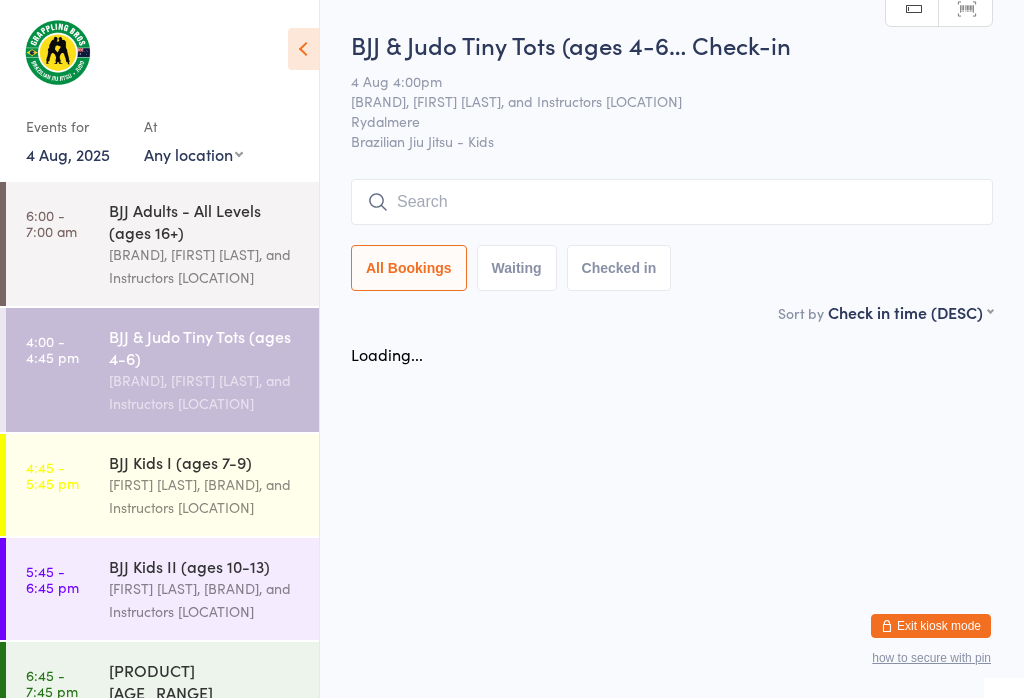 click on "[BRAND], [FIRST] [LAST], and Instructors [LOCATION]" at bounding box center [205, 392] 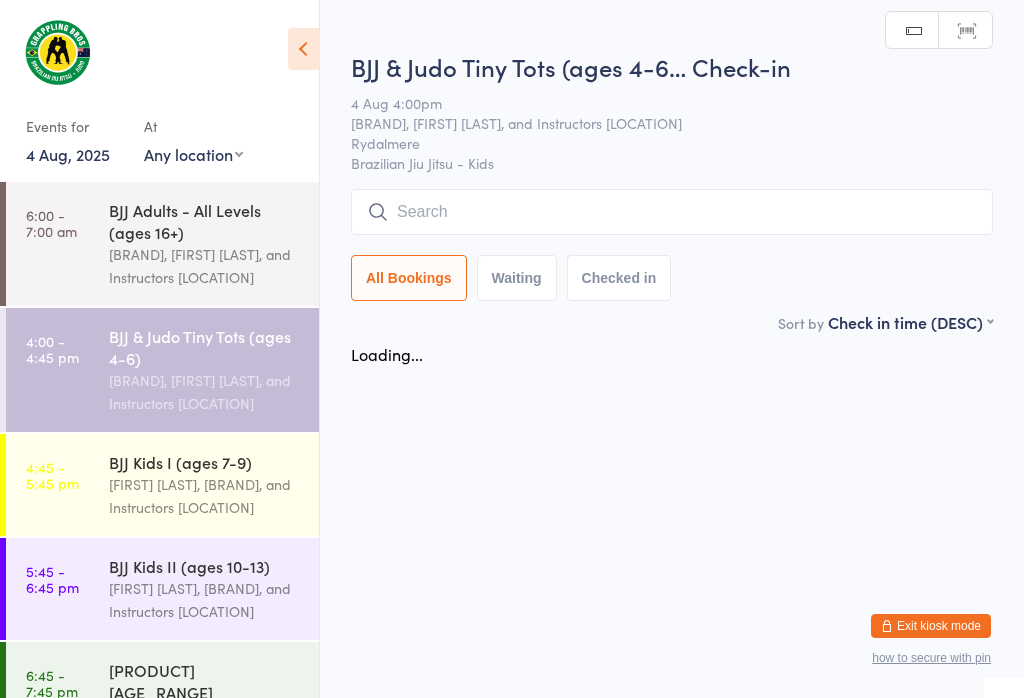 scroll, scrollTop: 0, scrollLeft: 0, axis: both 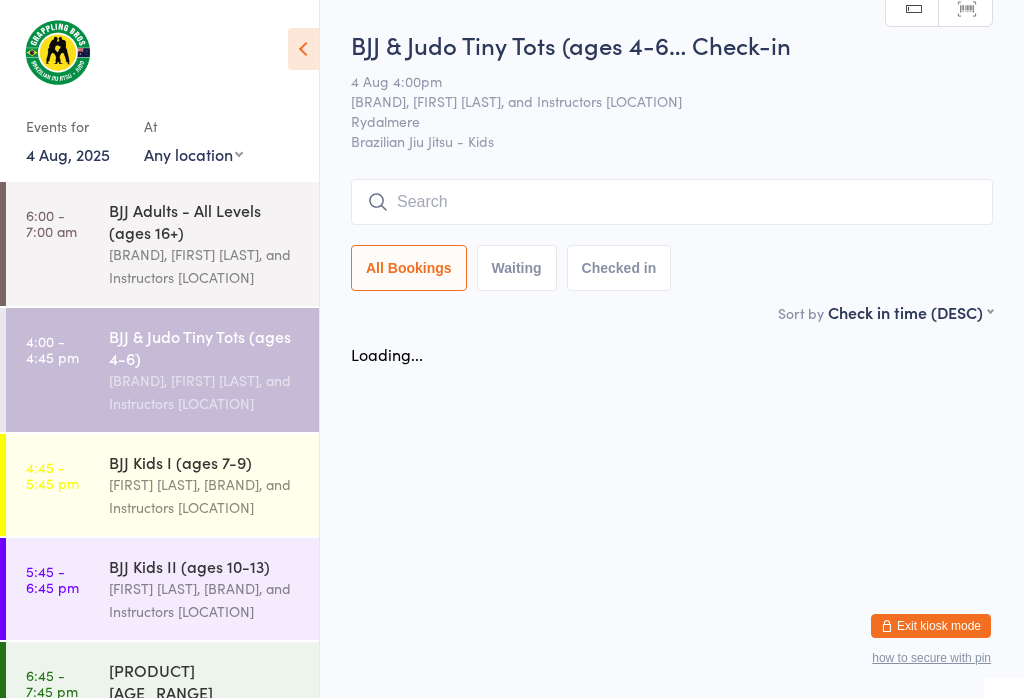 click at bounding box center [672, 202] 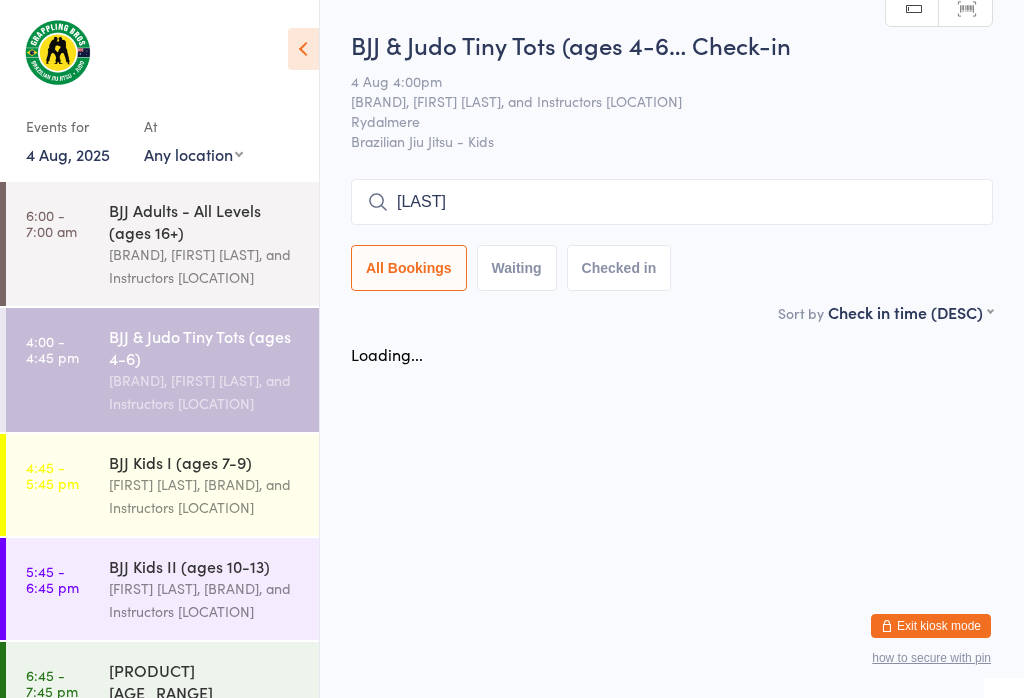 type on "[LAST]" 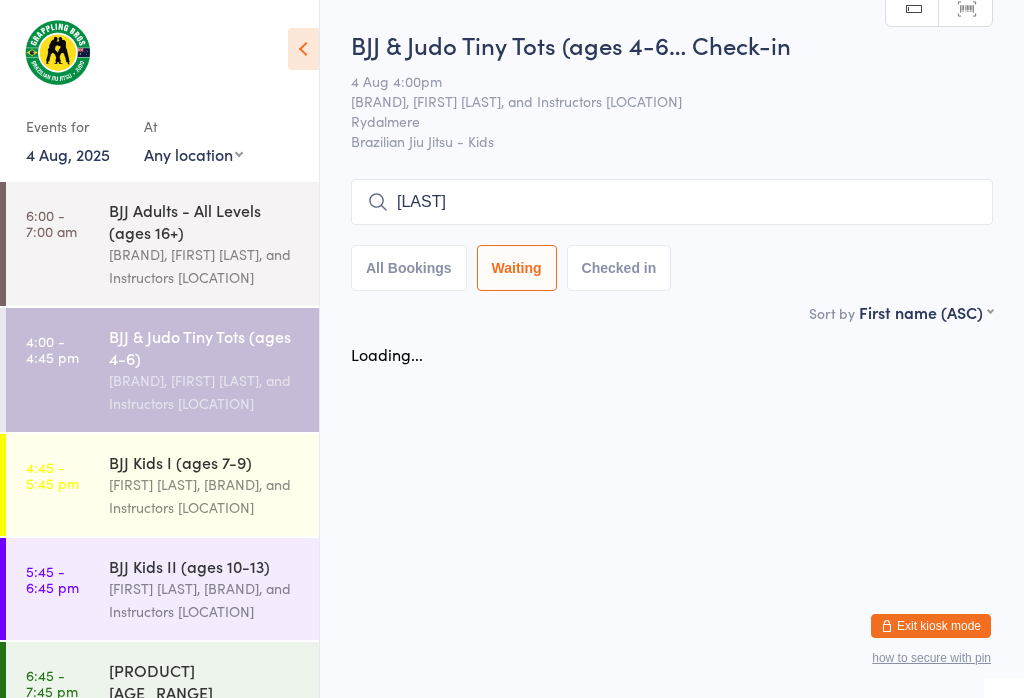 scroll, scrollTop: 0, scrollLeft: 0, axis: both 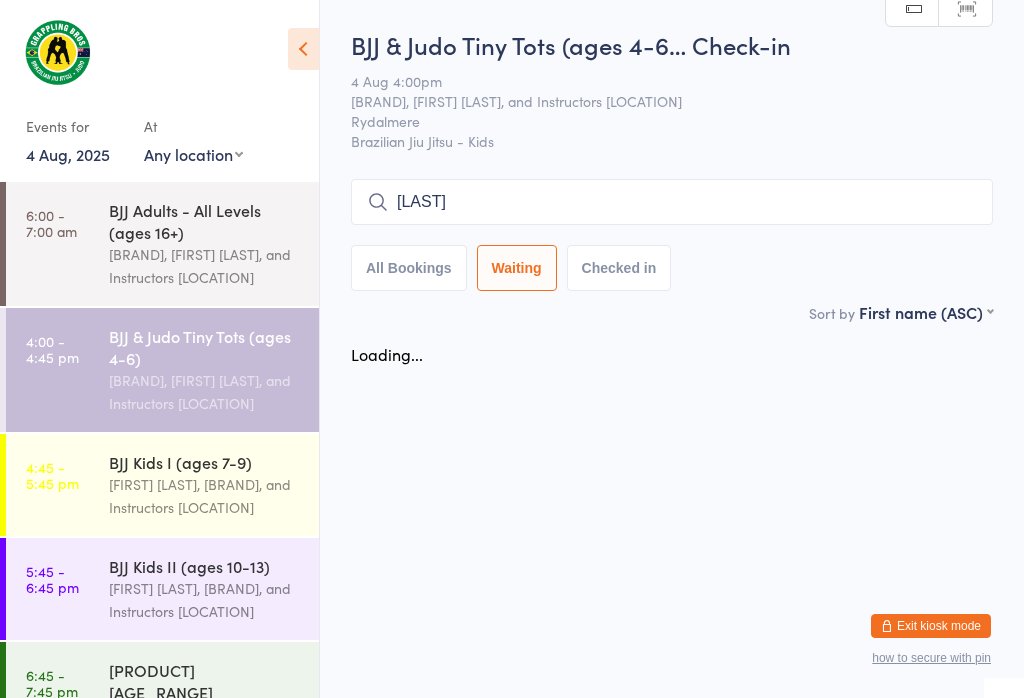 click on "All Bookings" at bounding box center [409, 268] 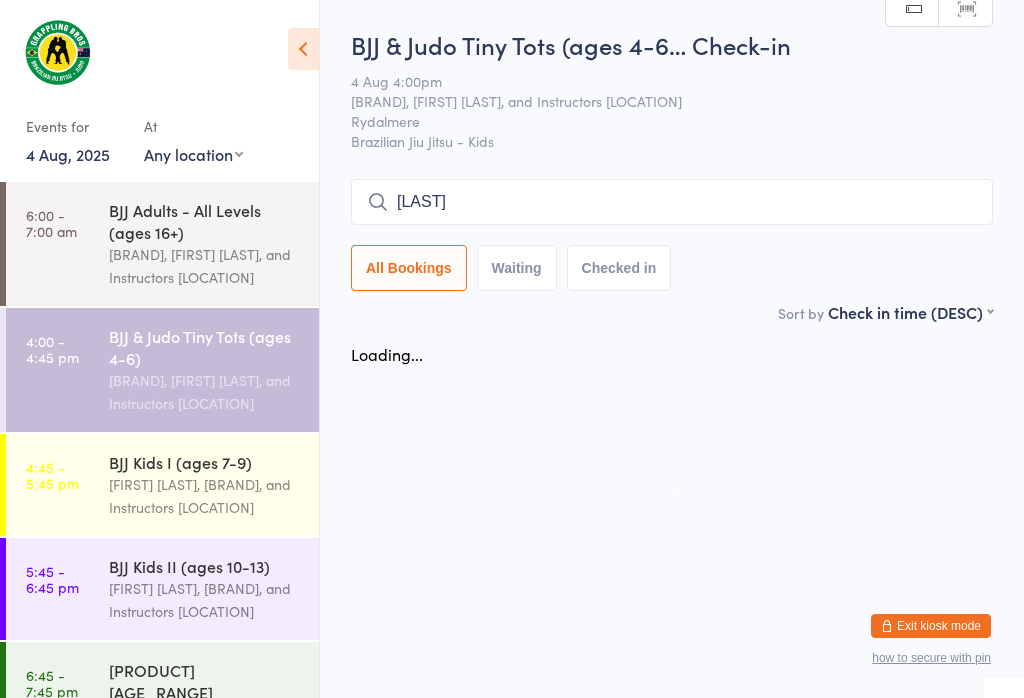 select on "5" 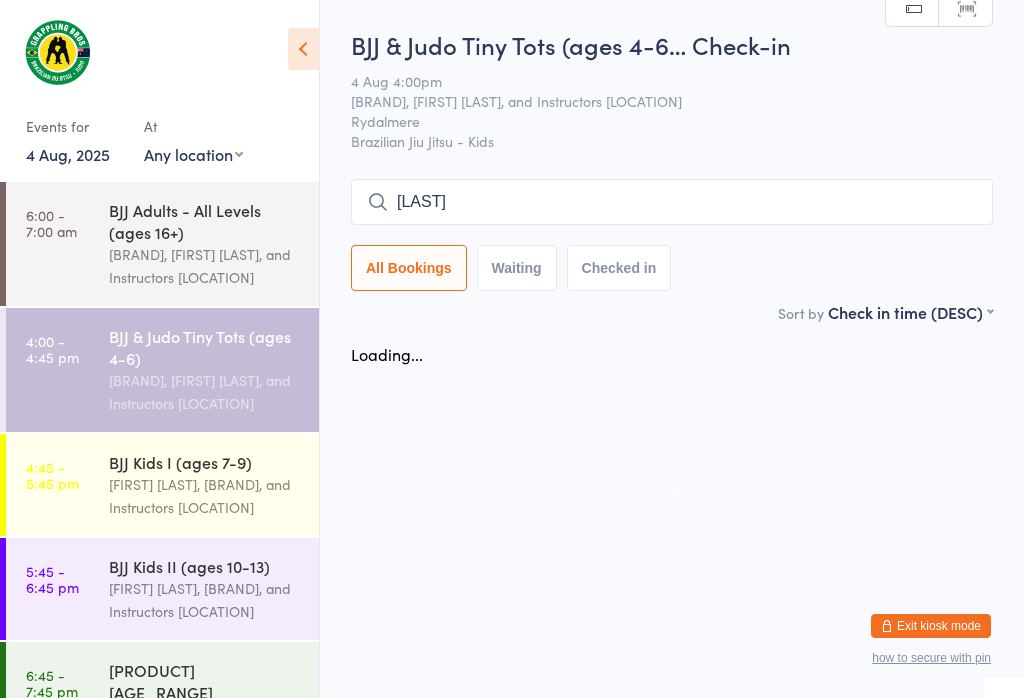 click on "BJJ & Judo Tiny Tots (ages 4-6)" at bounding box center [205, 347] 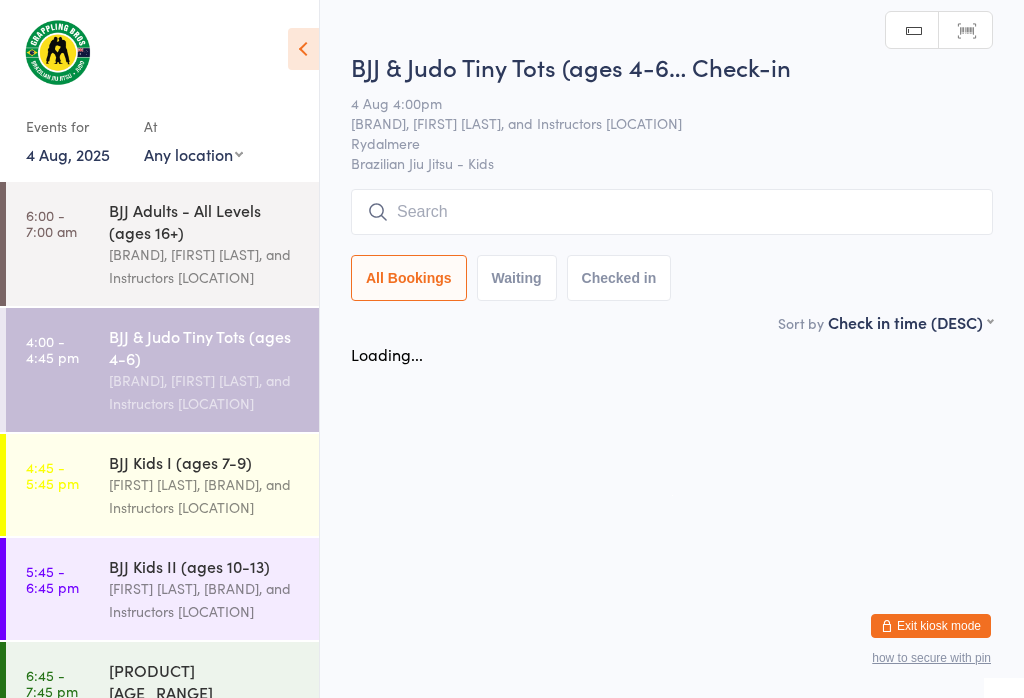 click at bounding box center [672, 212] 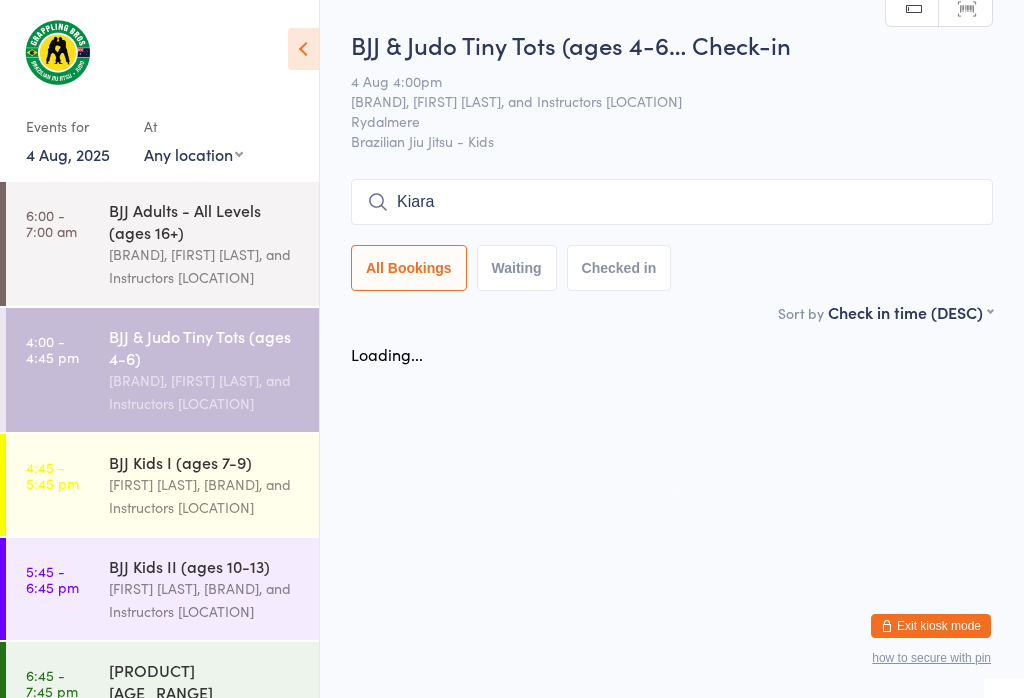 type on "Kiara" 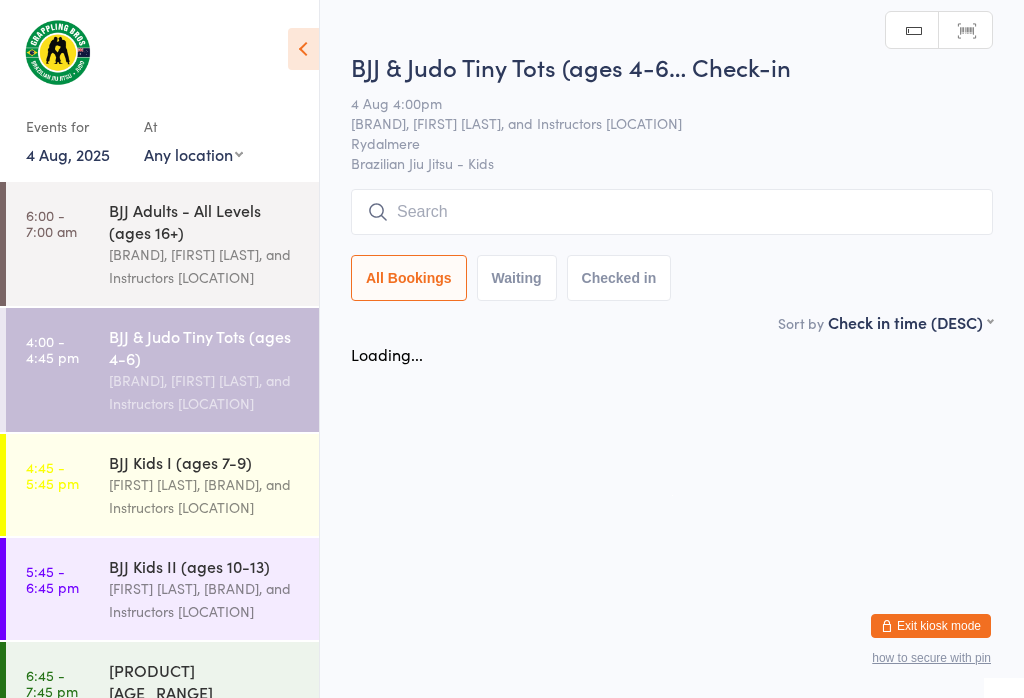 scroll, scrollTop: 0, scrollLeft: 0, axis: both 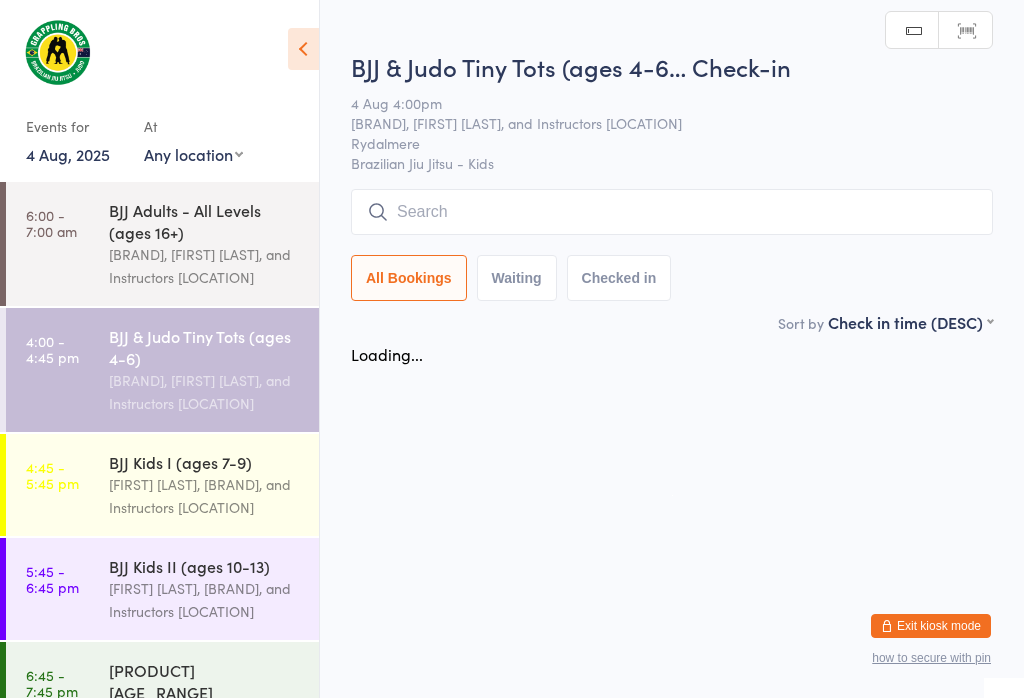 click at bounding box center (672, 212) 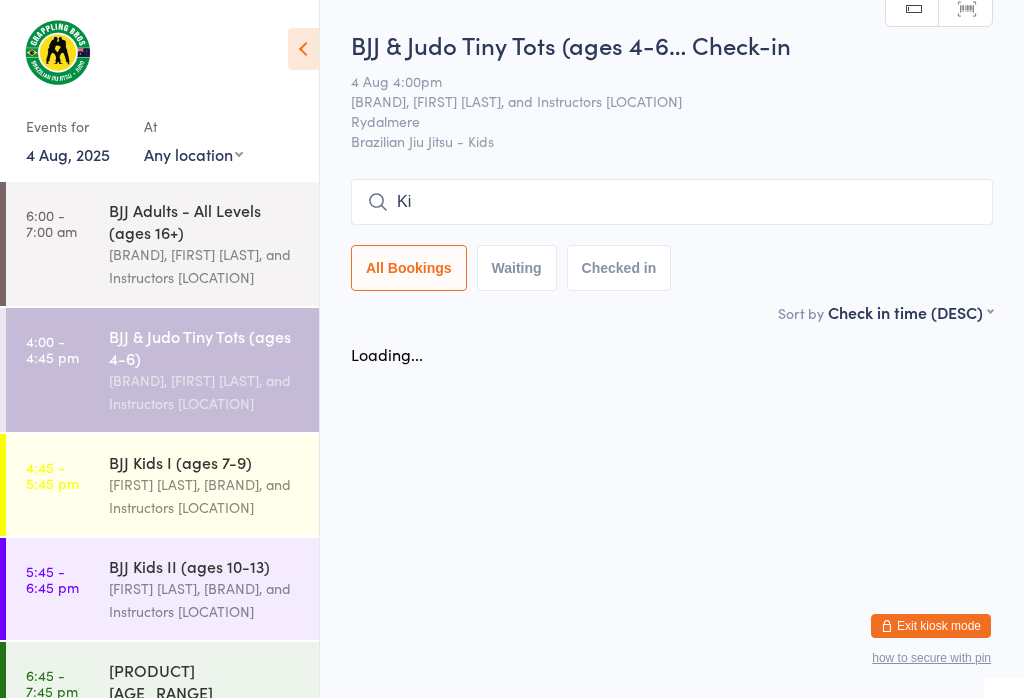type on "K" 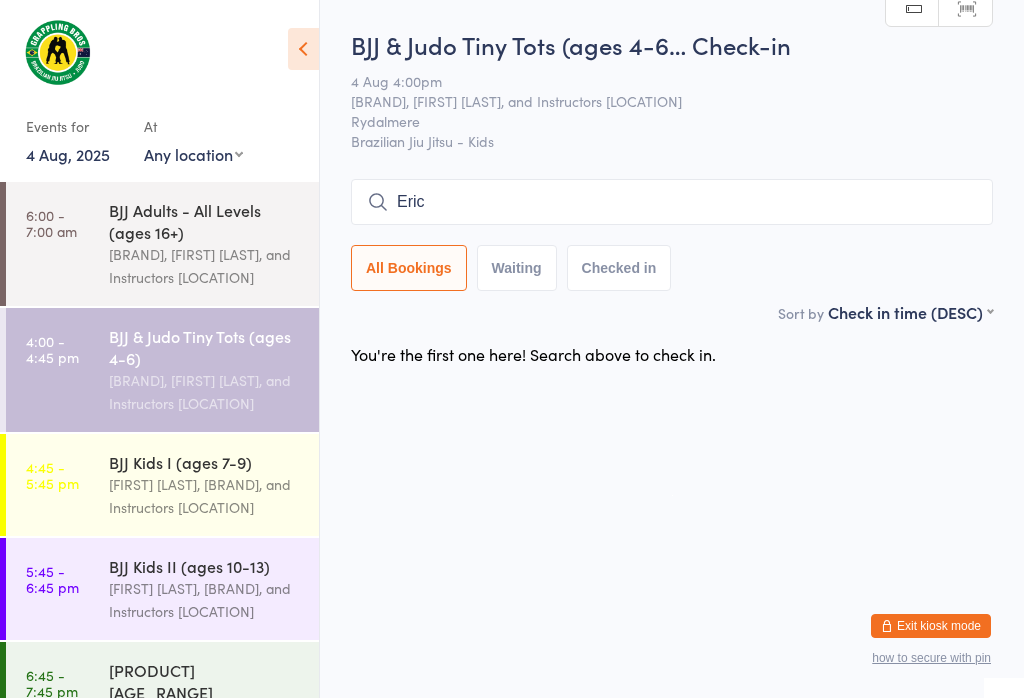 scroll, scrollTop: 0, scrollLeft: 0, axis: both 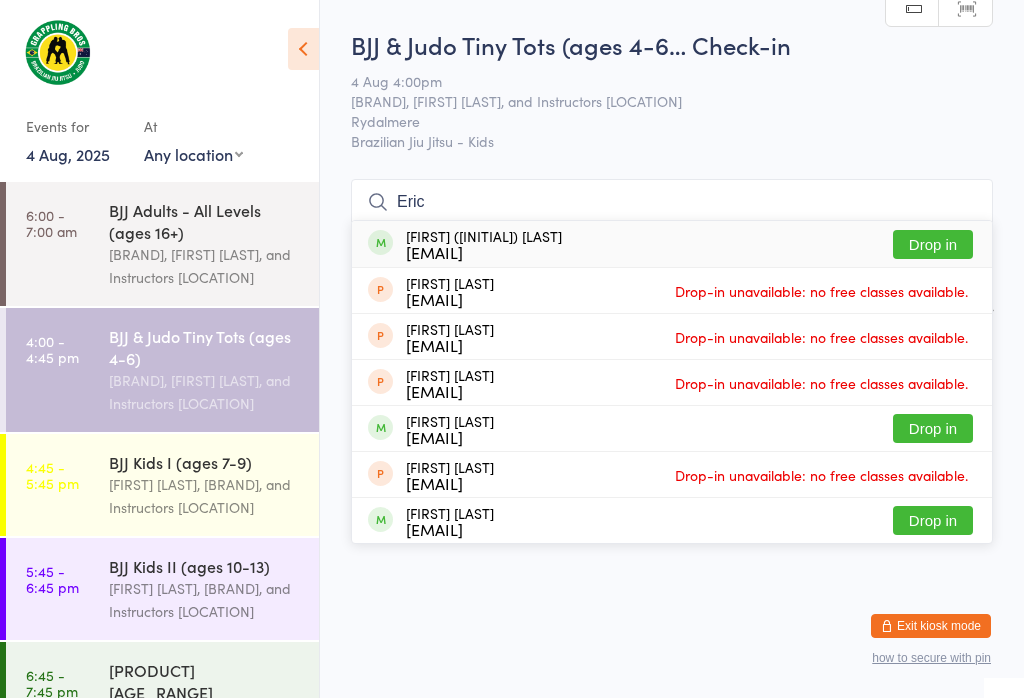type on "Eric" 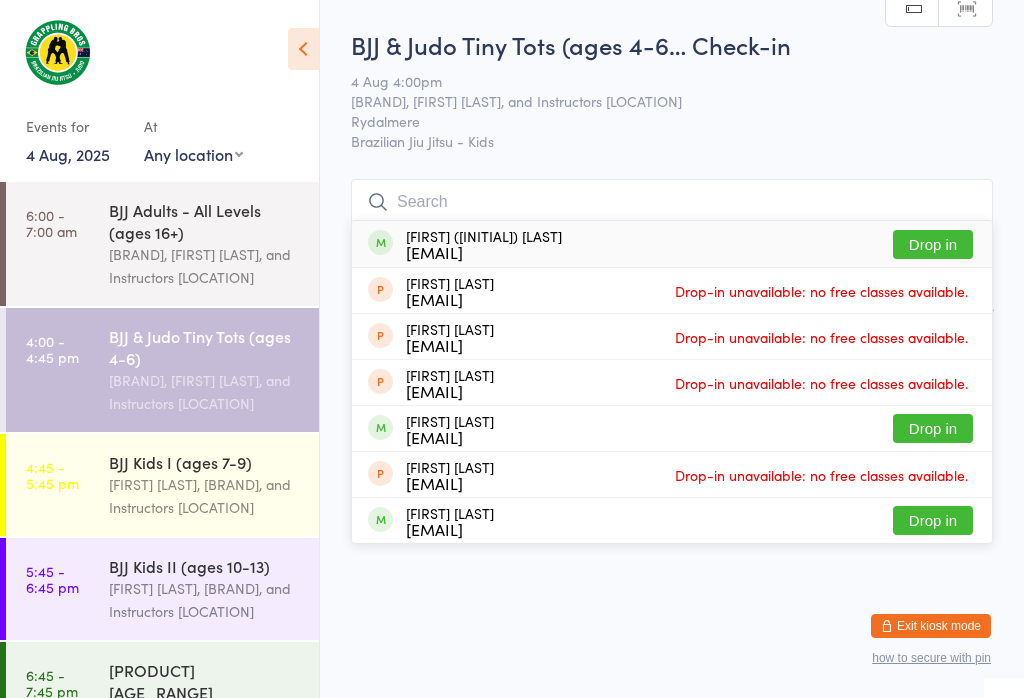 scroll, scrollTop: 0, scrollLeft: 0, axis: both 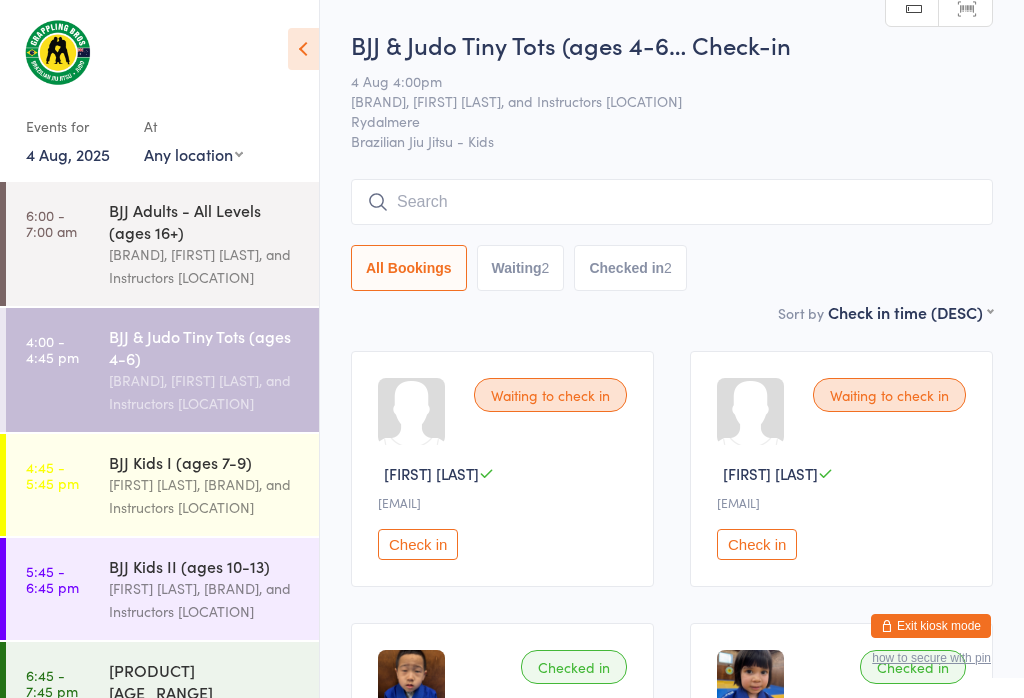 click at bounding box center [672, 202] 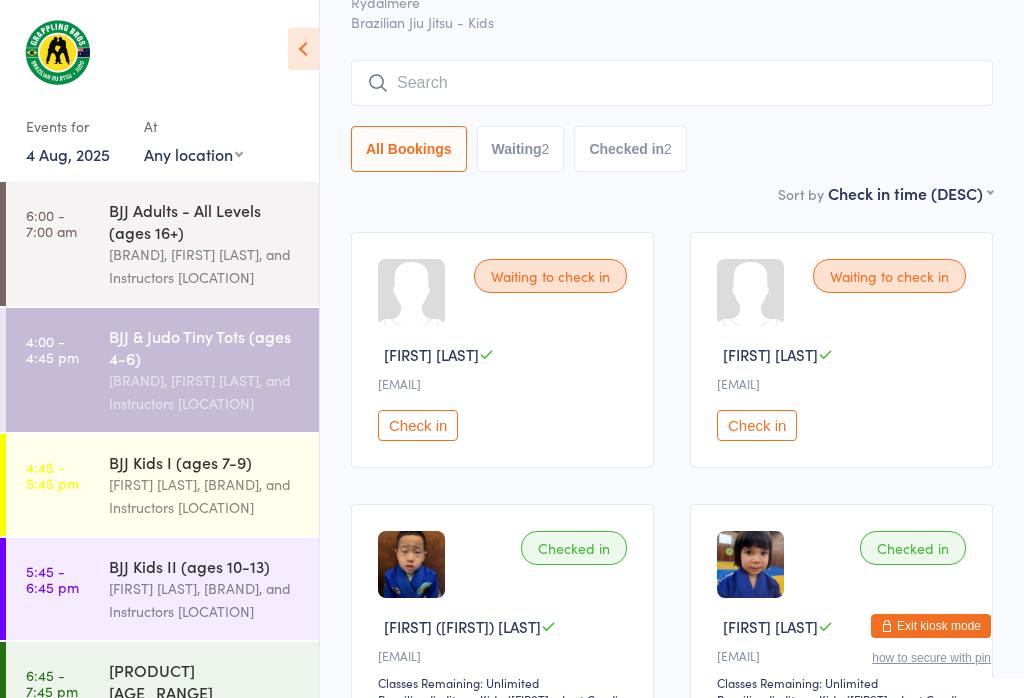 scroll, scrollTop: 181, scrollLeft: 0, axis: vertical 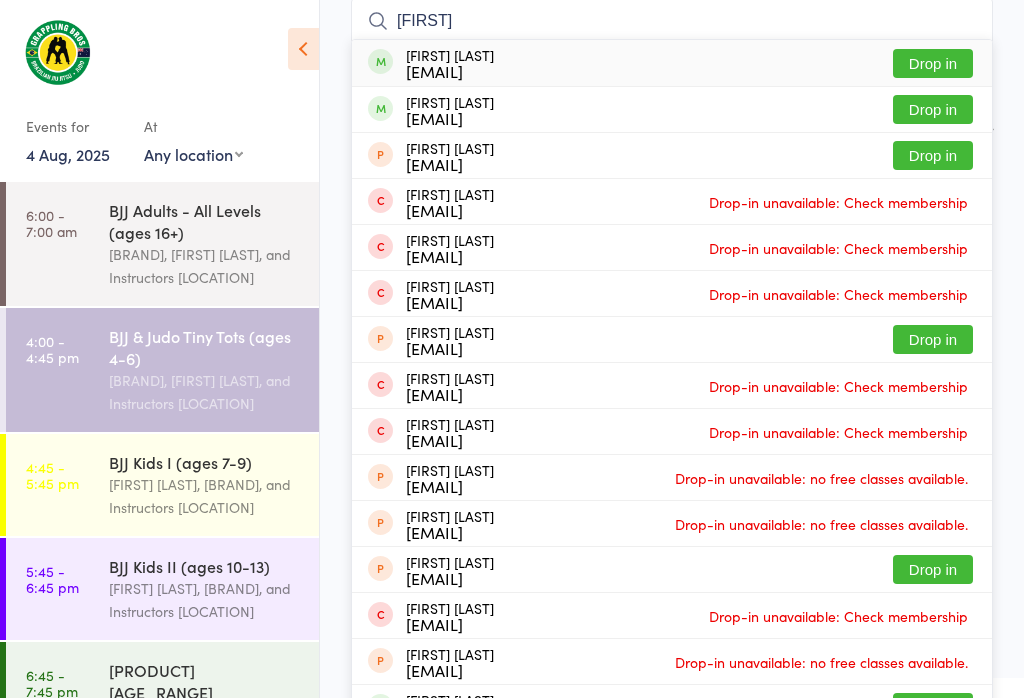 type on "[FIRST]" 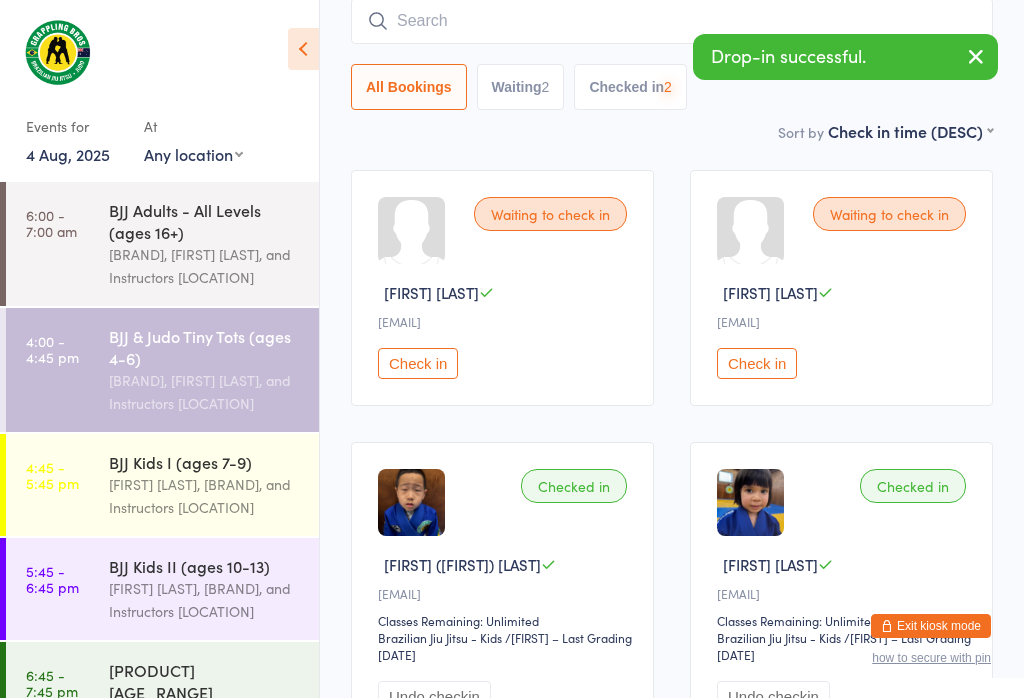click at bounding box center [672, 21] 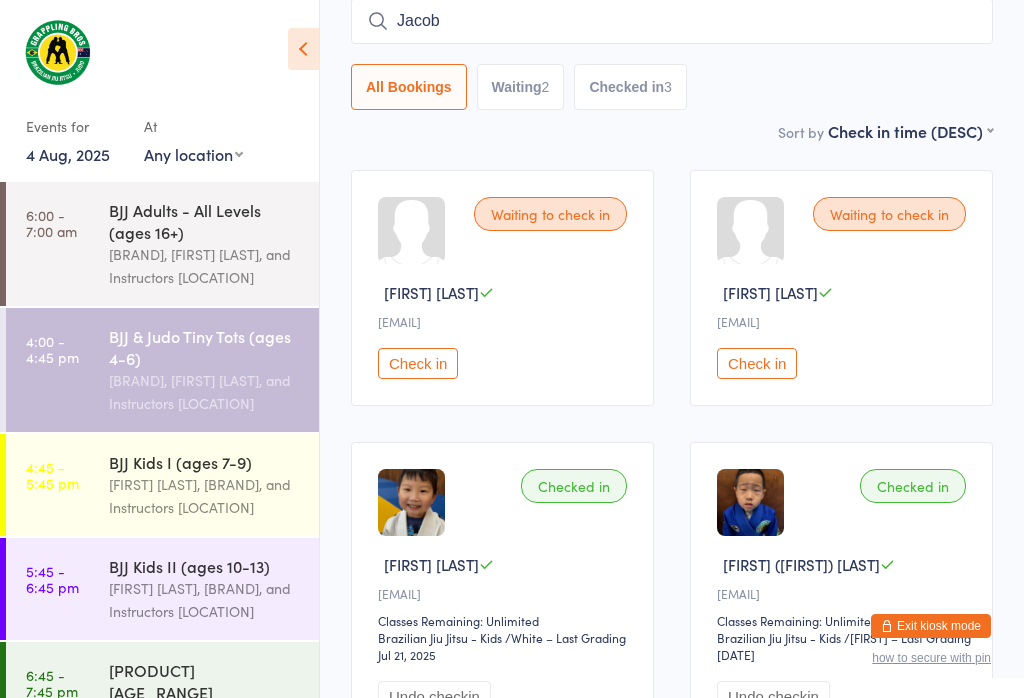 click on "Jacob" at bounding box center [672, 21] 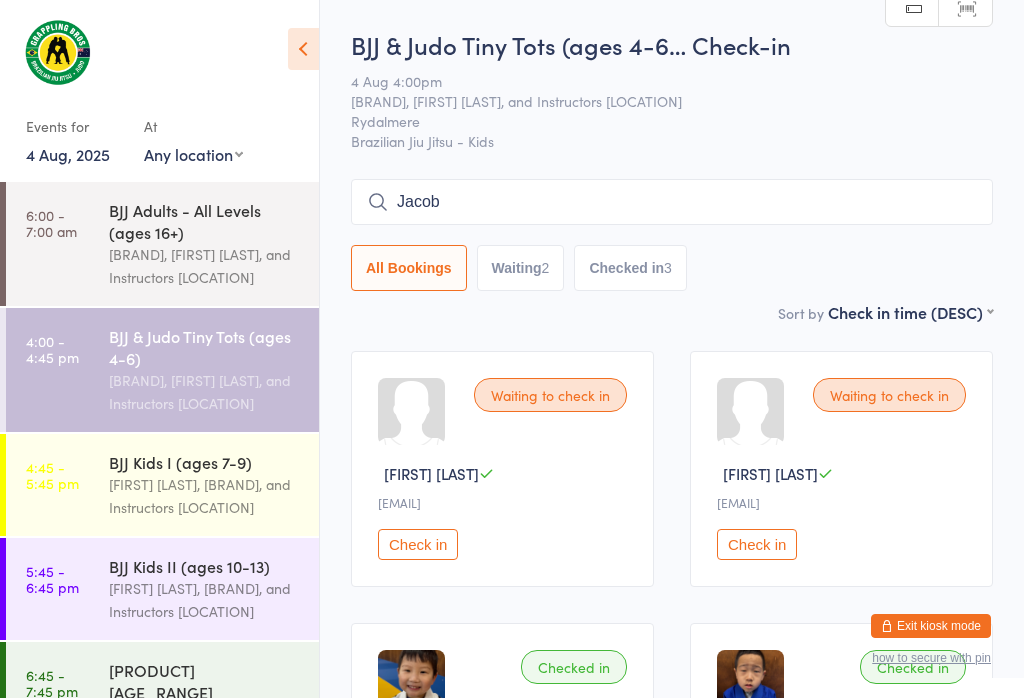 scroll, scrollTop: 0, scrollLeft: 0, axis: both 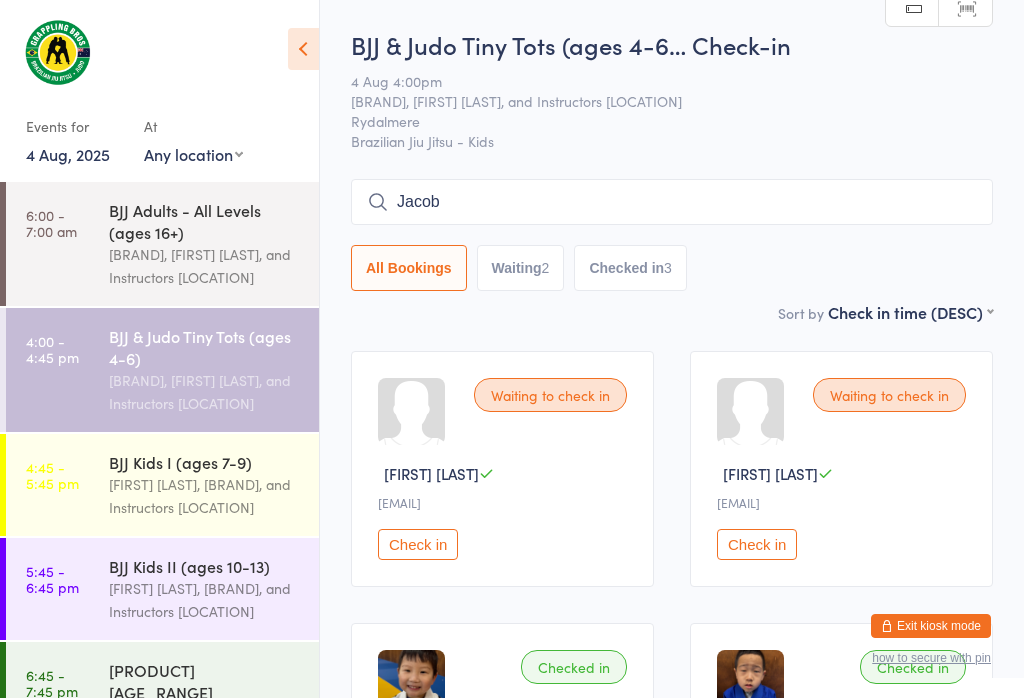 click on "Jacob" at bounding box center [672, 202] 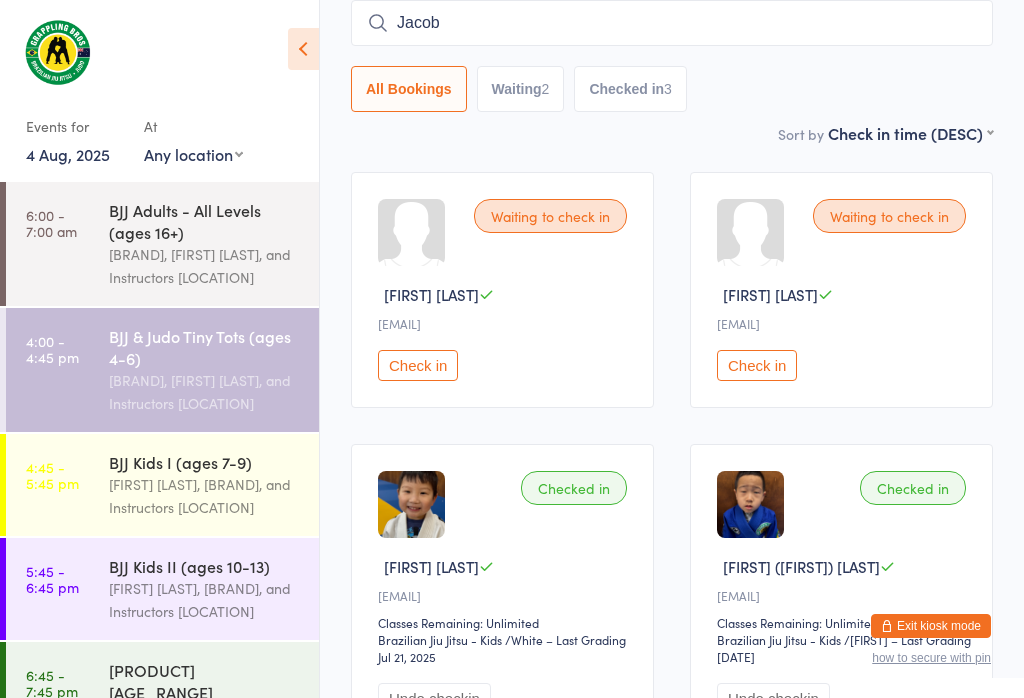 scroll, scrollTop: 181, scrollLeft: 0, axis: vertical 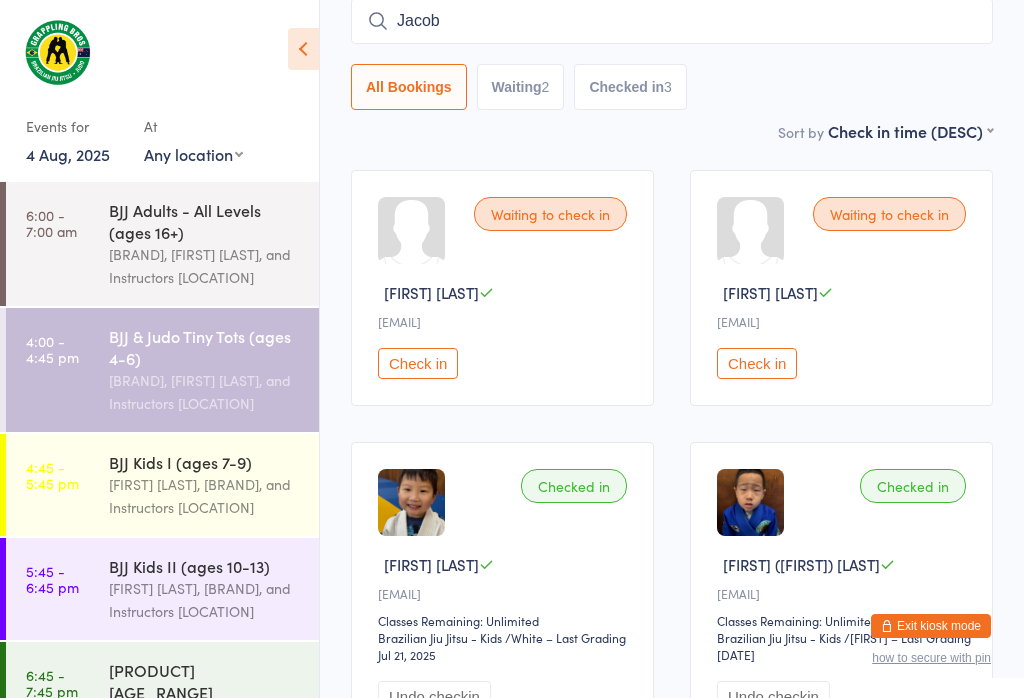 click on "Jacob" at bounding box center [672, 21] 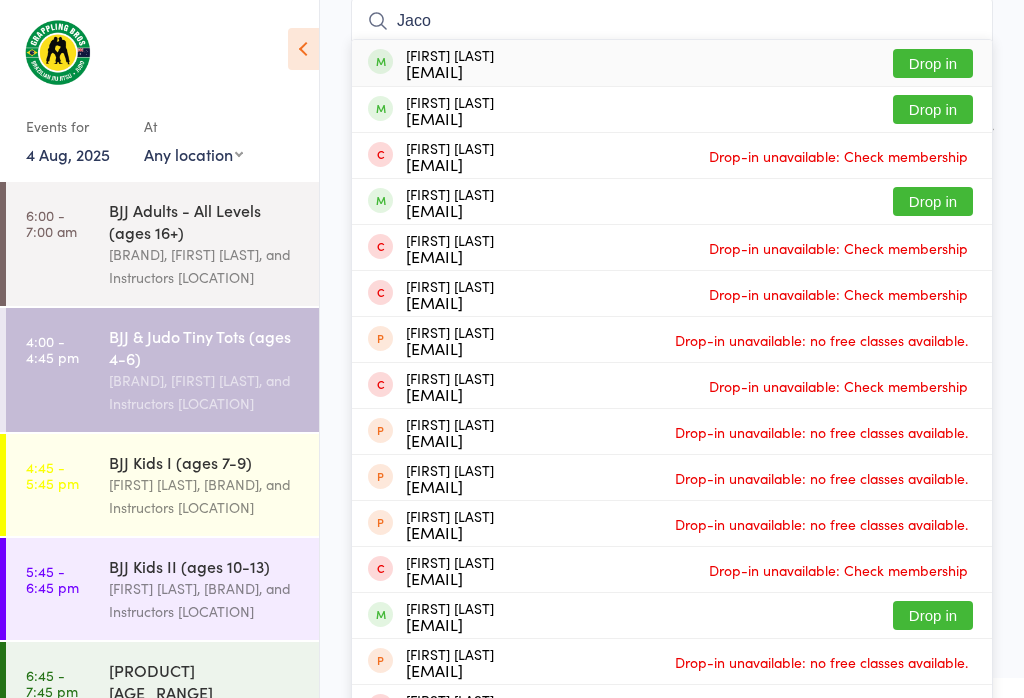 type on "Jacob" 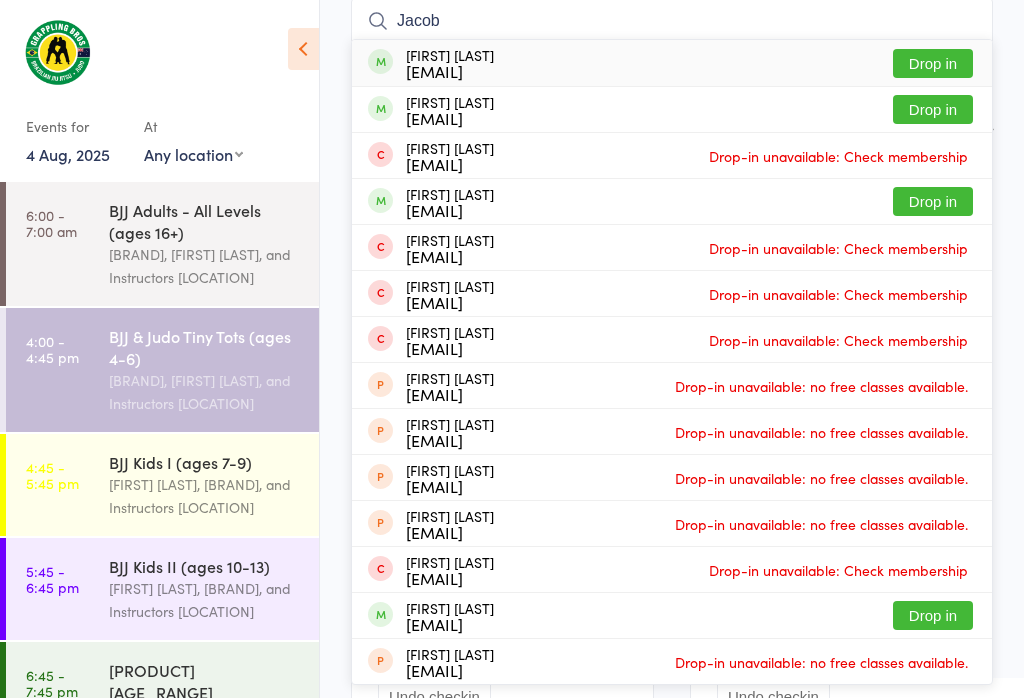 click on "Drop in" at bounding box center [933, 63] 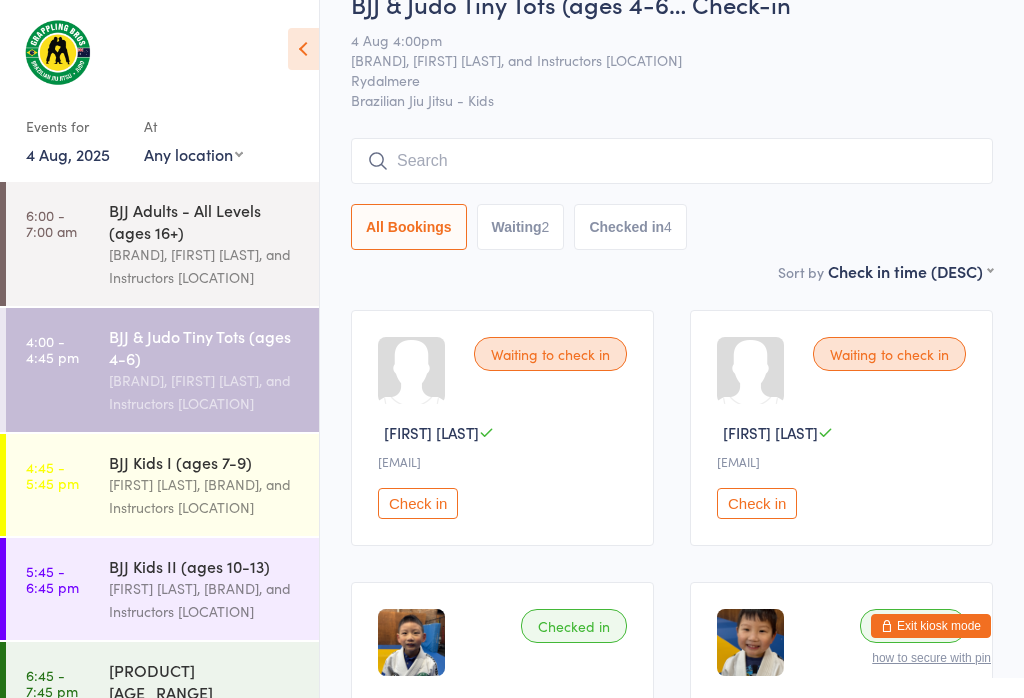 scroll, scrollTop: 39, scrollLeft: 0, axis: vertical 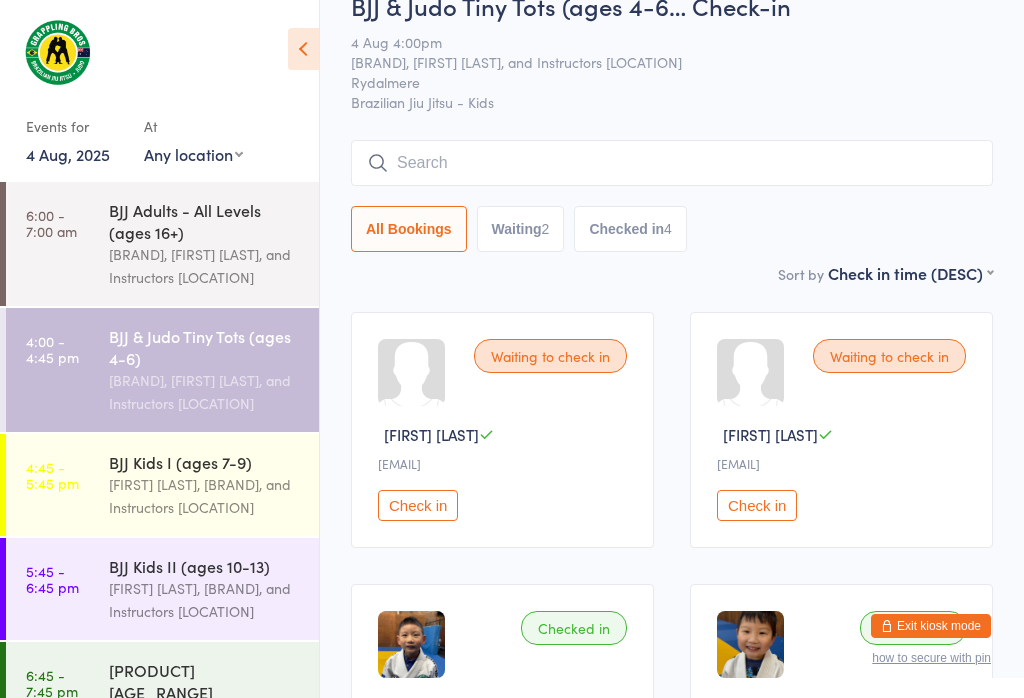 click at bounding box center (672, 163) 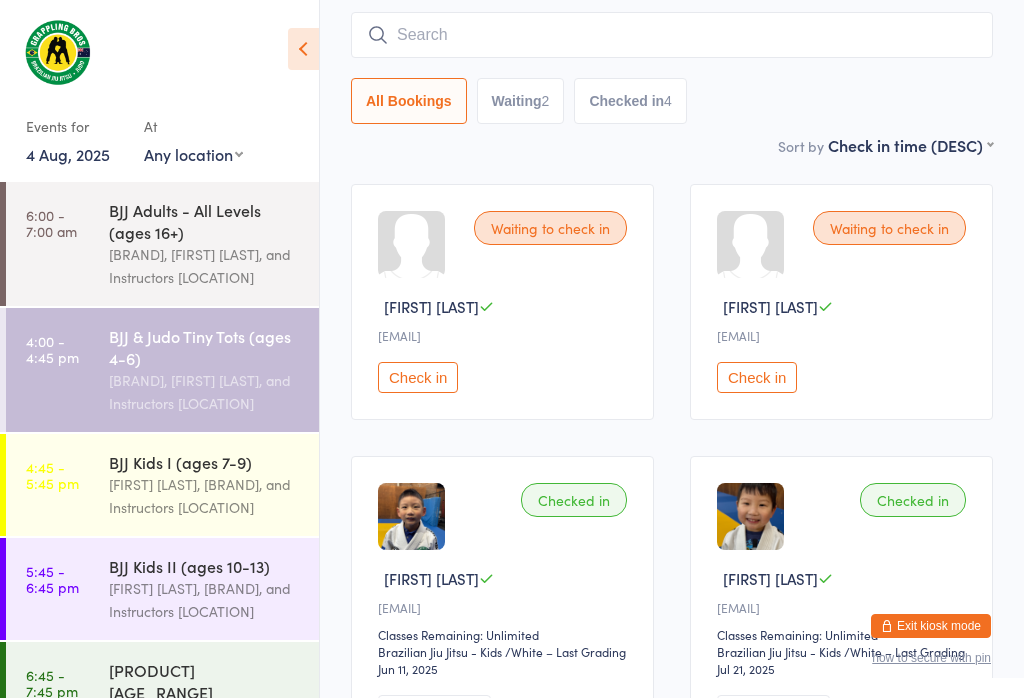 scroll, scrollTop: 181, scrollLeft: 0, axis: vertical 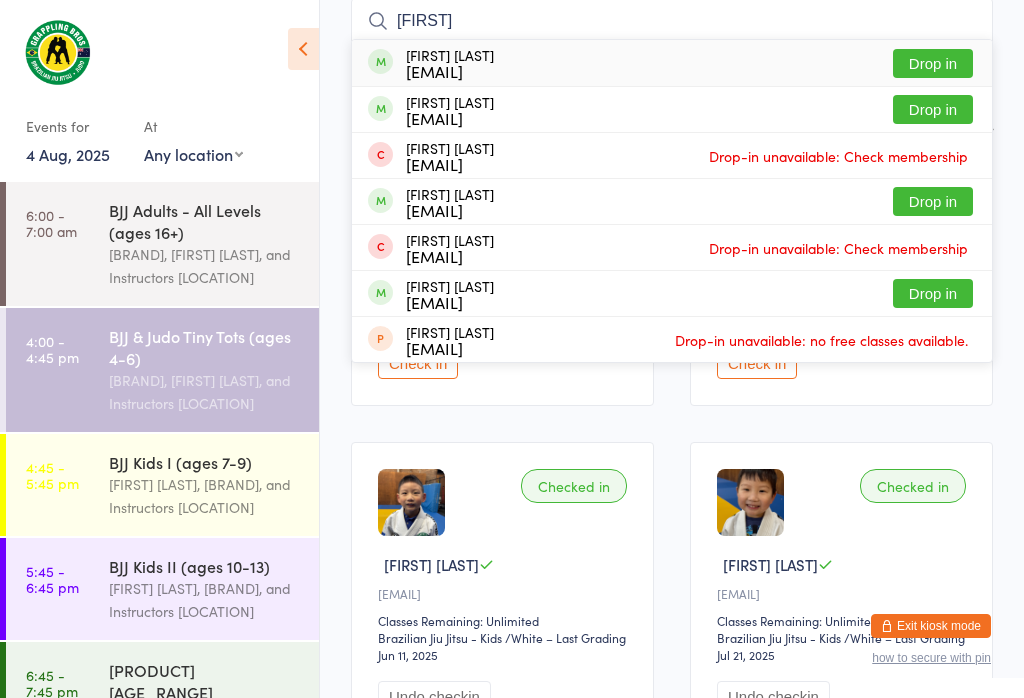 type on "[FIRST]" 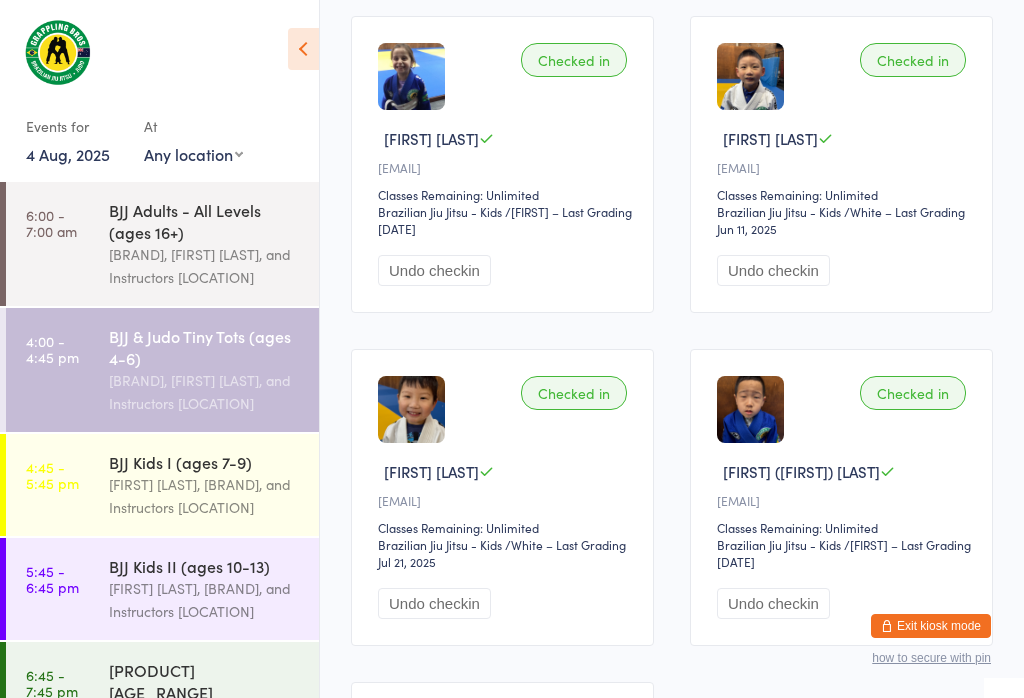scroll, scrollTop: 600, scrollLeft: 0, axis: vertical 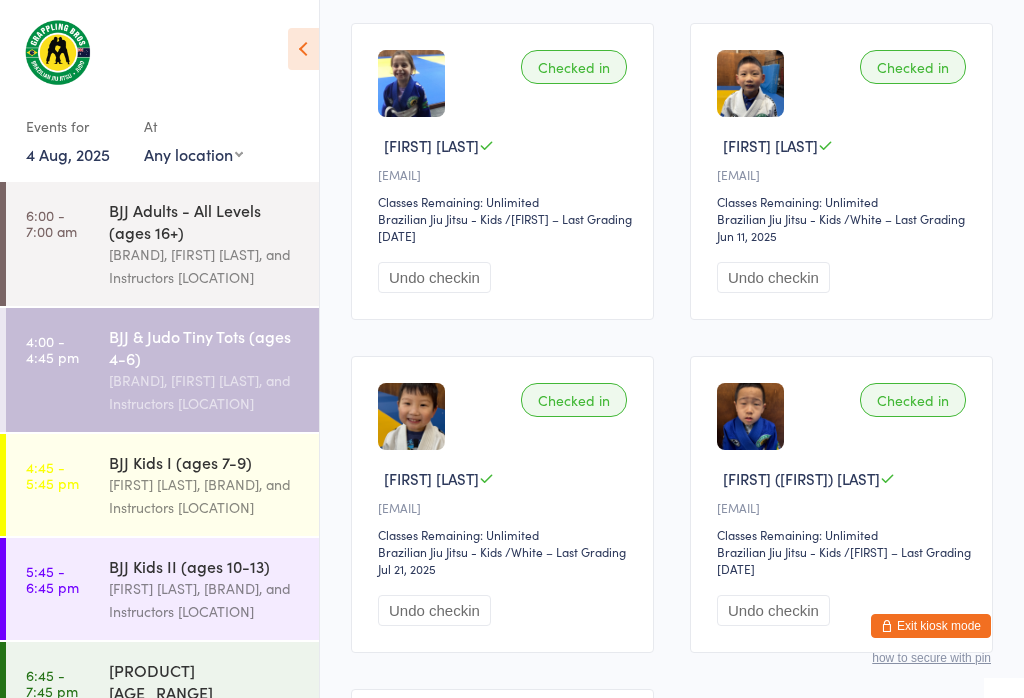 click on "Undo checkin" at bounding box center [434, 277] 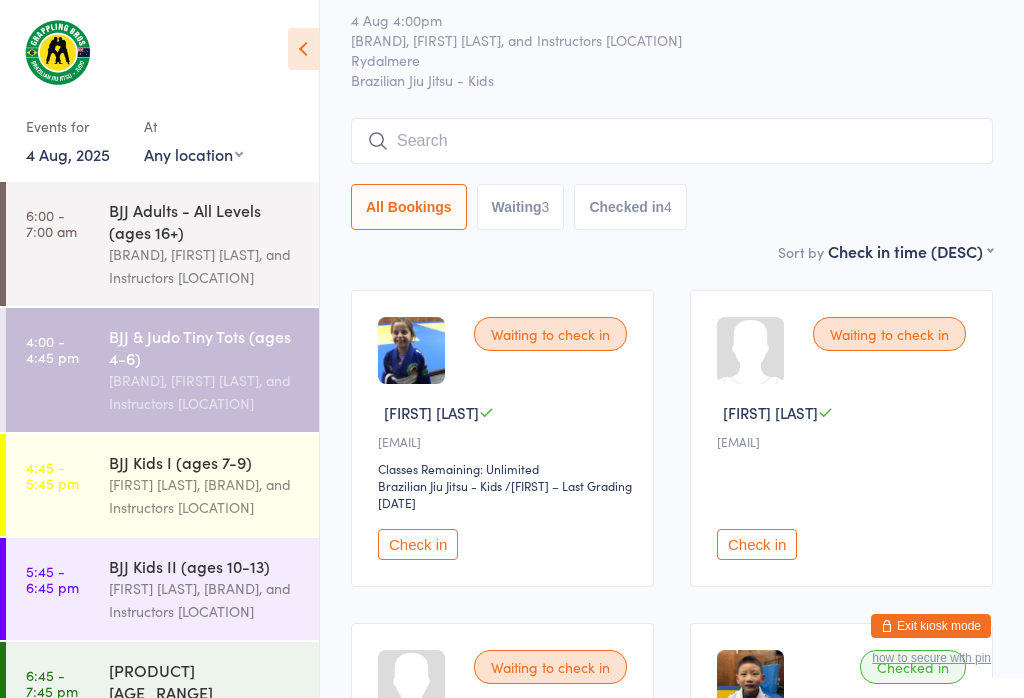 scroll, scrollTop: 60, scrollLeft: 0, axis: vertical 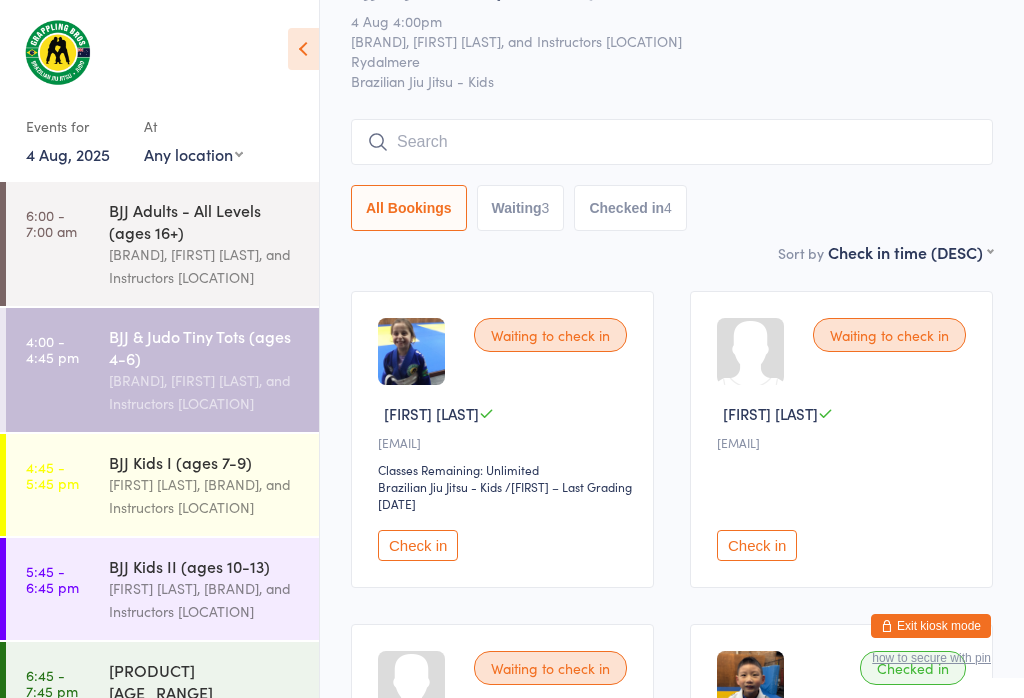 click at bounding box center (672, 142) 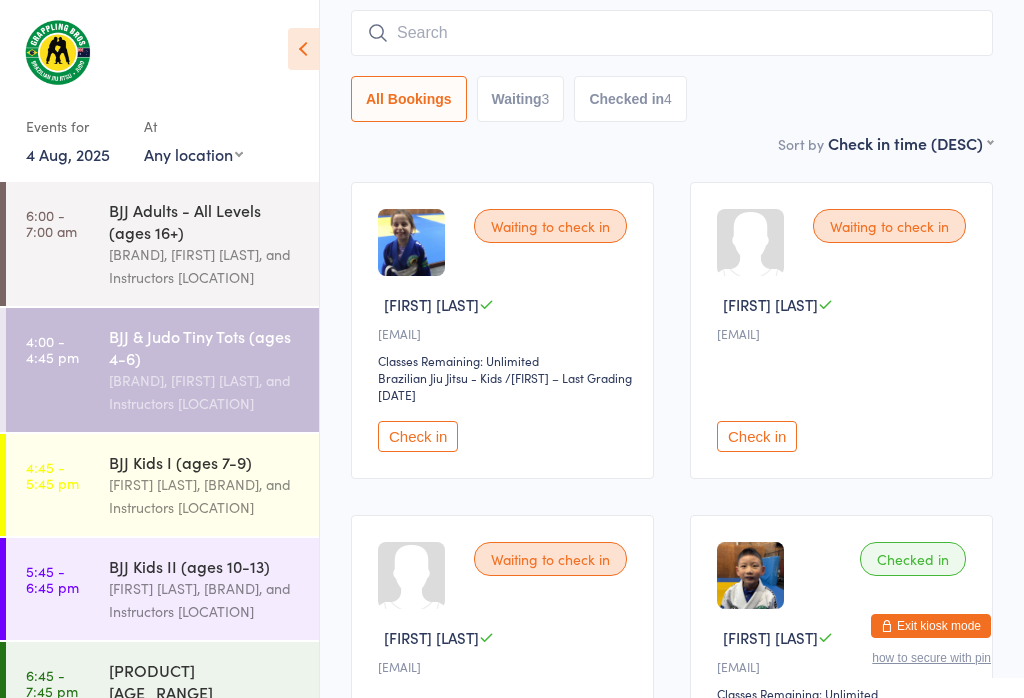 scroll, scrollTop: 181, scrollLeft: 0, axis: vertical 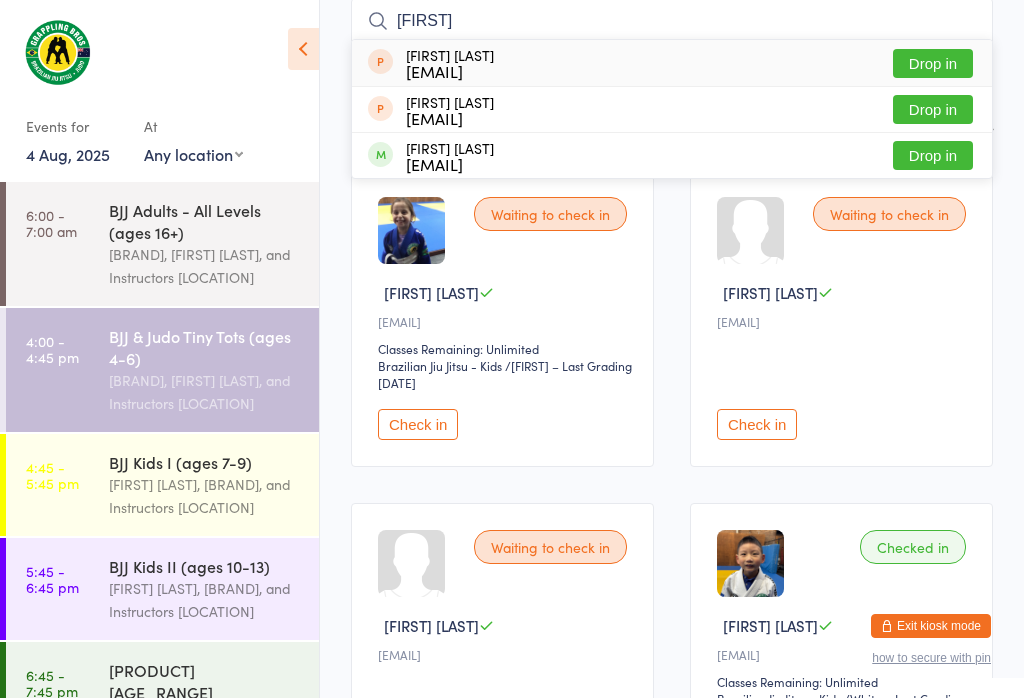 type on "[FIRST]" 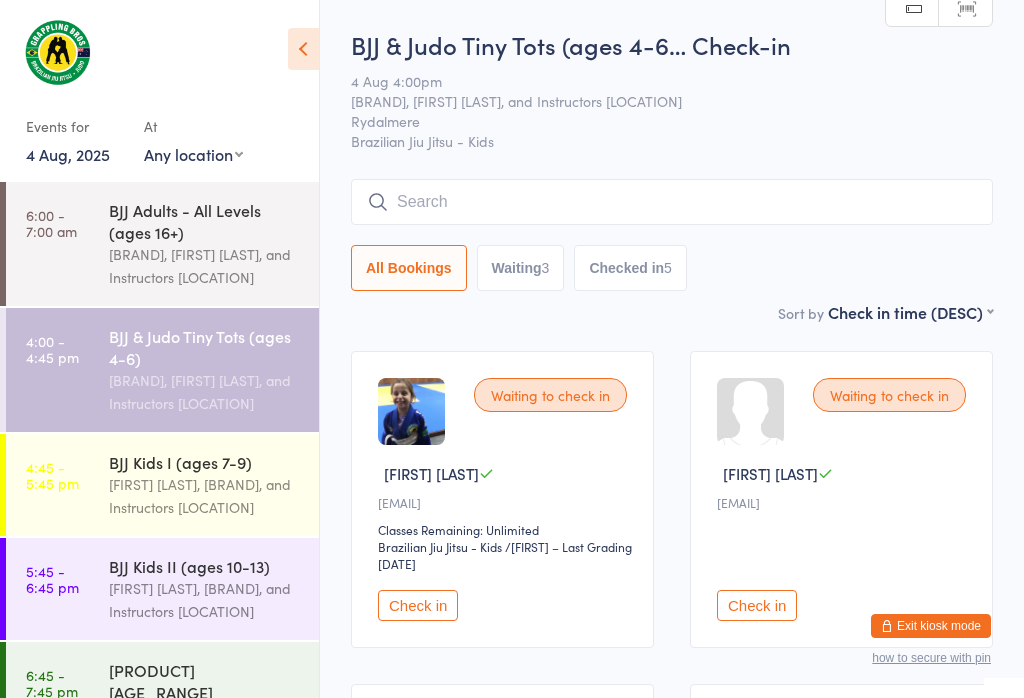 scroll, scrollTop: 0, scrollLeft: 0, axis: both 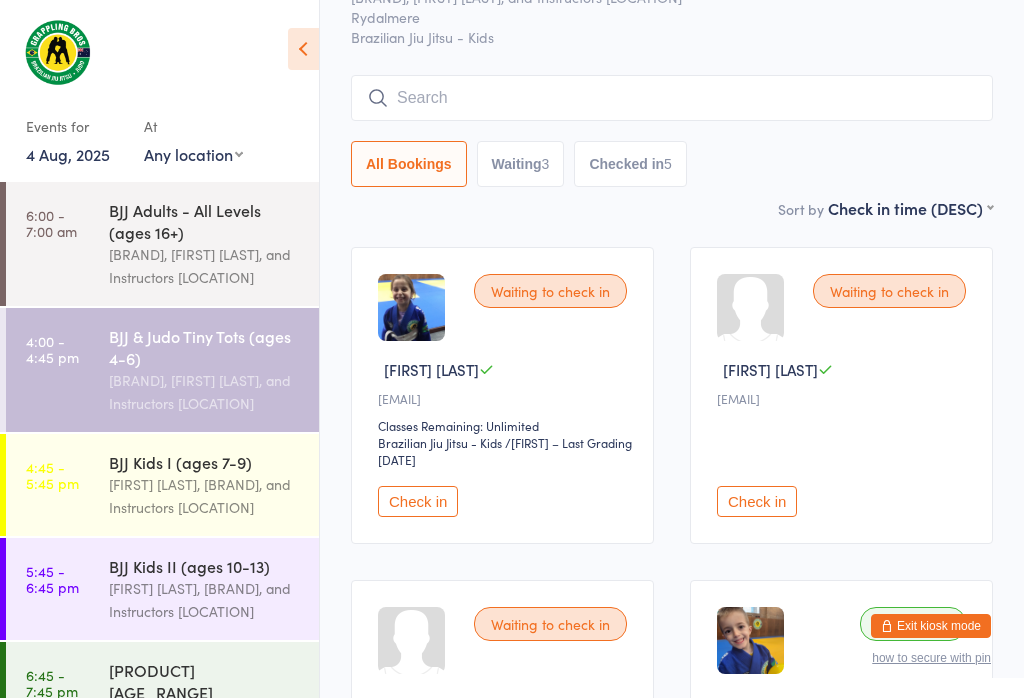 click at bounding box center [672, 98] 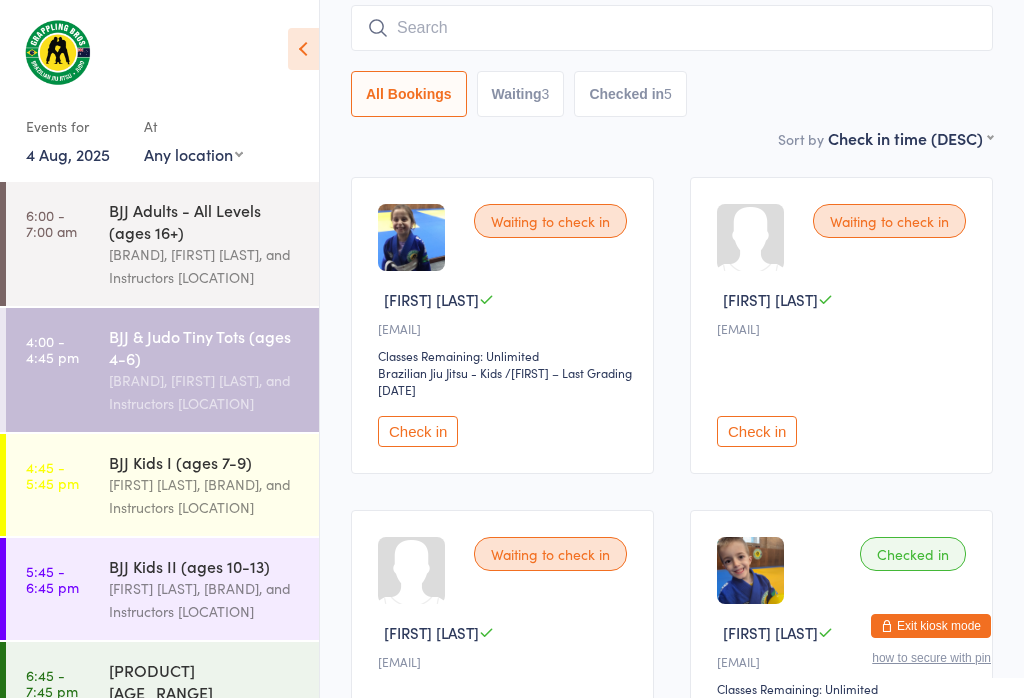 scroll, scrollTop: 181, scrollLeft: 0, axis: vertical 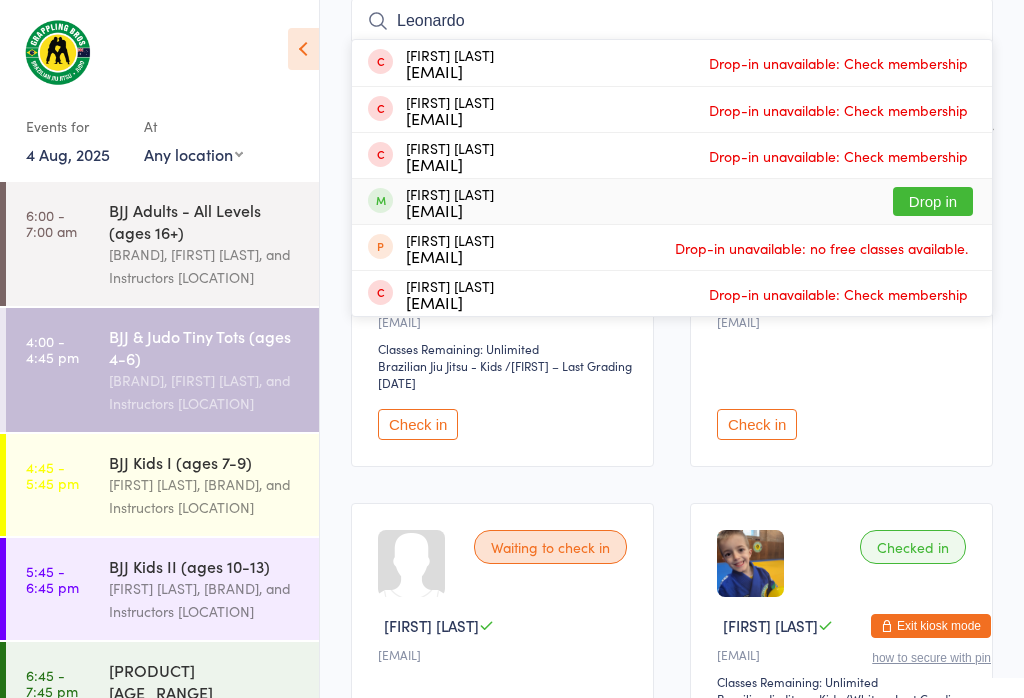 type on "Leonardo" 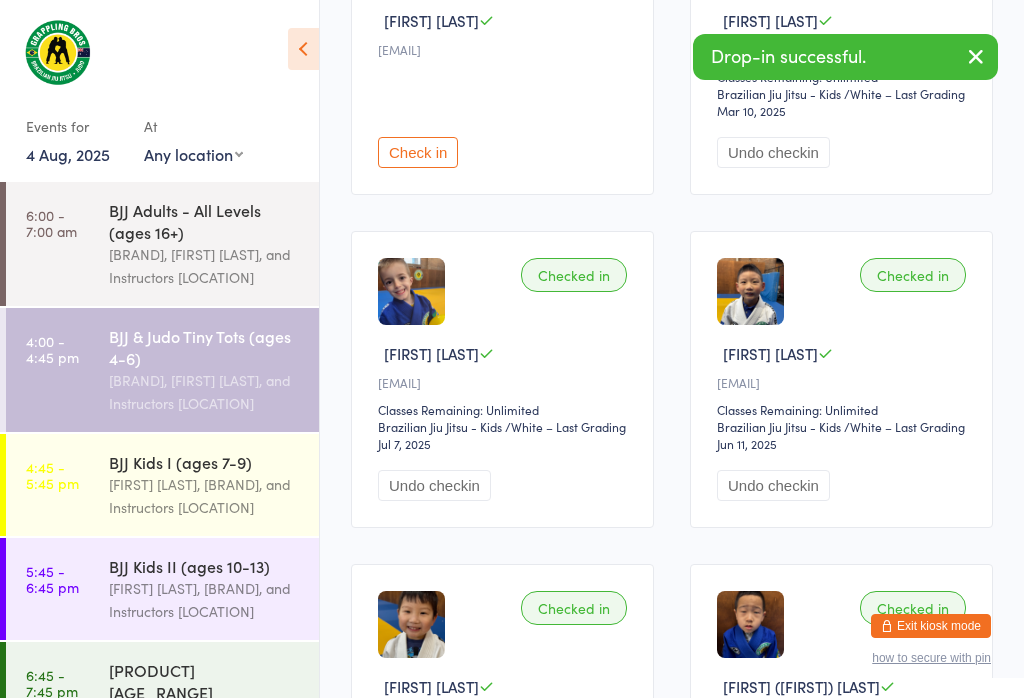 scroll, scrollTop: 678, scrollLeft: 0, axis: vertical 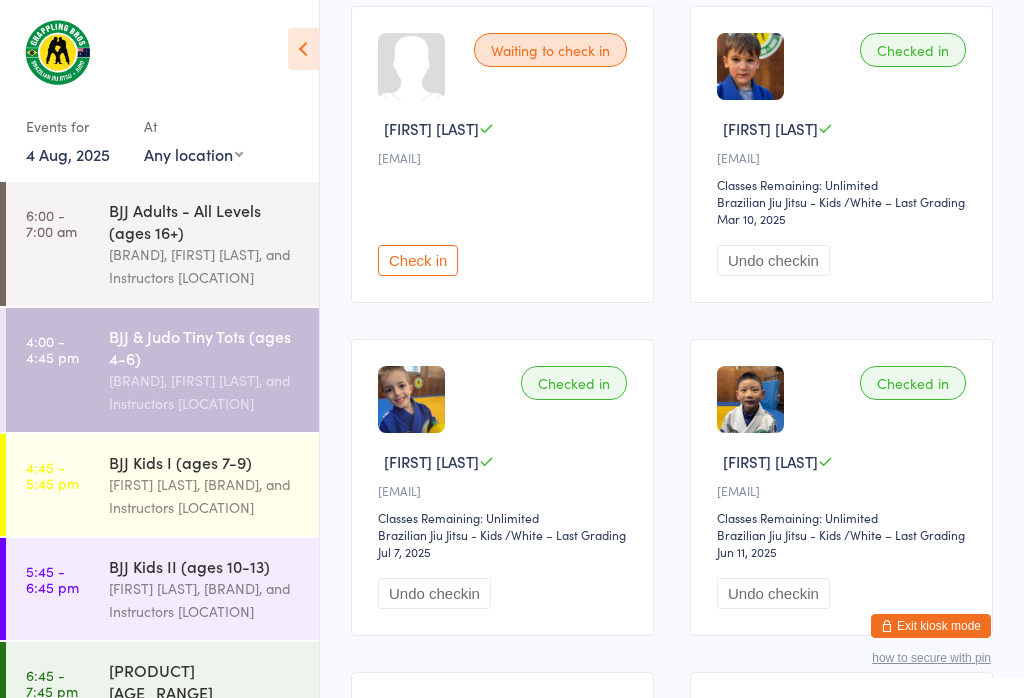 click on "4:45 - 5:45 pm BJJ Kids I (ages 7-9) [FIRST] [LAST], Grappling Bros, and Instructors Rydalmere" at bounding box center (162, 485) 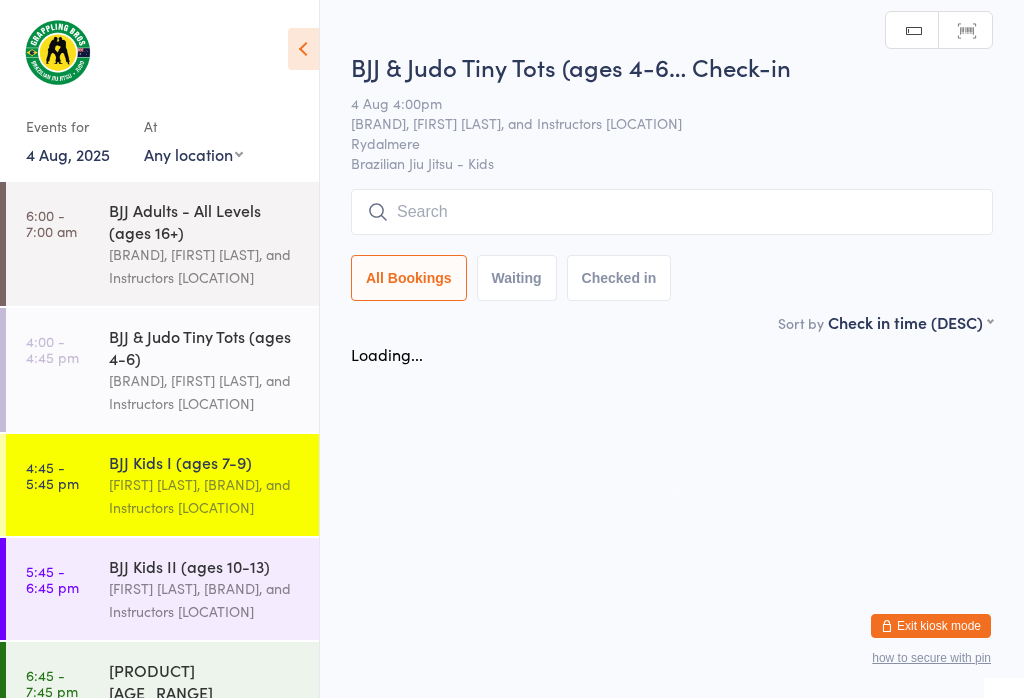 scroll, scrollTop: 0, scrollLeft: 0, axis: both 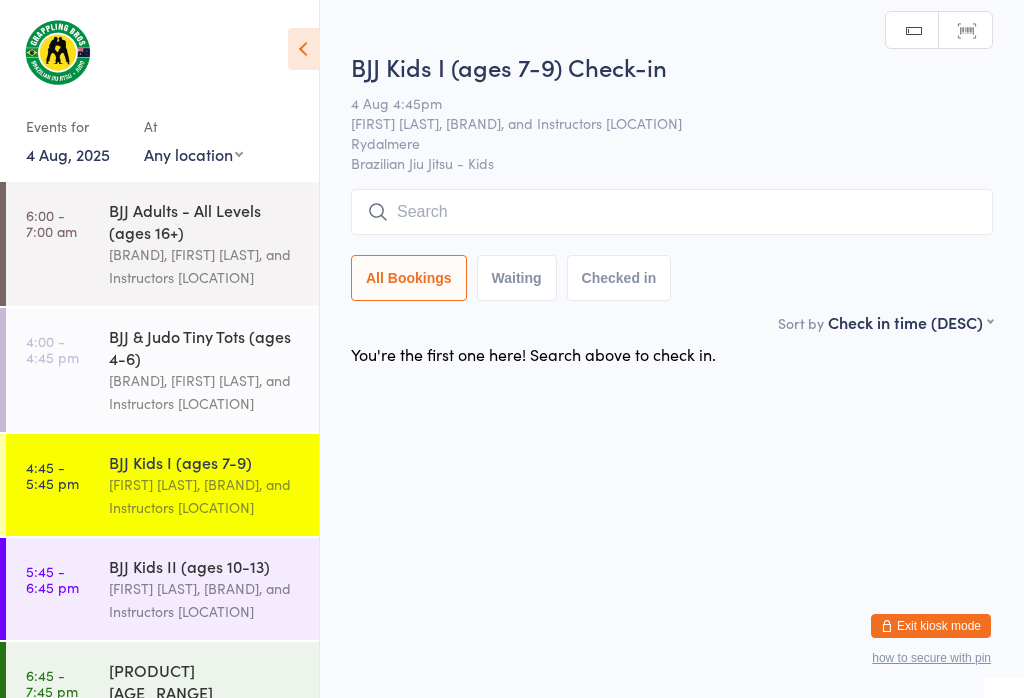 click at bounding box center (672, 212) 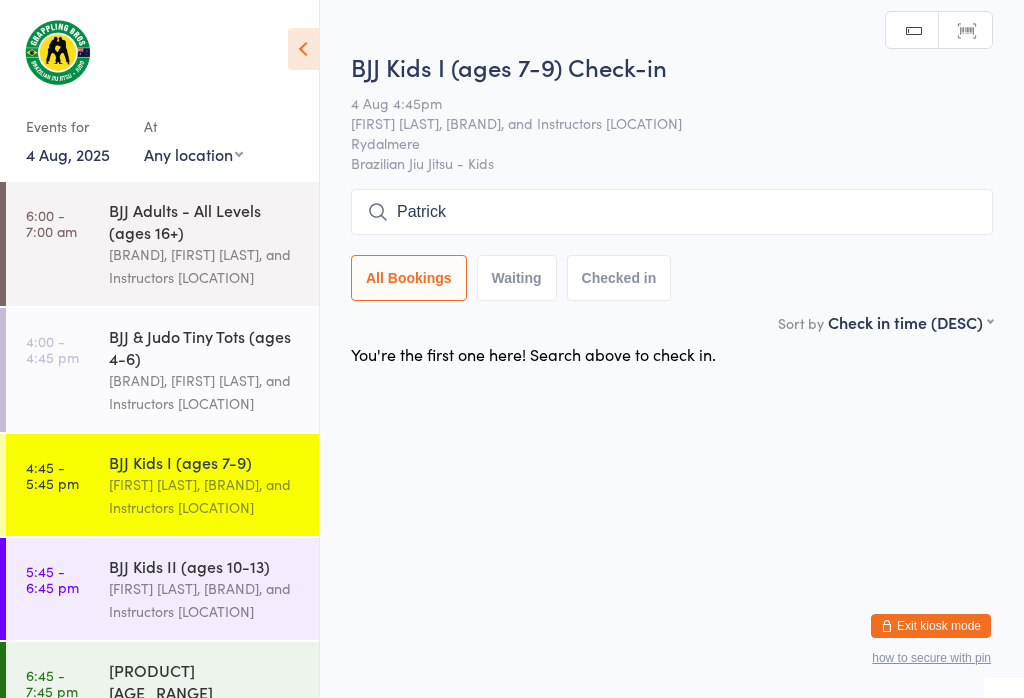 type on "Patrick" 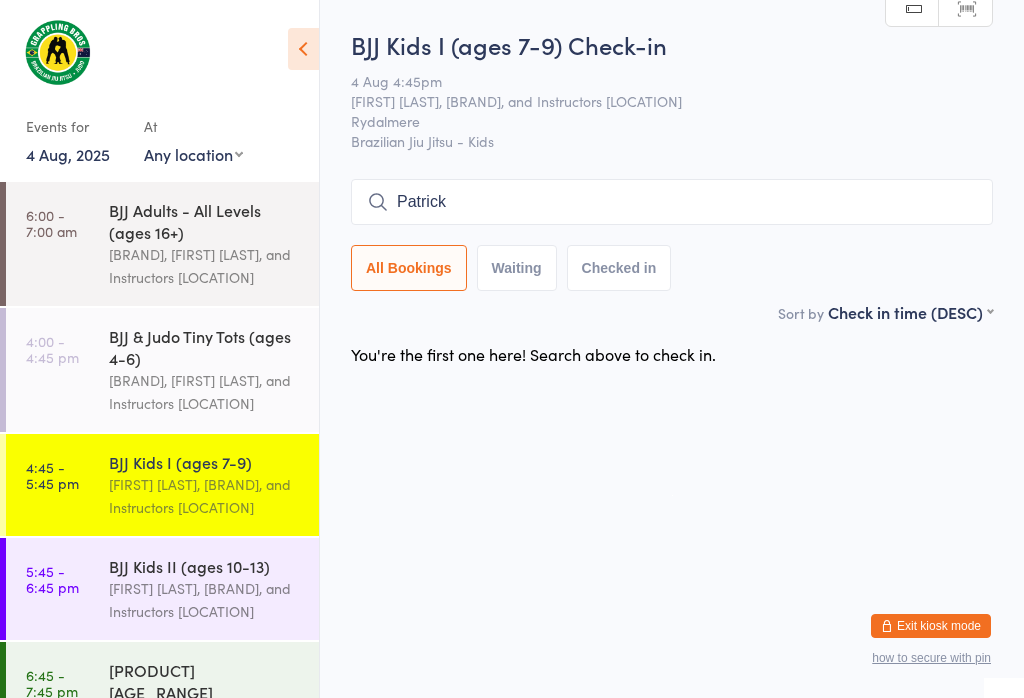 scroll, scrollTop: 0, scrollLeft: 0, axis: both 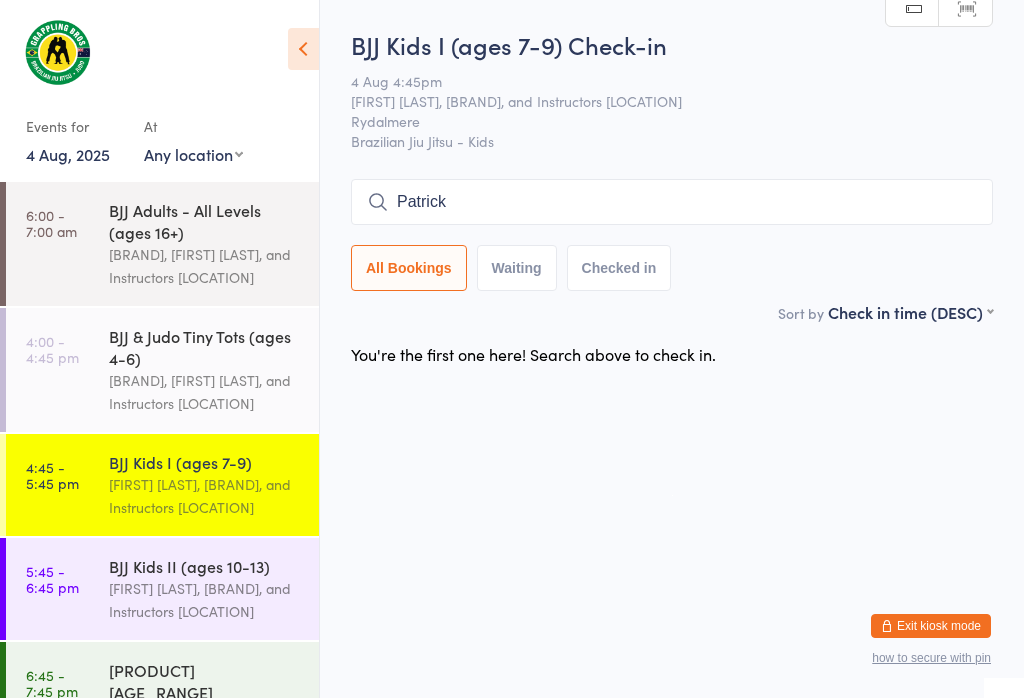 click on "BJJ & Judo Tiny Tots (ages 4-6)" at bounding box center [205, 347] 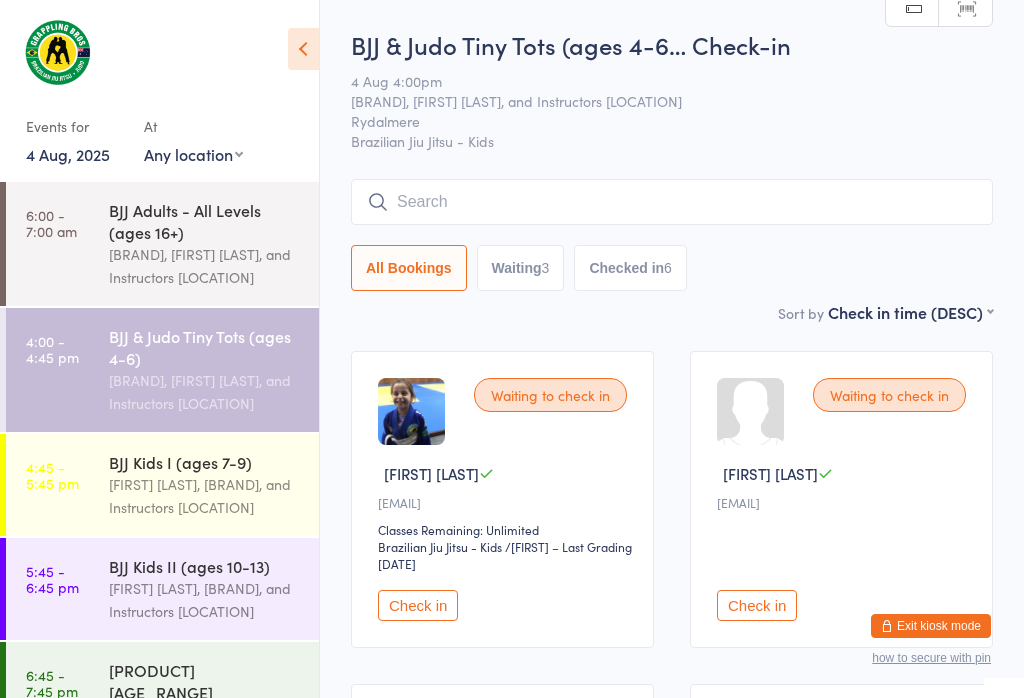 click at bounding box center (672, 202) 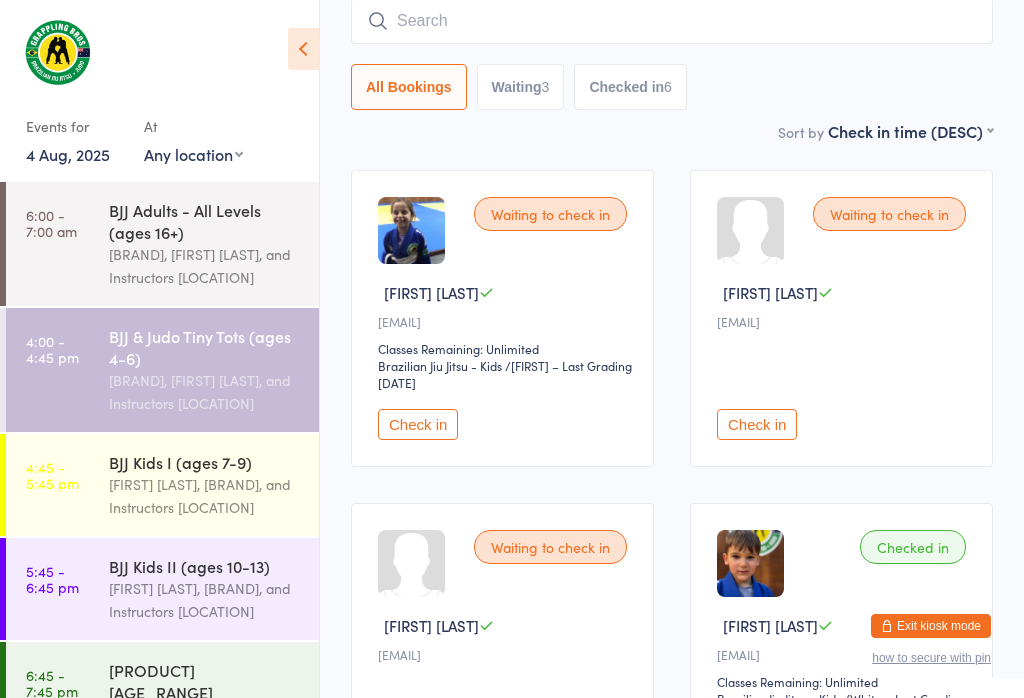 scroll, scrollTop: 169, scrollLeft: 0, axis: vertical 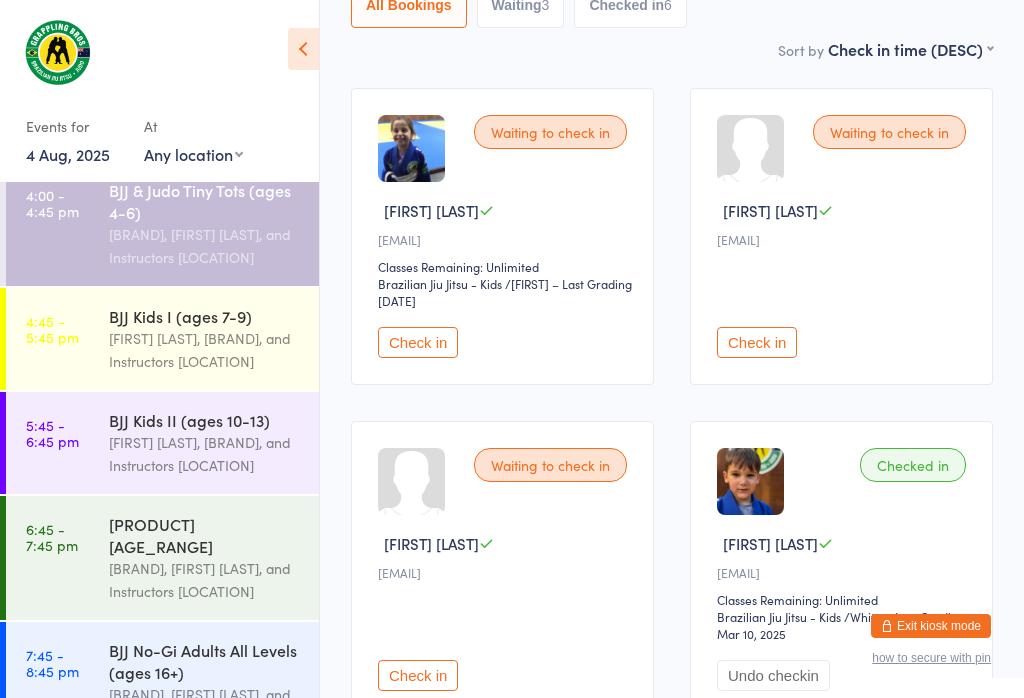 click on "[FIRST] [LAST], [BRAND], and Instructors [LOCATION]" at bounding box center (205, 350) 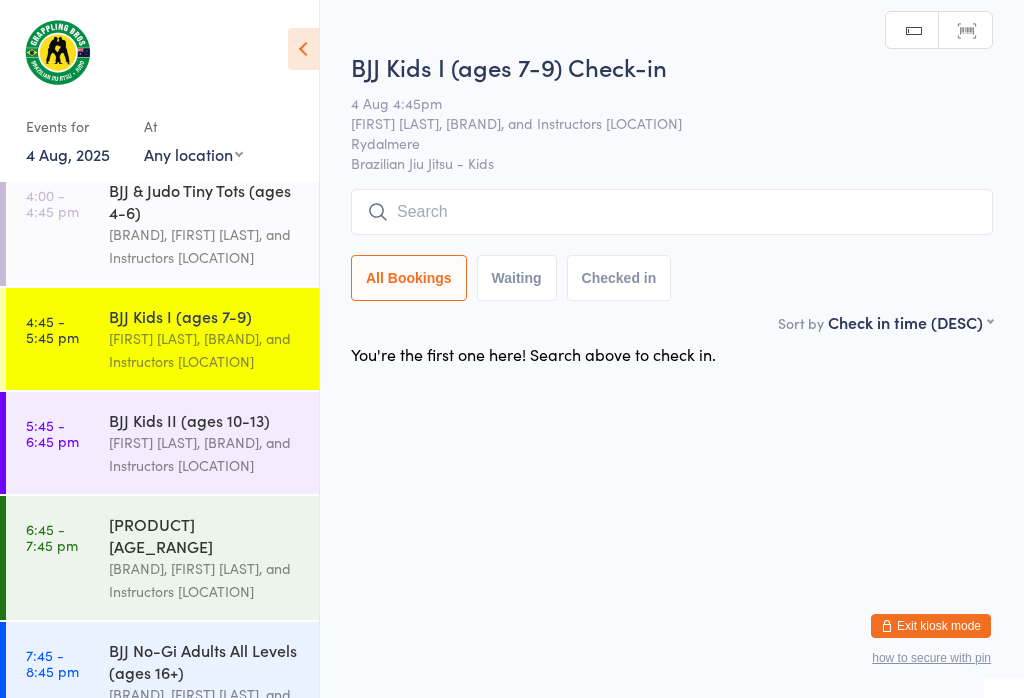 scroll, scrollTop: 0, scrollLeft: 0, axis: both 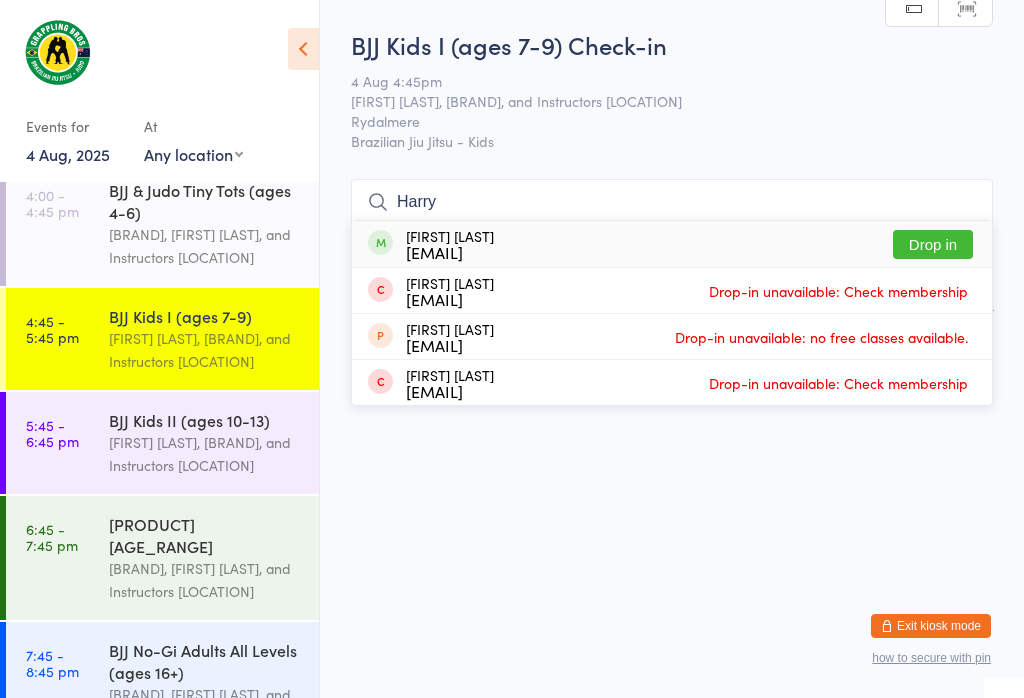 type on "Harry" 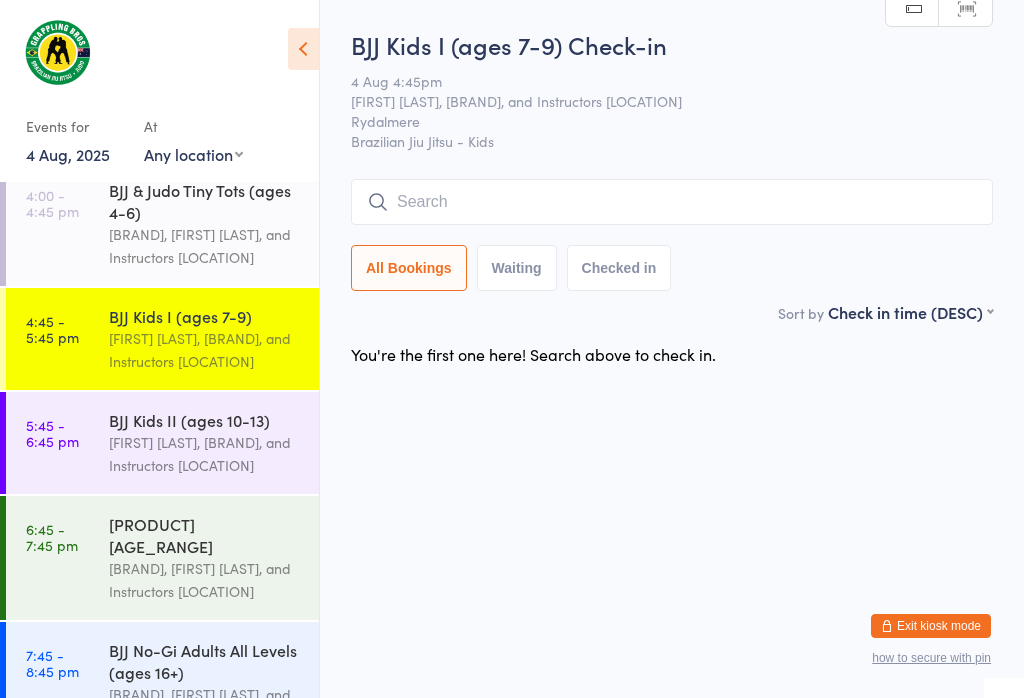 scroll, scrollTop: 0, scrollLeft: 0, axis: both 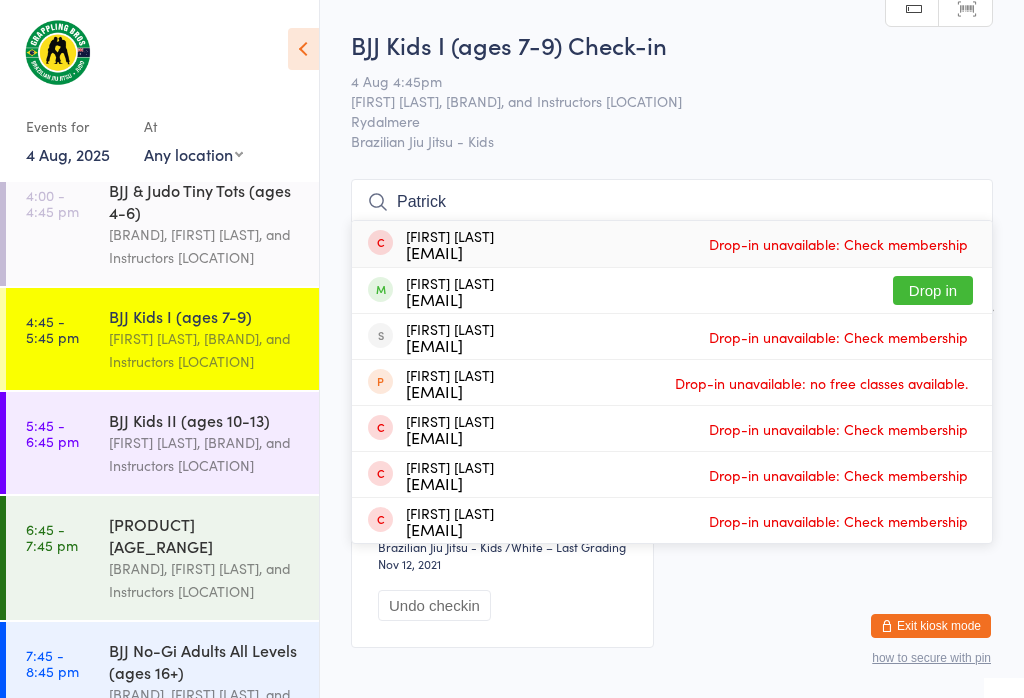 type on "Patrick" 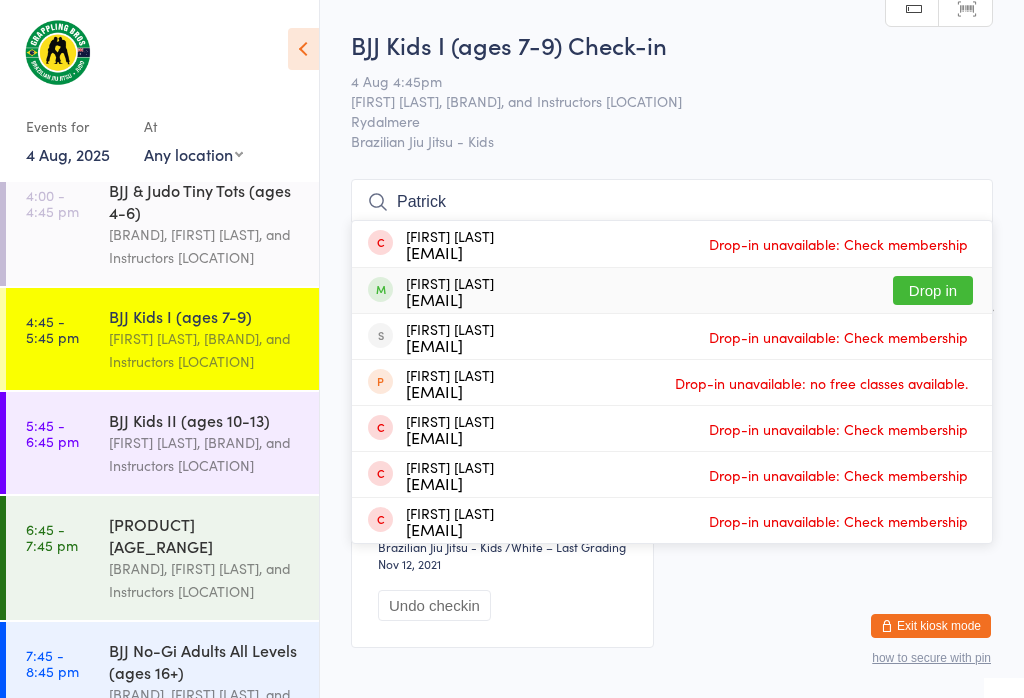 click on "Drop in" at bounding box center (933, 290) 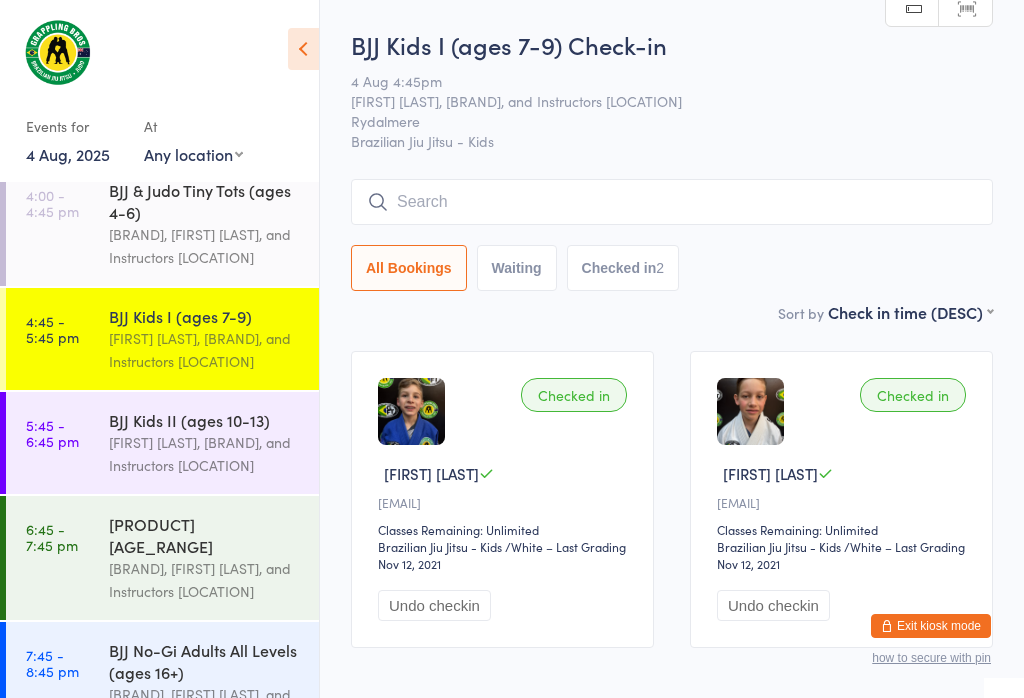 click at bounding box center [672, 202] 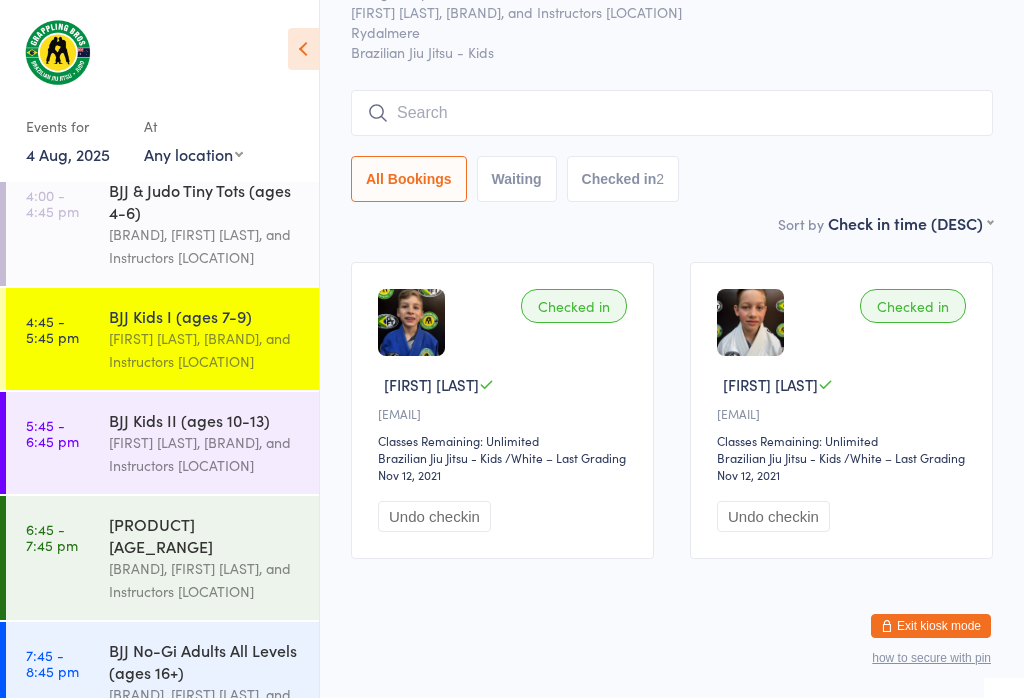 scroll, scrollTop: 181, scrollLeft: 0, axis: vertical 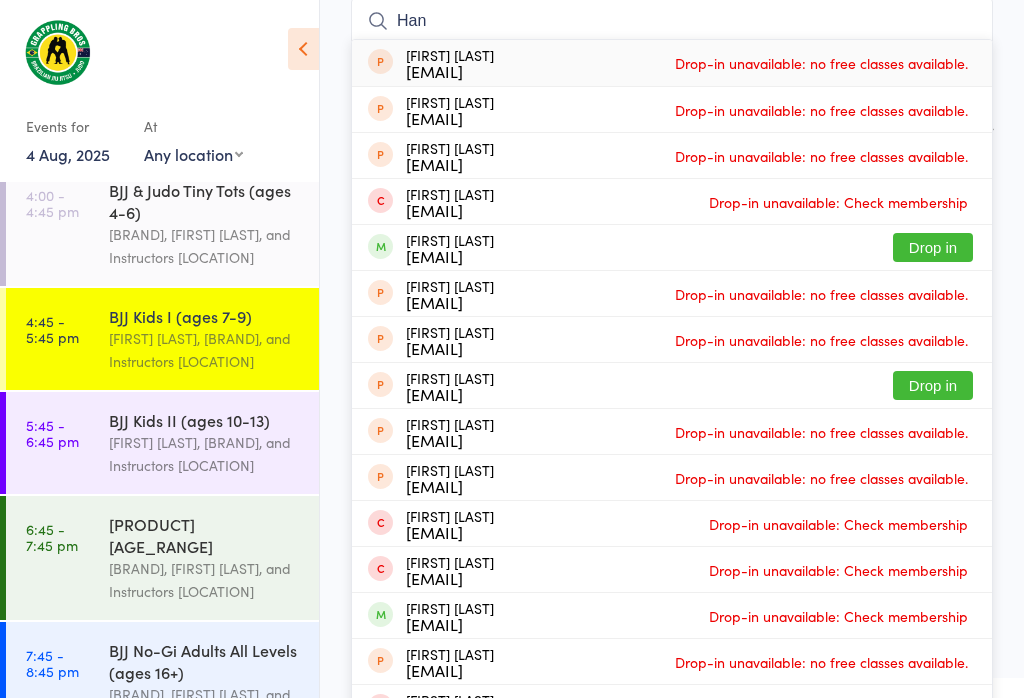 type on "Han" 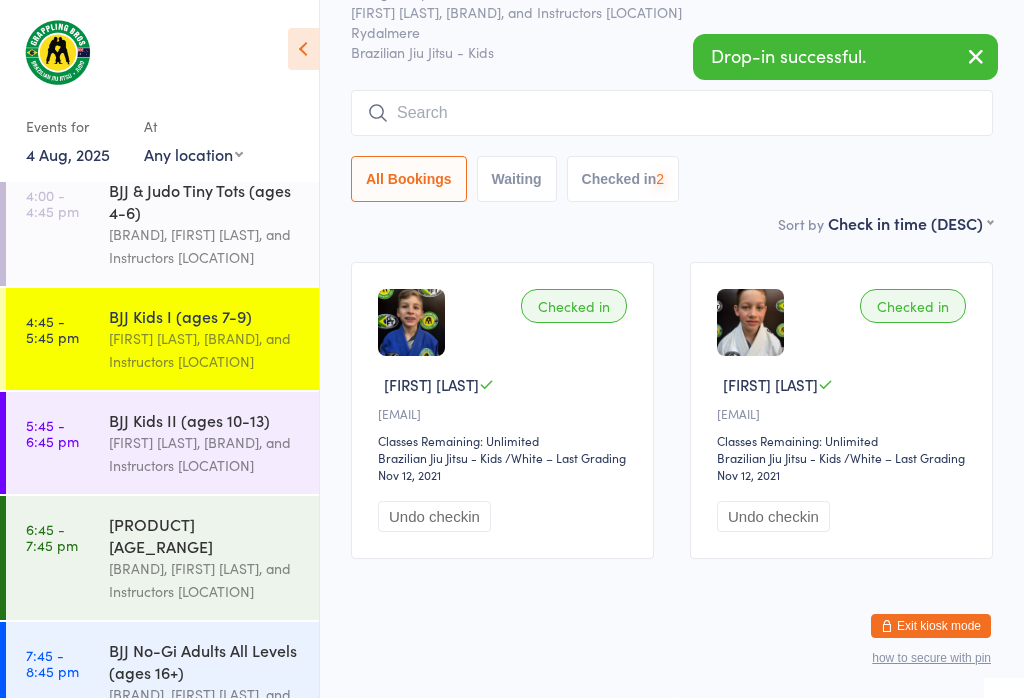 scroll, scrollTop: 107, scrollLeft: 0, axis: vertical 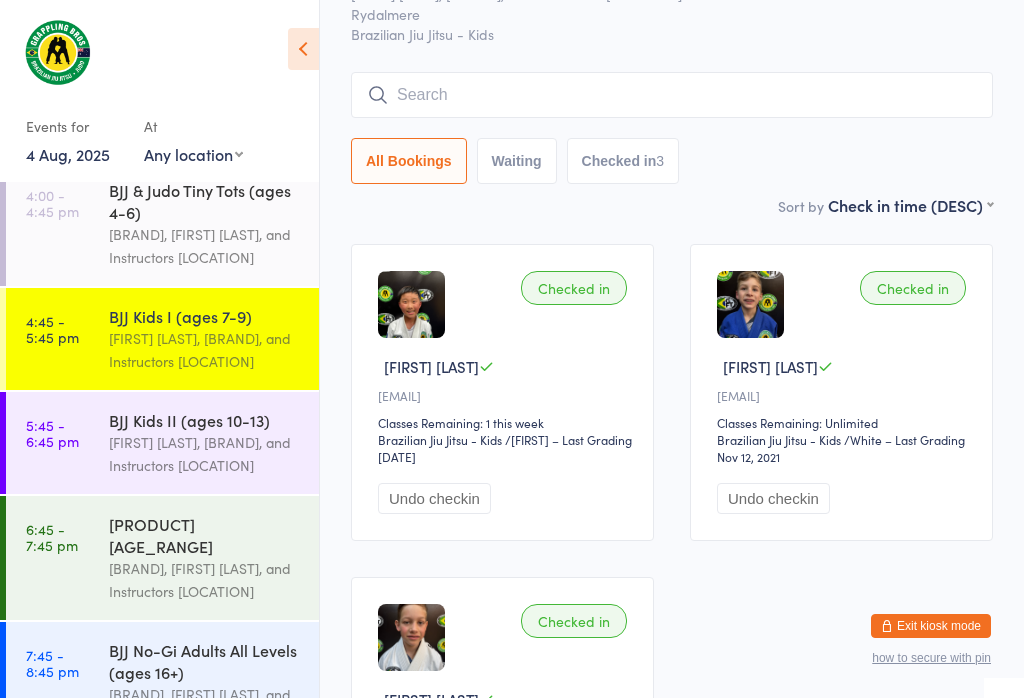 click at bounding box center [672, 95] 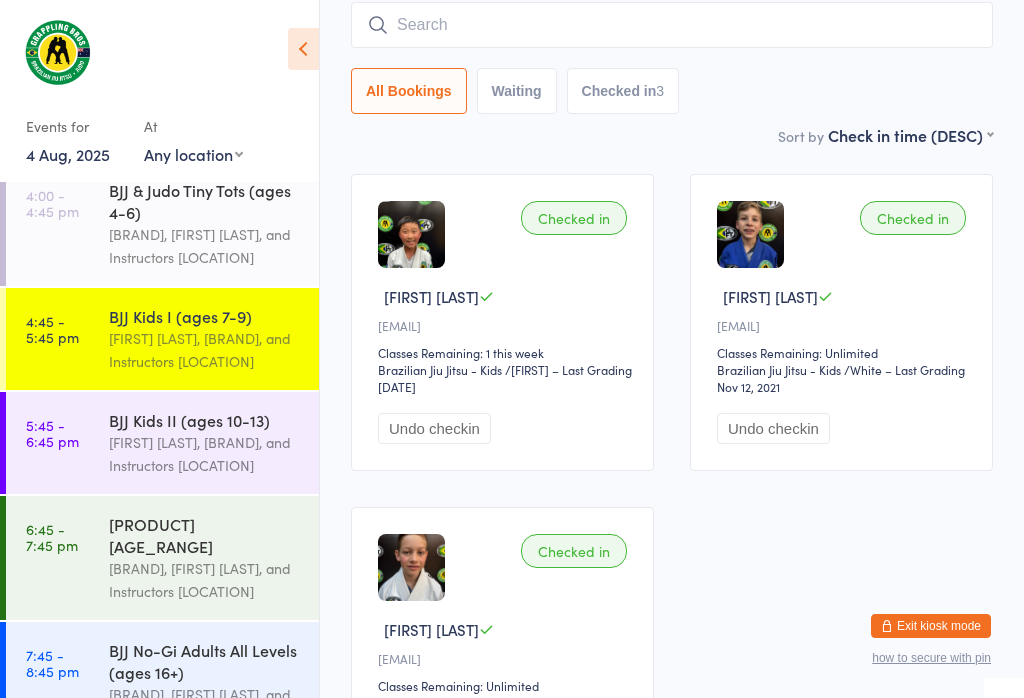 scroll, scrollTop: 181, scrollLeft: 0, axis: vertical 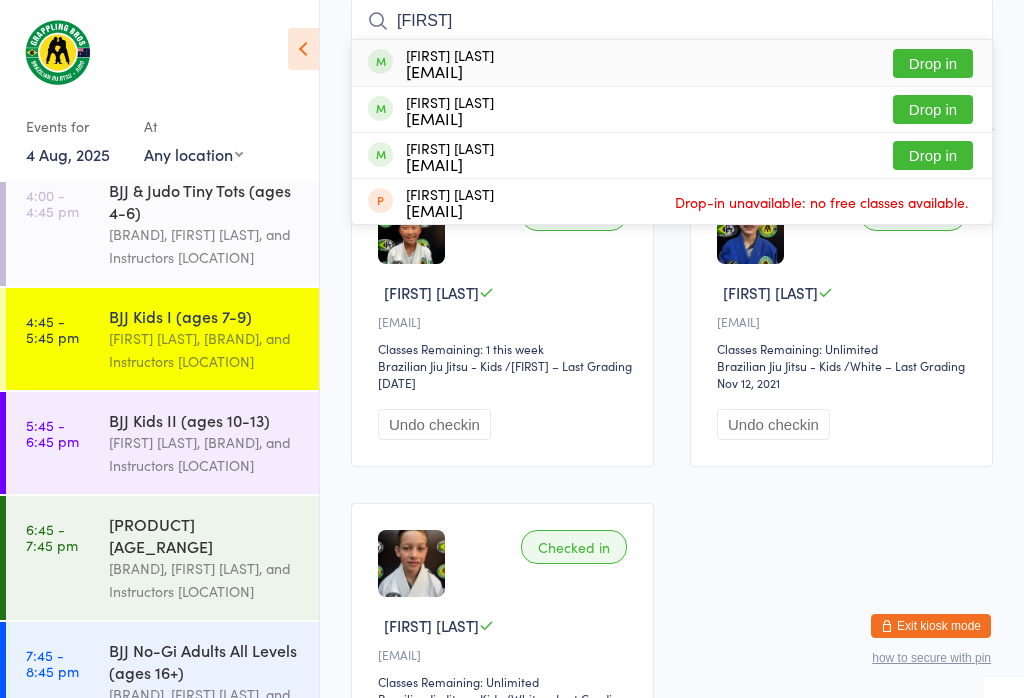 type on "[FIRST]" 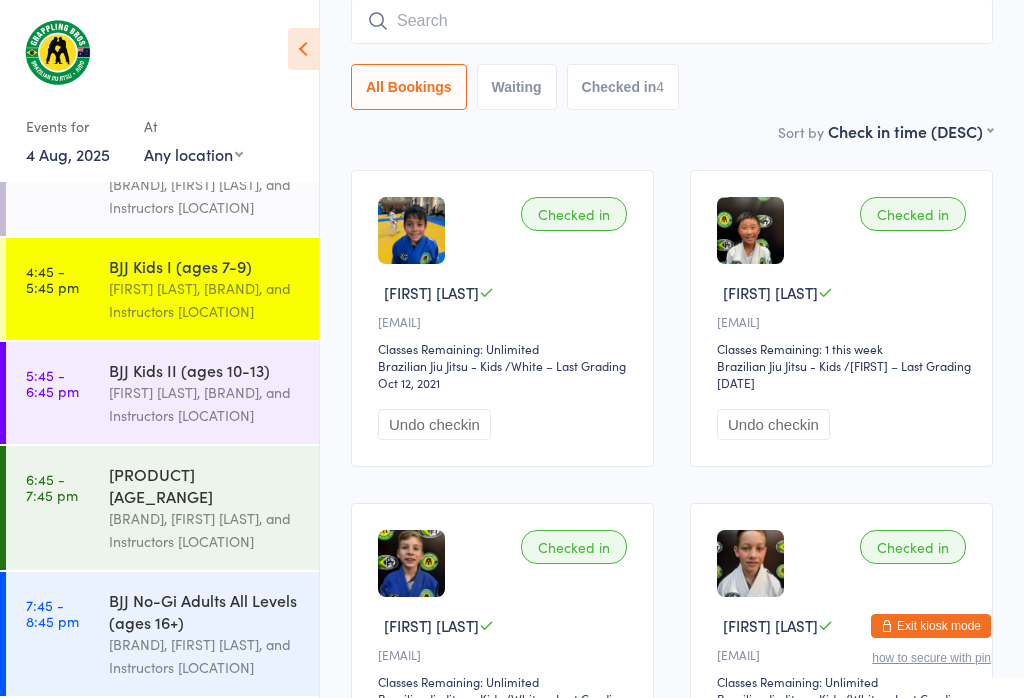 scroll, scrollTop: 252, scrollLeft: 0, axis: vertical 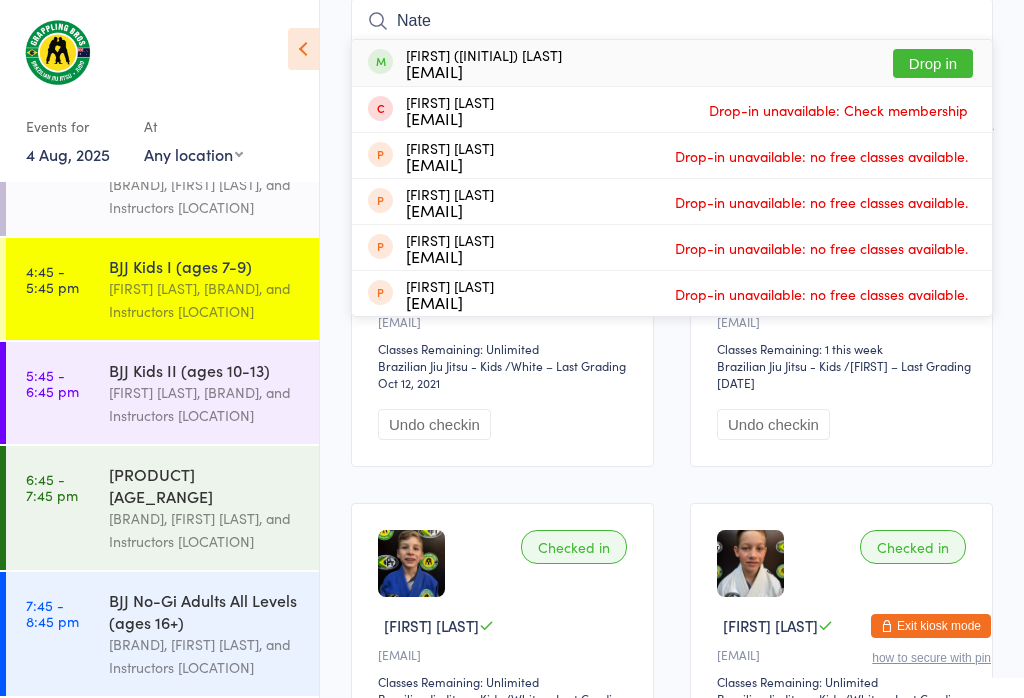 type on "Nate" 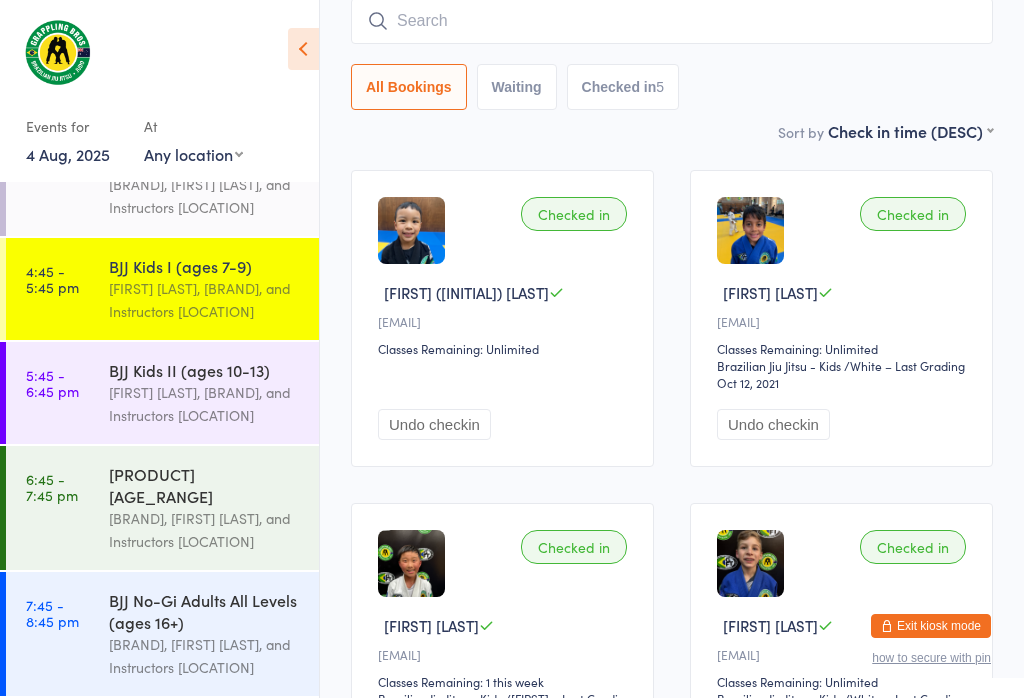 click on "[FIRST] [LAST], [BRAND], and Instructors [LOCATION]" at bounding box center (205, 300) 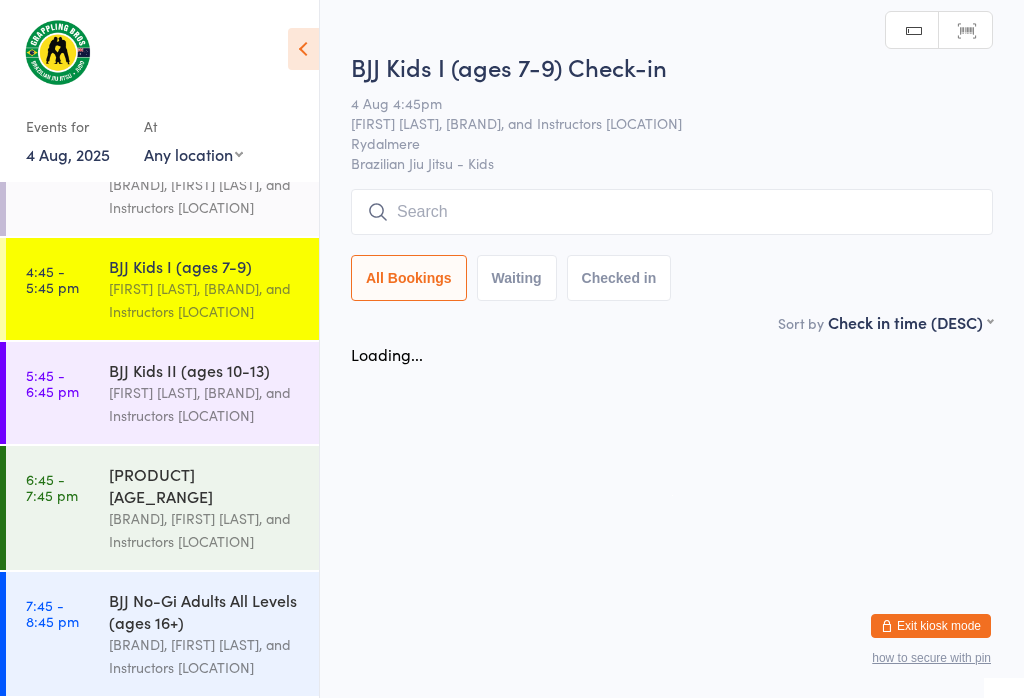 scroll, scrollTop: 0, scrollLeft: 0, axis: both 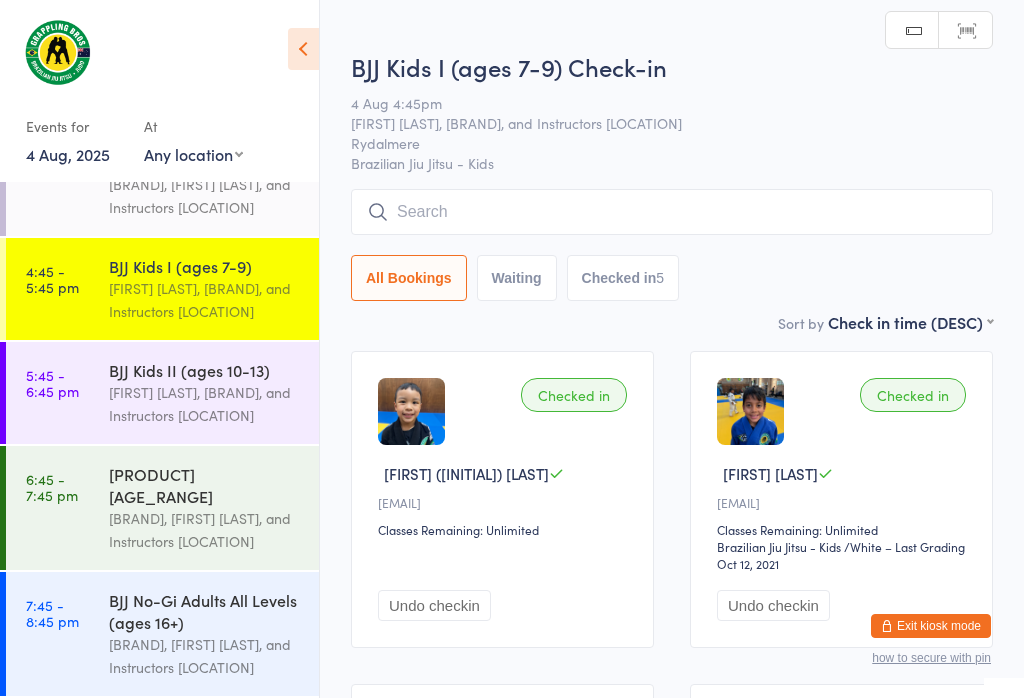 click at bounding box center [672, 212] 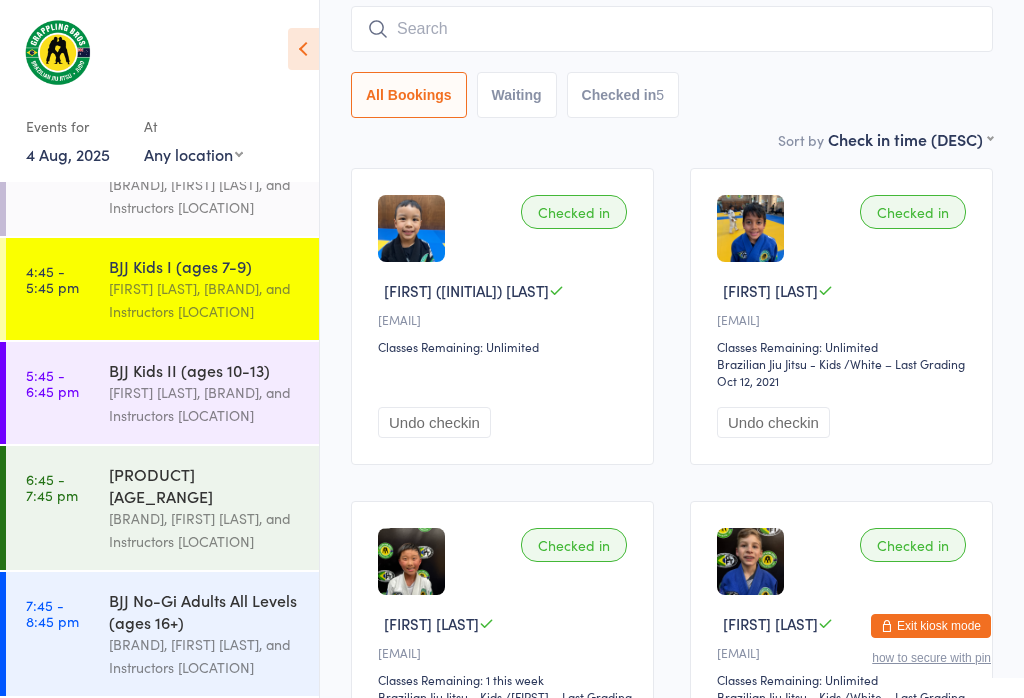 scroll, scrollTop: 191, scrollLeft: 0, axis: vertical 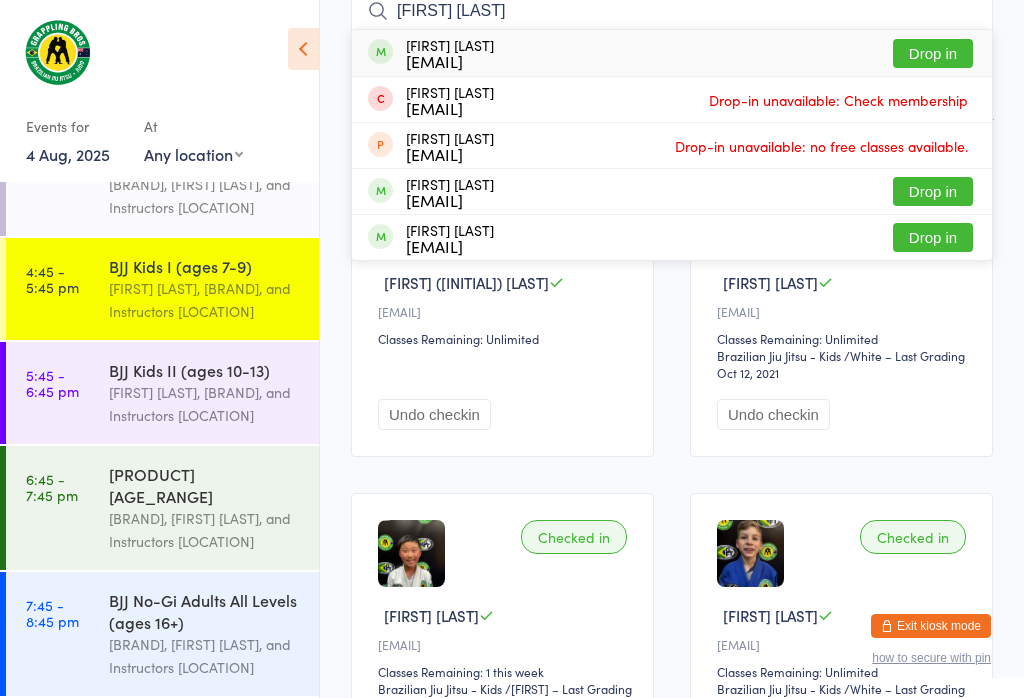 type on "[FIRST] [LAST]" 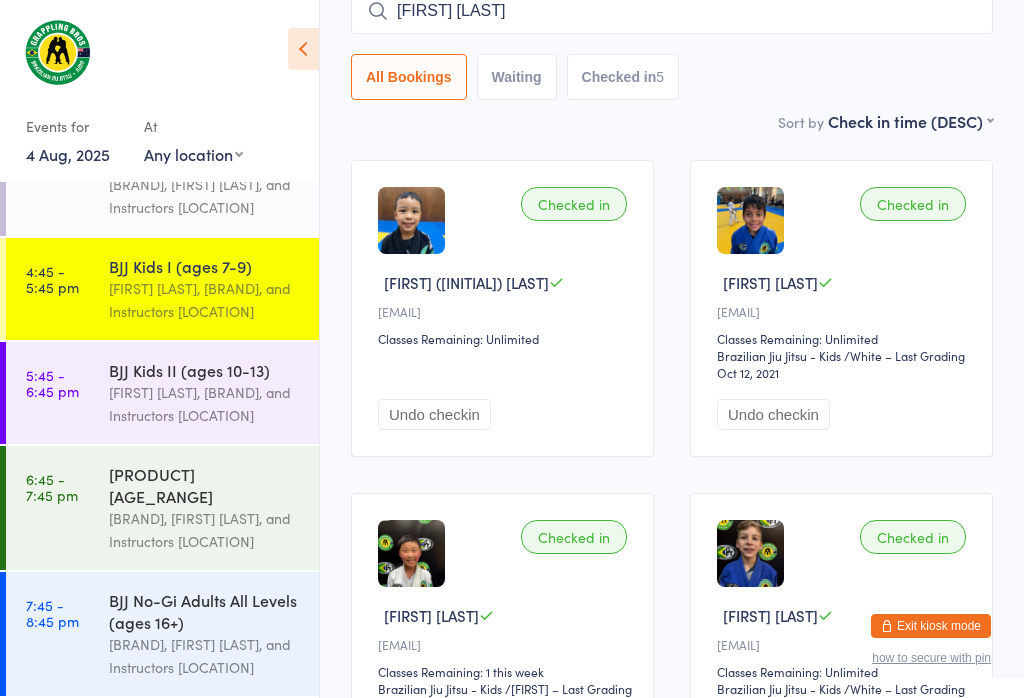 type 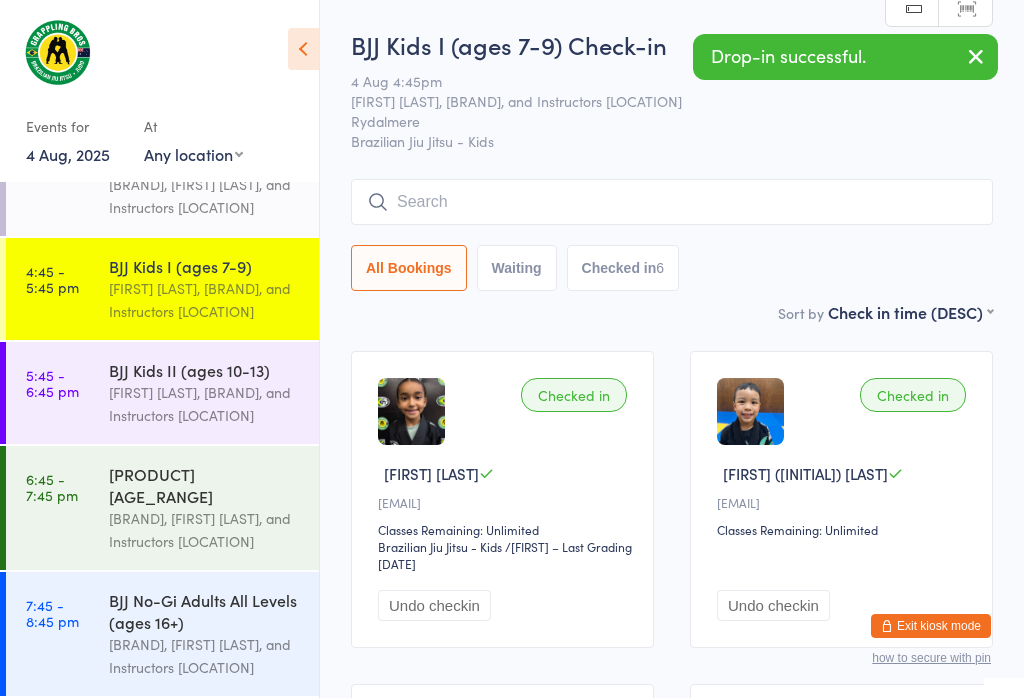 scroll, scrollTop: 0, scrollLeft: 0, axis: both 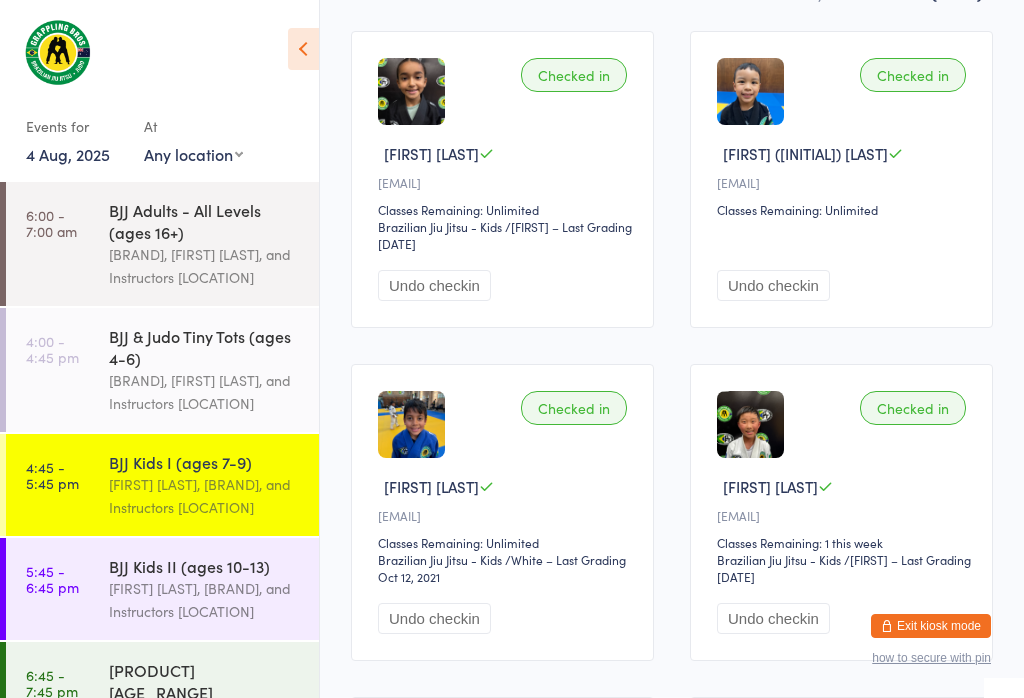 click on "[BRAND], [FIRST] [LAST], and Instructors [LOCATION]" at bounding box center [205, 392] 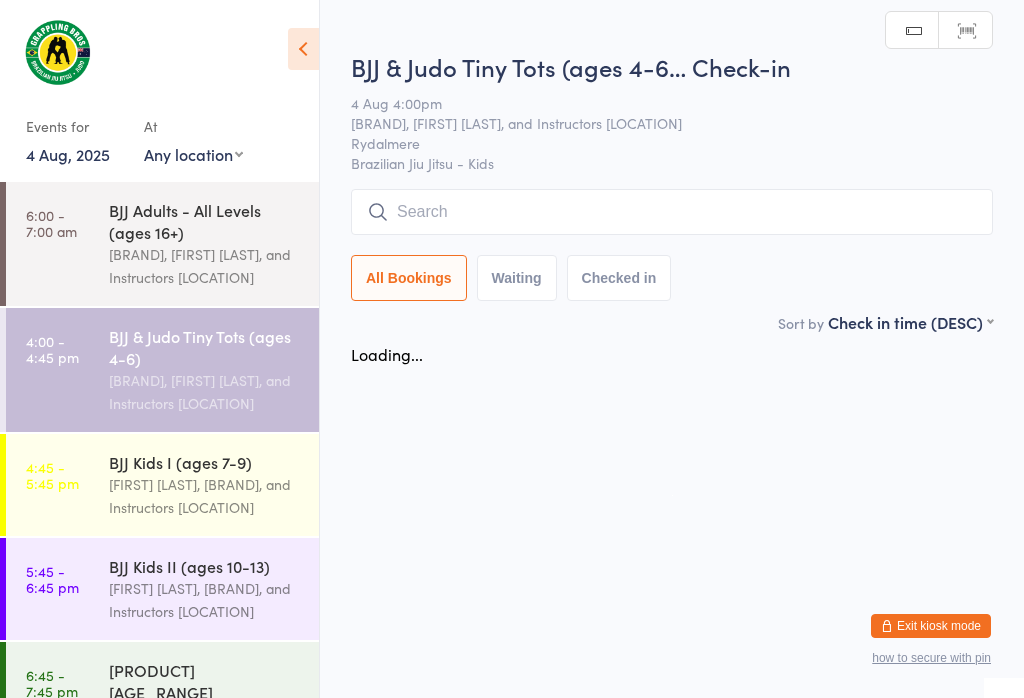 scroll, scrollTop: 49, scrollLeft: 0, axis: vertical 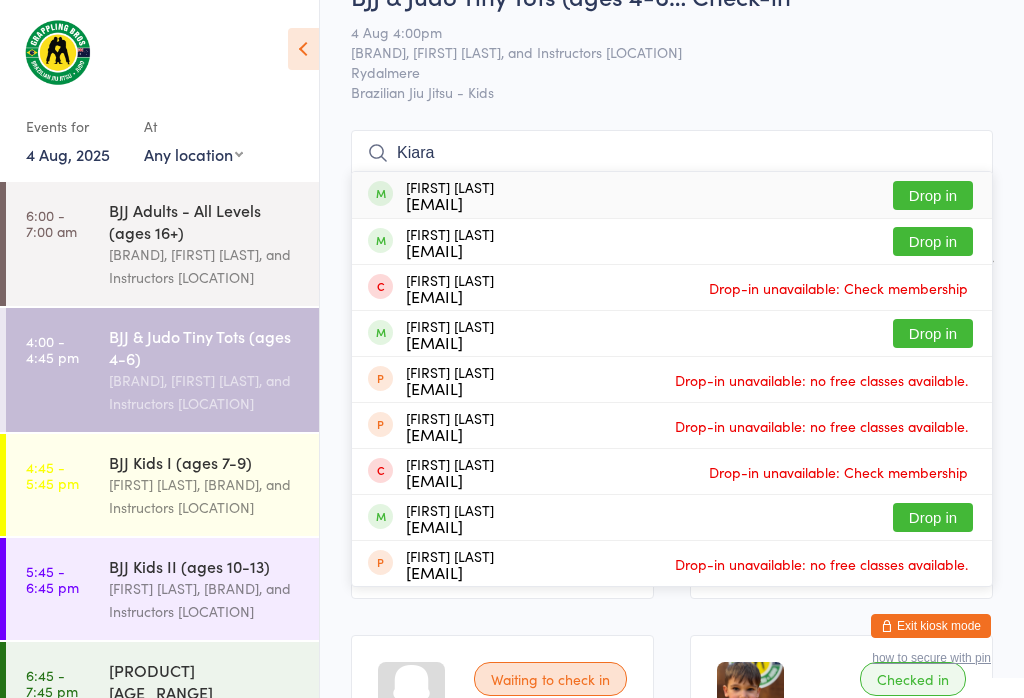 type on "Kiara" 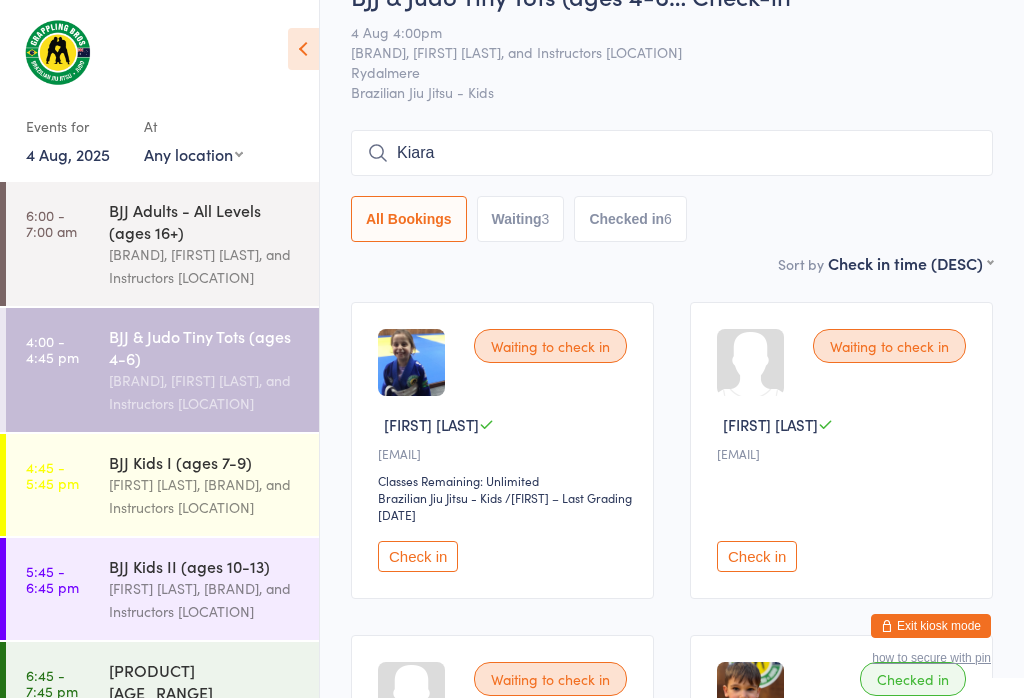 type 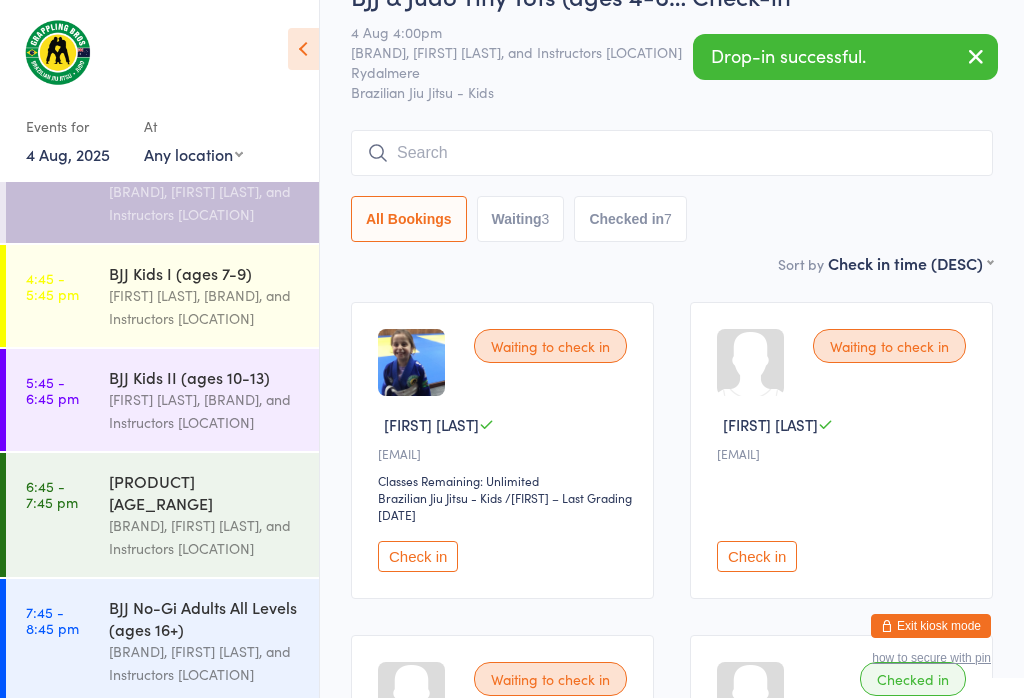 scroll, scrollTop: 208, scrollLeft: 0, axis: vertical 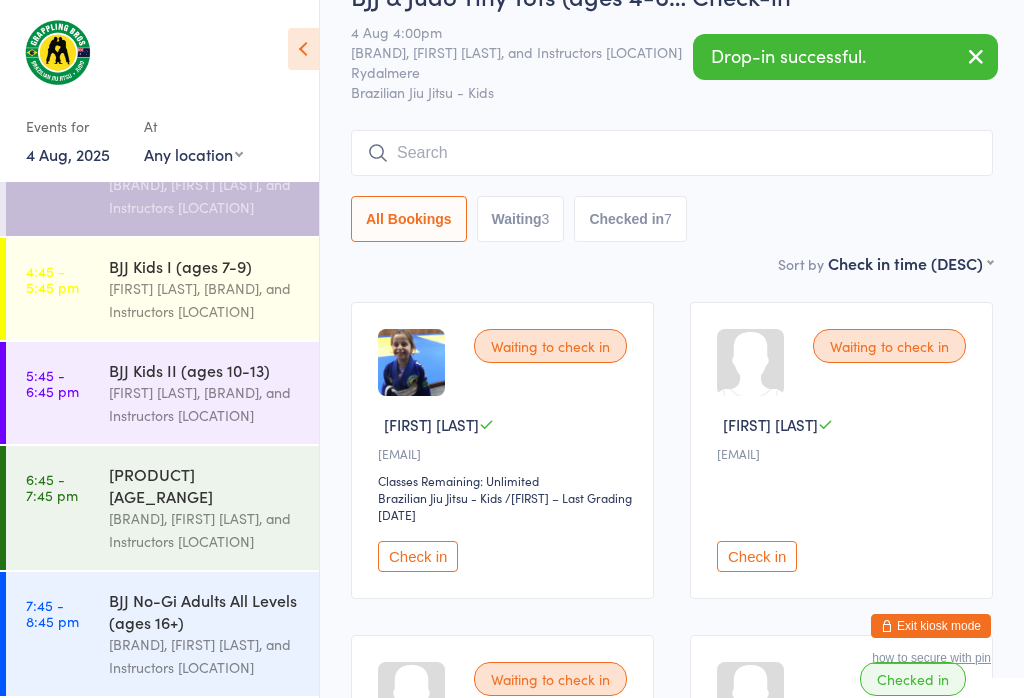 click on "[FIRST] [LAST], [BRAND], and Instructors [LOCATION]" at bounding box center [205, 300] 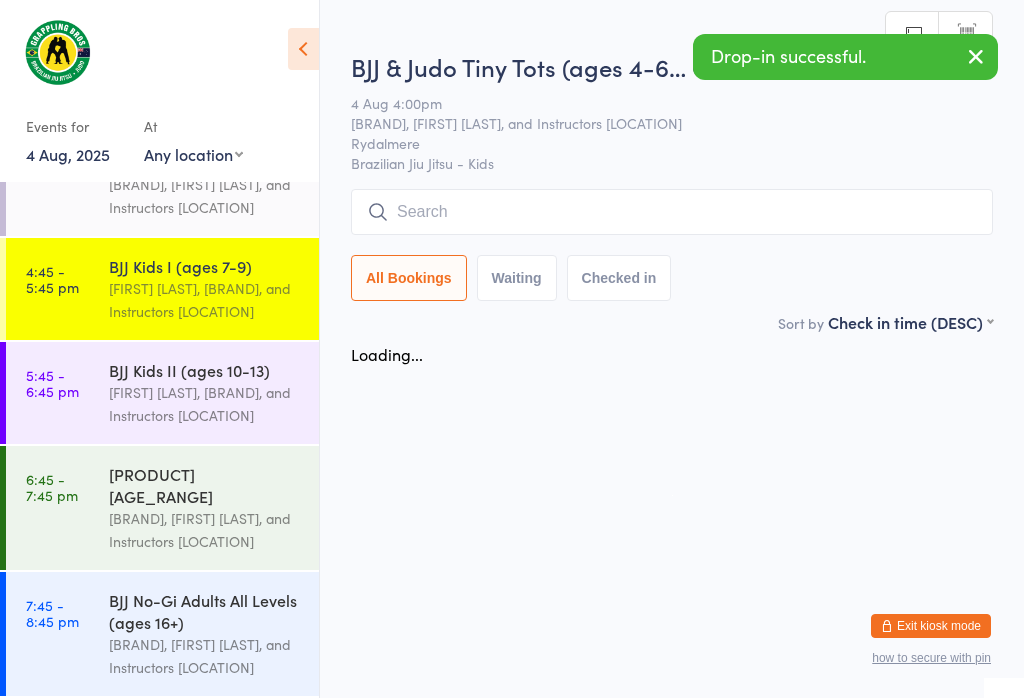 scroll, scrollTop: 0, scrollLeft: 0, axis: both 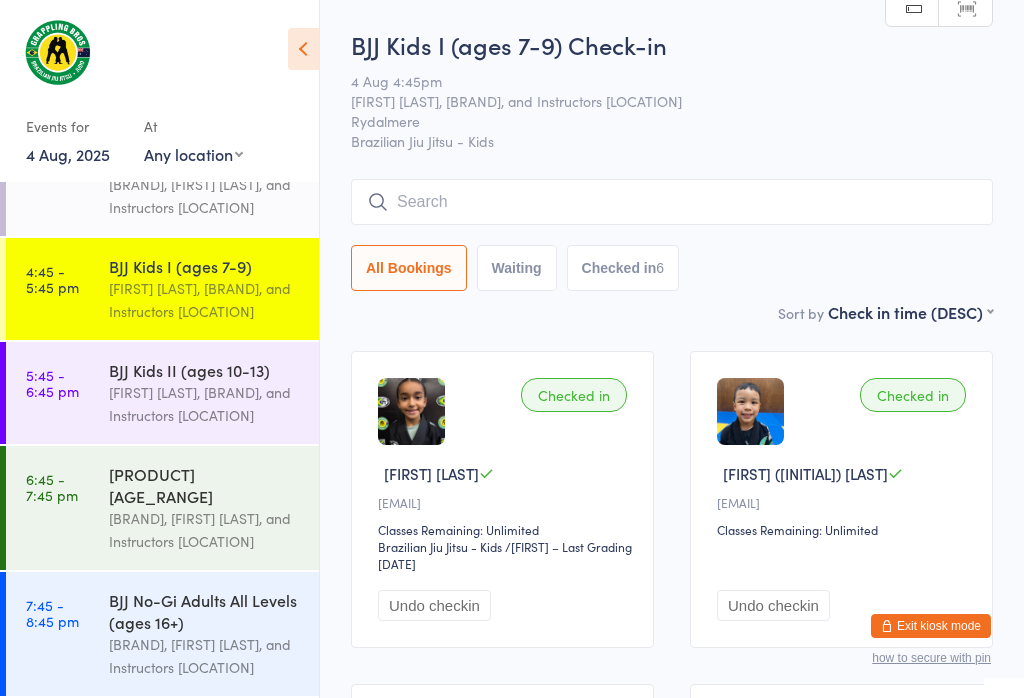 click at bounding box center [672, 202] 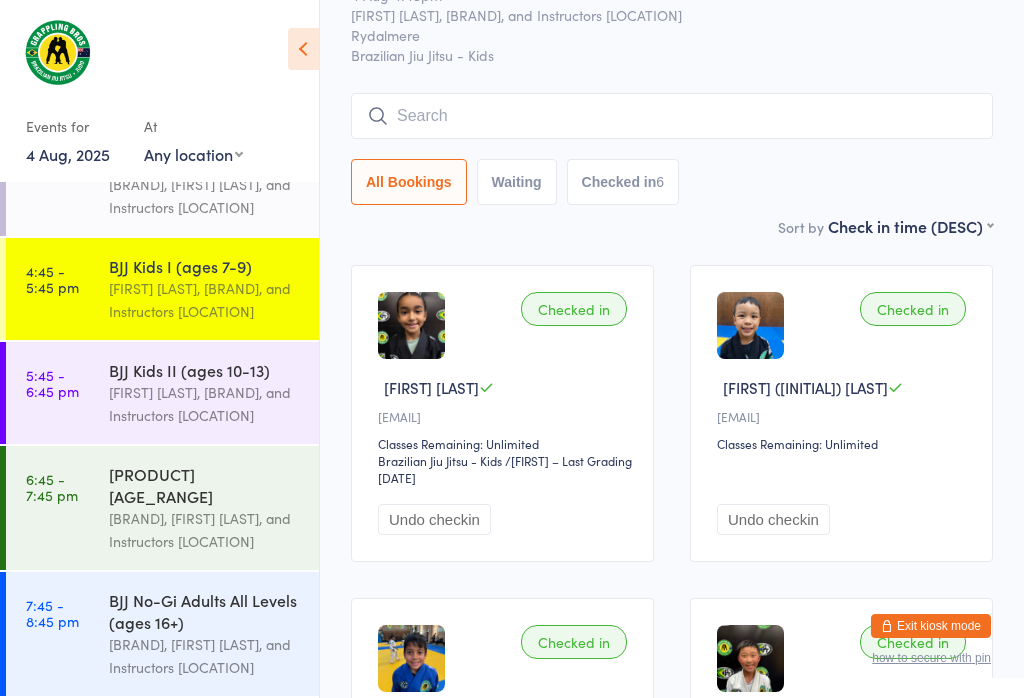 scroll, scrollTop: 181, scrollLeft: 0, axis: vertical 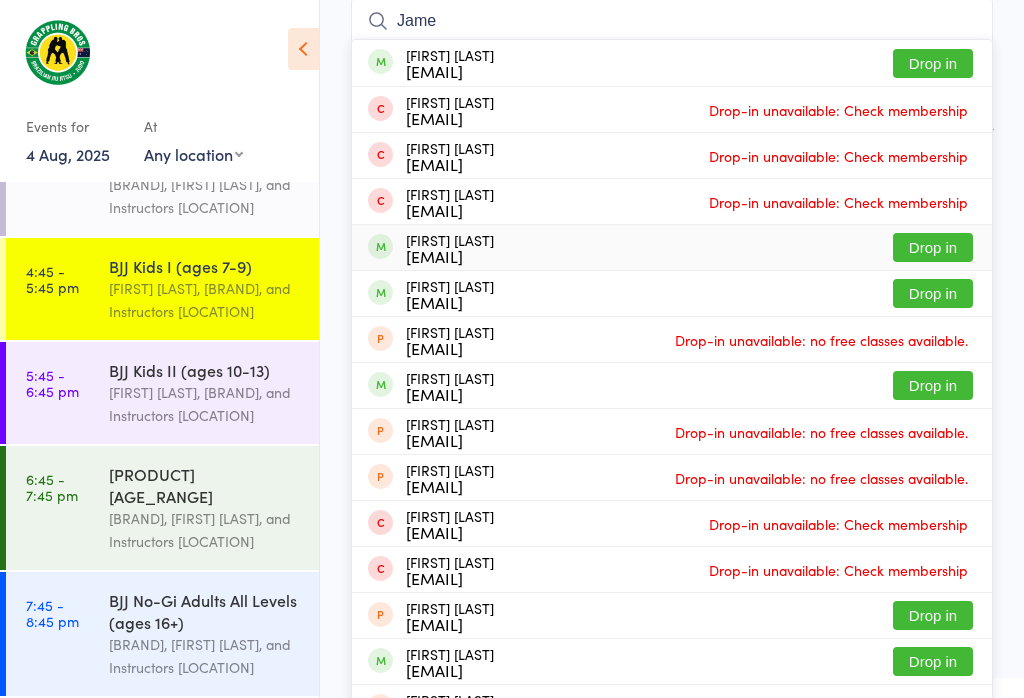 type on "Jame" 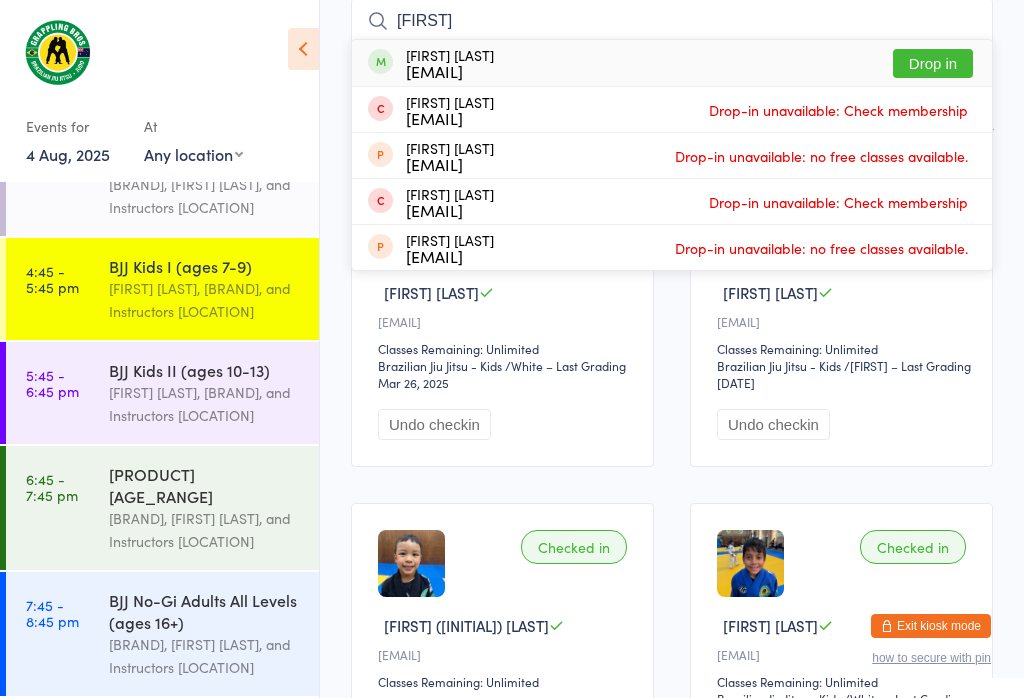 type on "[FIRST]" 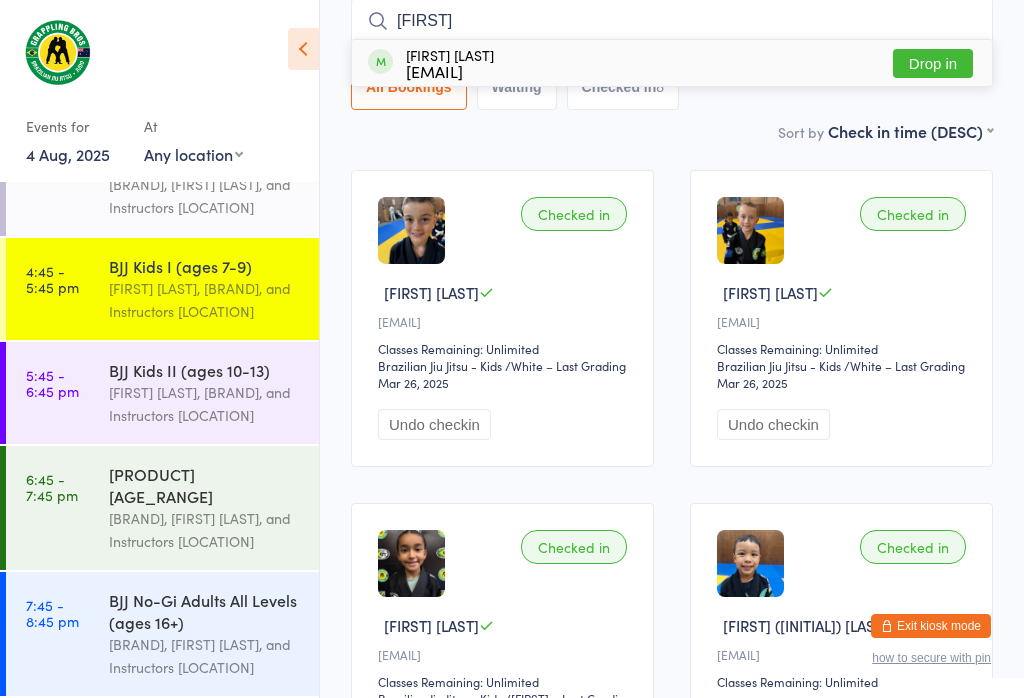 type on "[FIRST]" 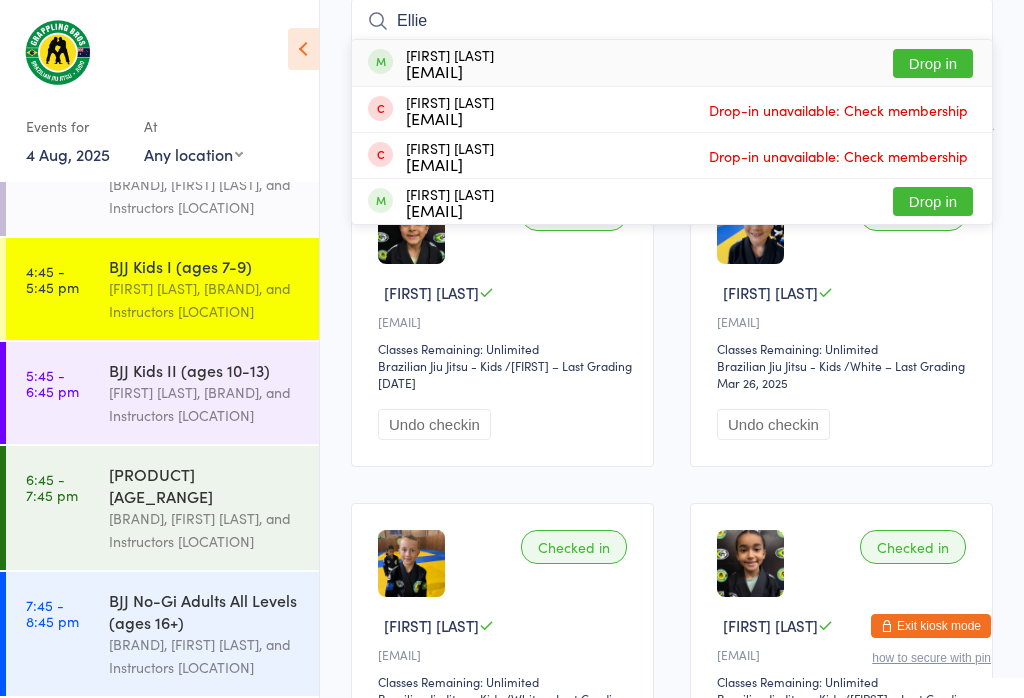 type on "Ellie" 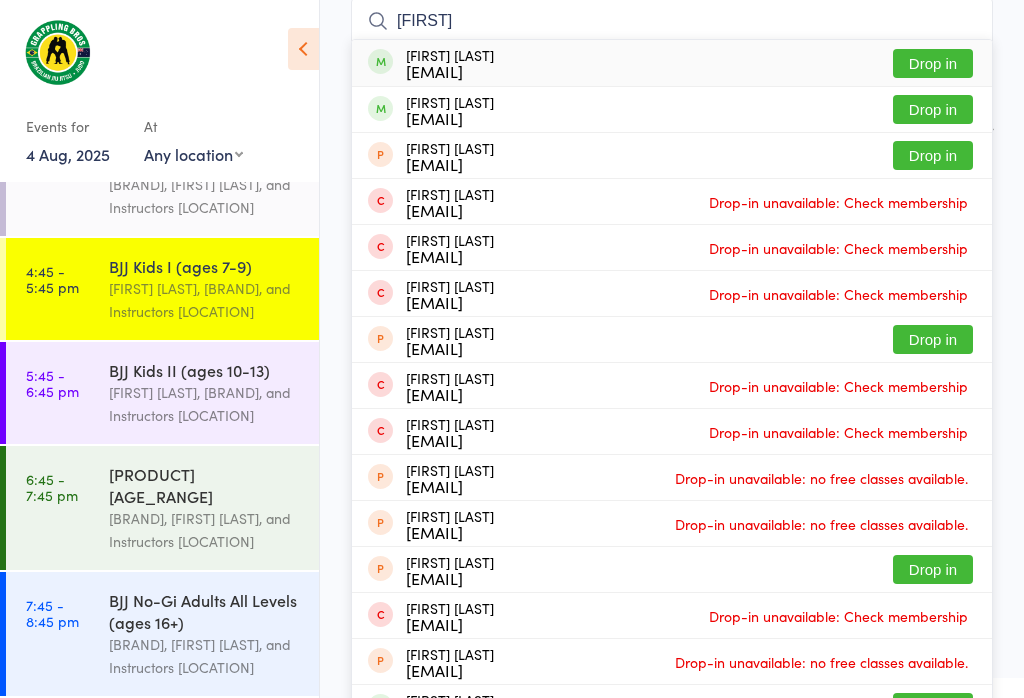 type on "[FIRST]" 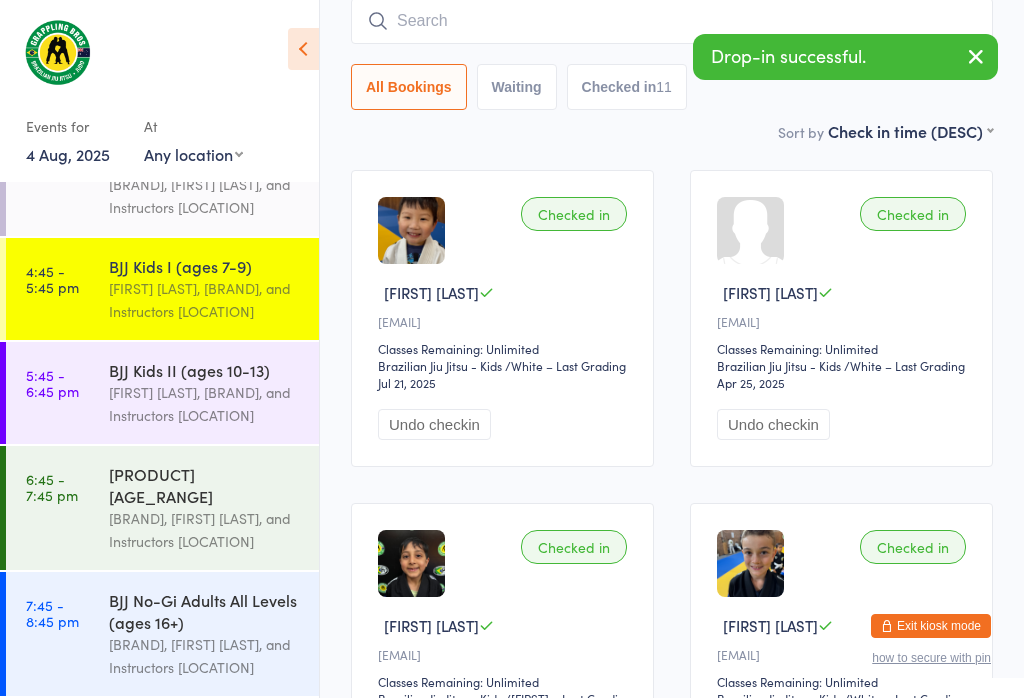 click on "Undo checkin" at bounding box center (434, 424) 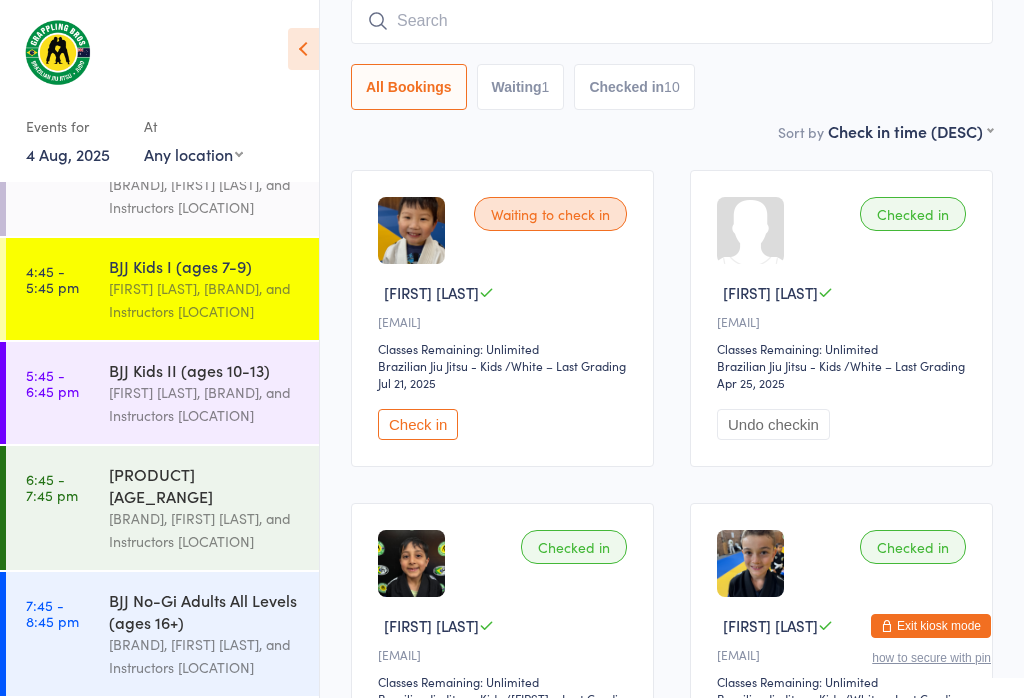 click at bounding box center [672, 21] 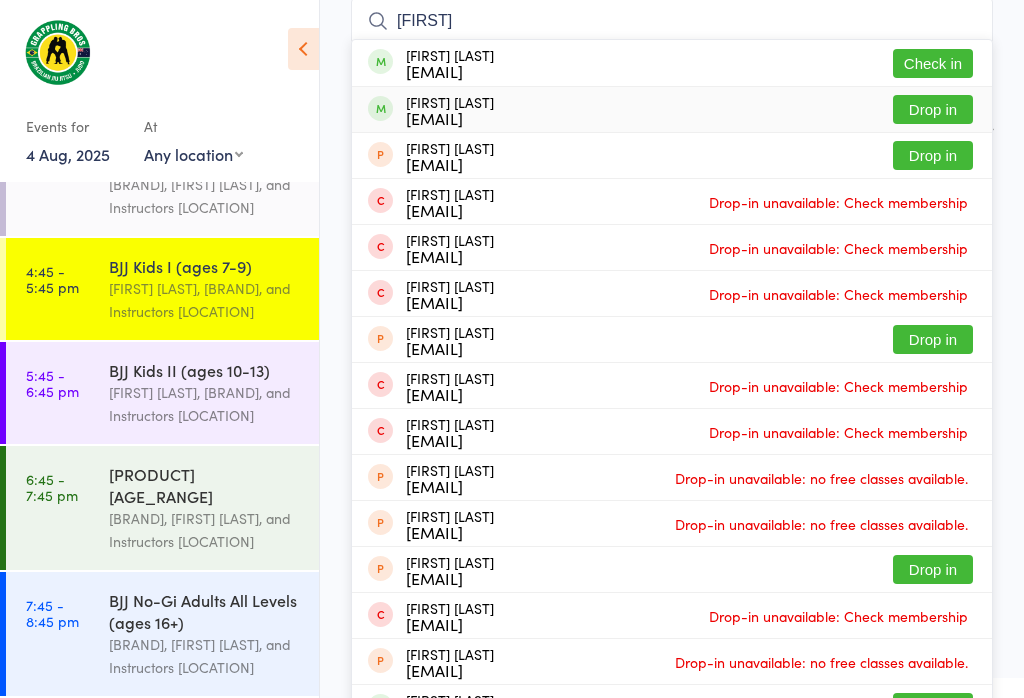 type on "[FIRST]" 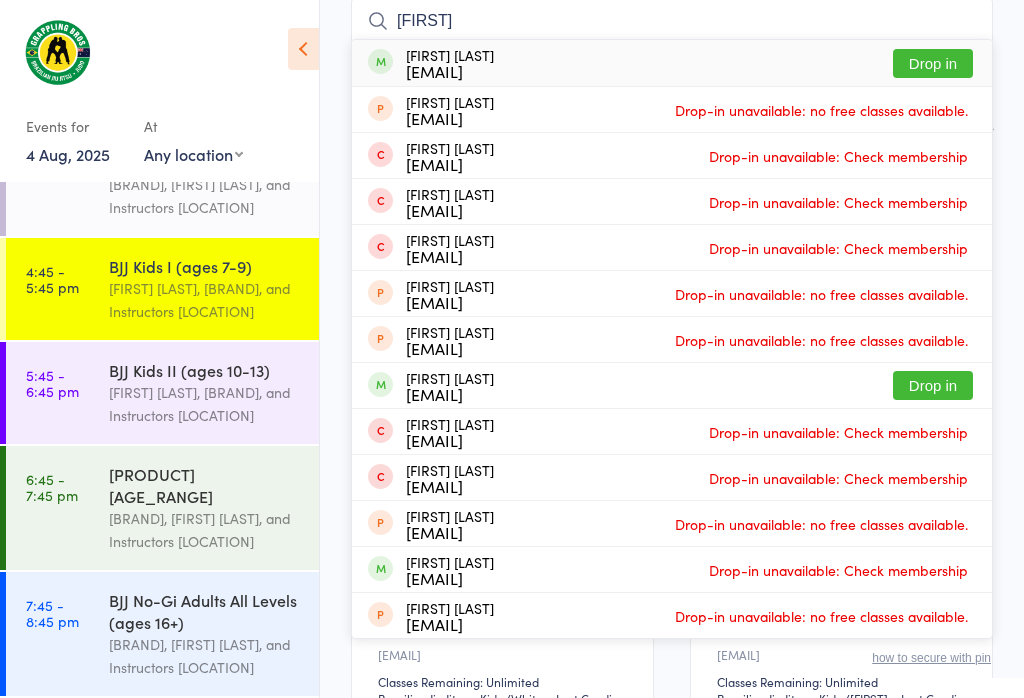 type on "[FIRST]" 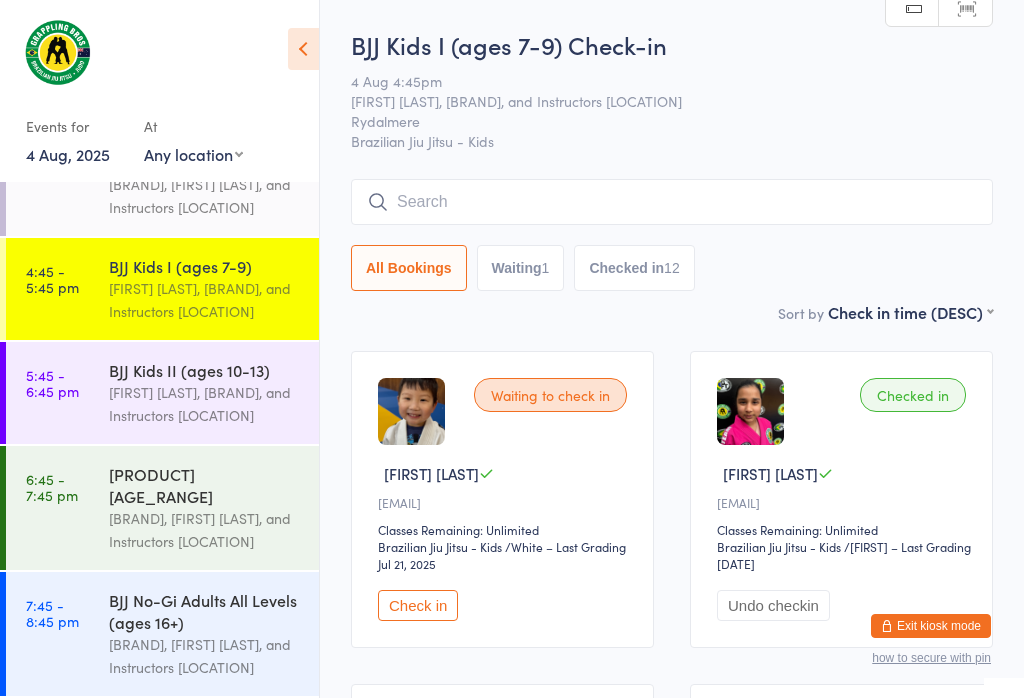 scroll, scrollTop: 0, scrollLeft: 0, axis: both 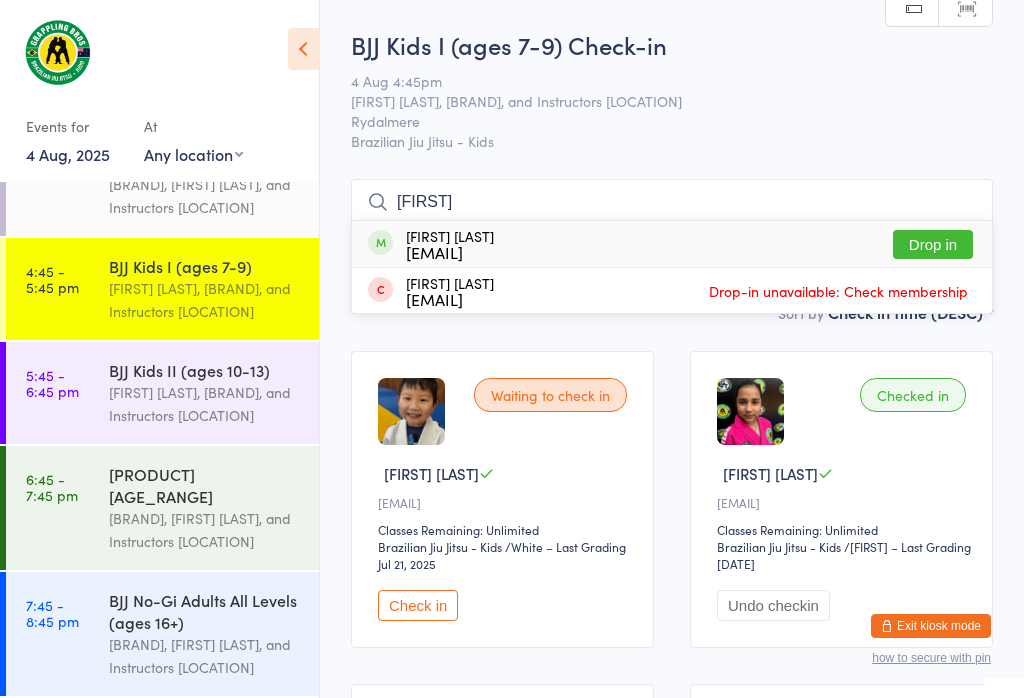 type on "[FIRST]" 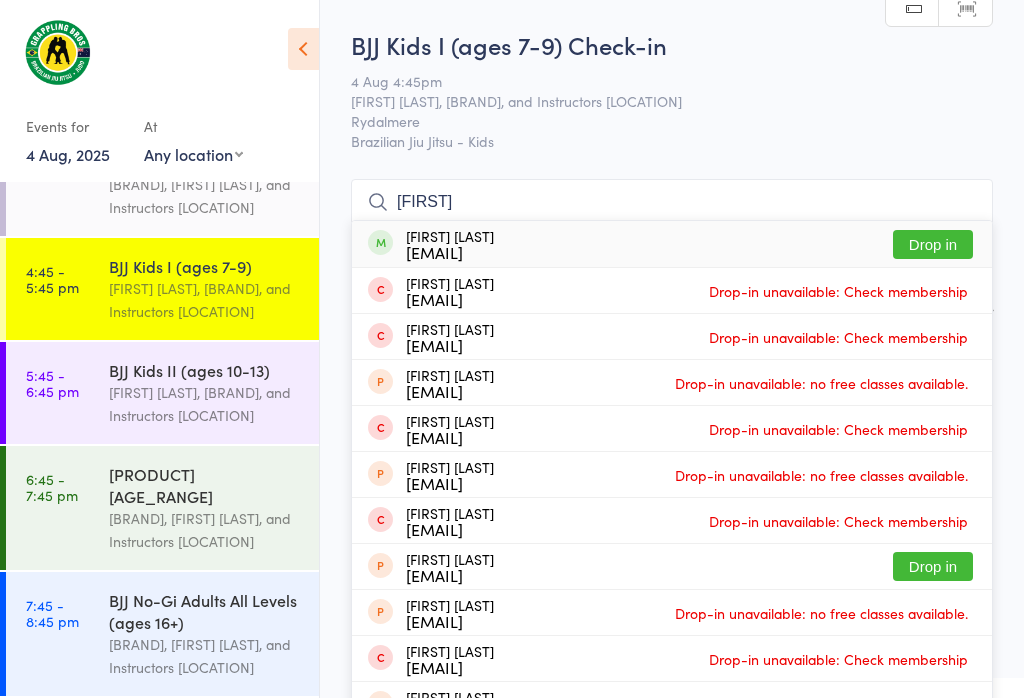 type on "[FIRST]" 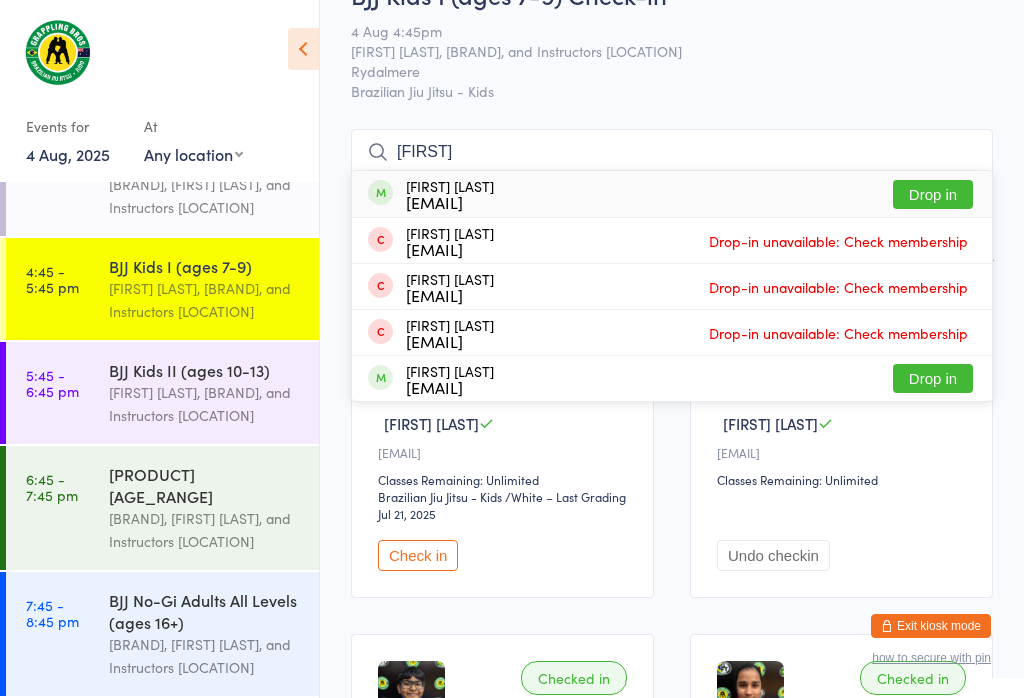 scroll, scrollTop: 49, scrollLeft: 0, axis: vertical 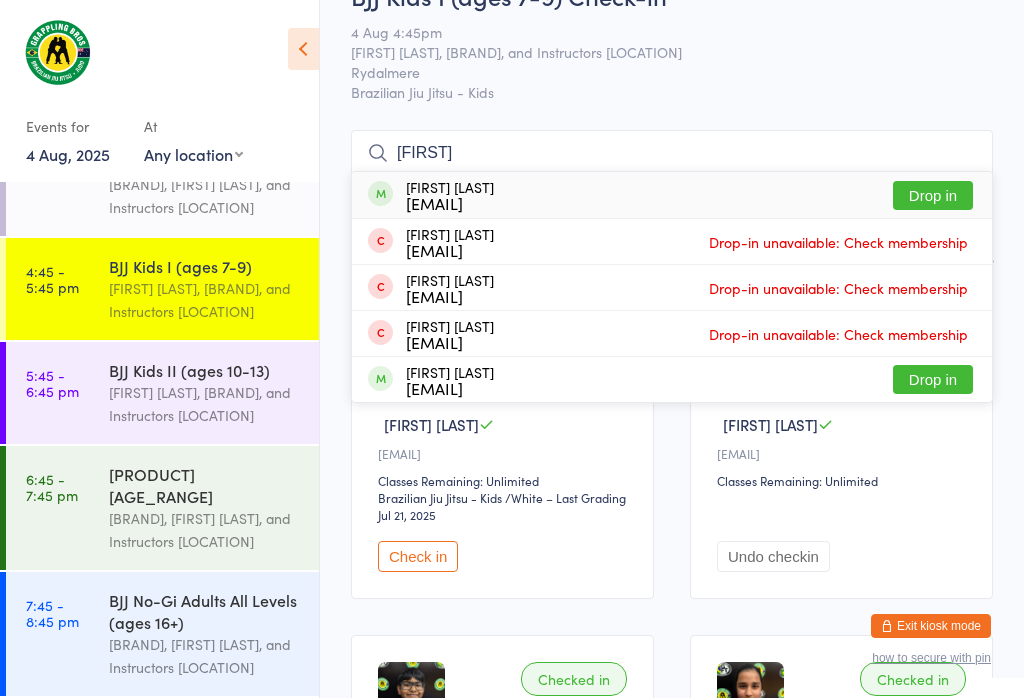 type on "[FIRST]" 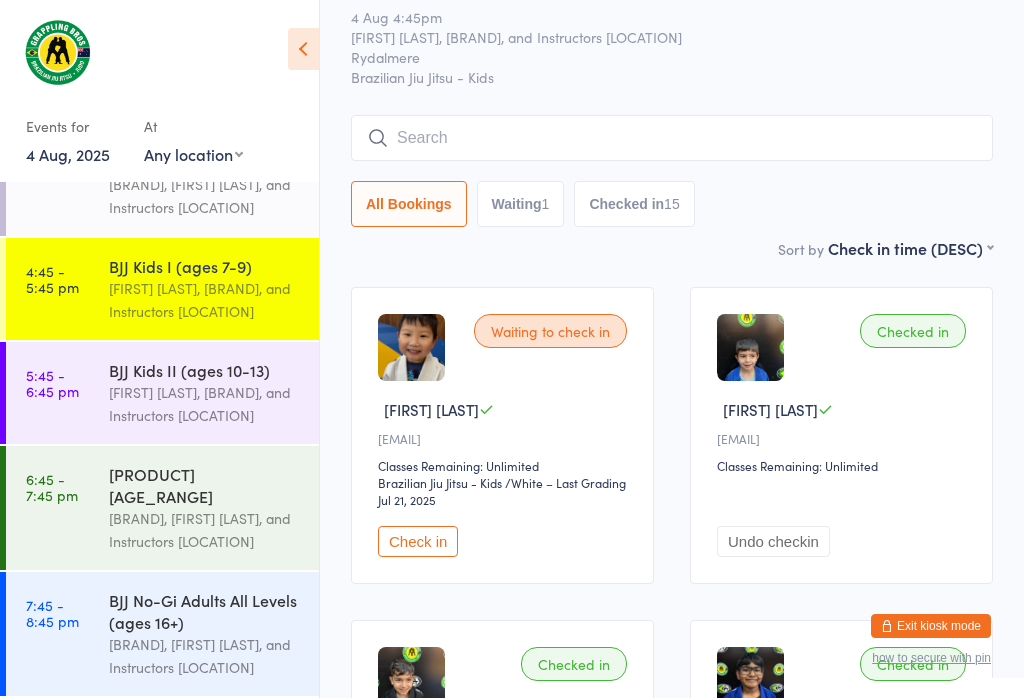 scroll, scrollTop: 63, scrollLeft: 0, axis: vertical 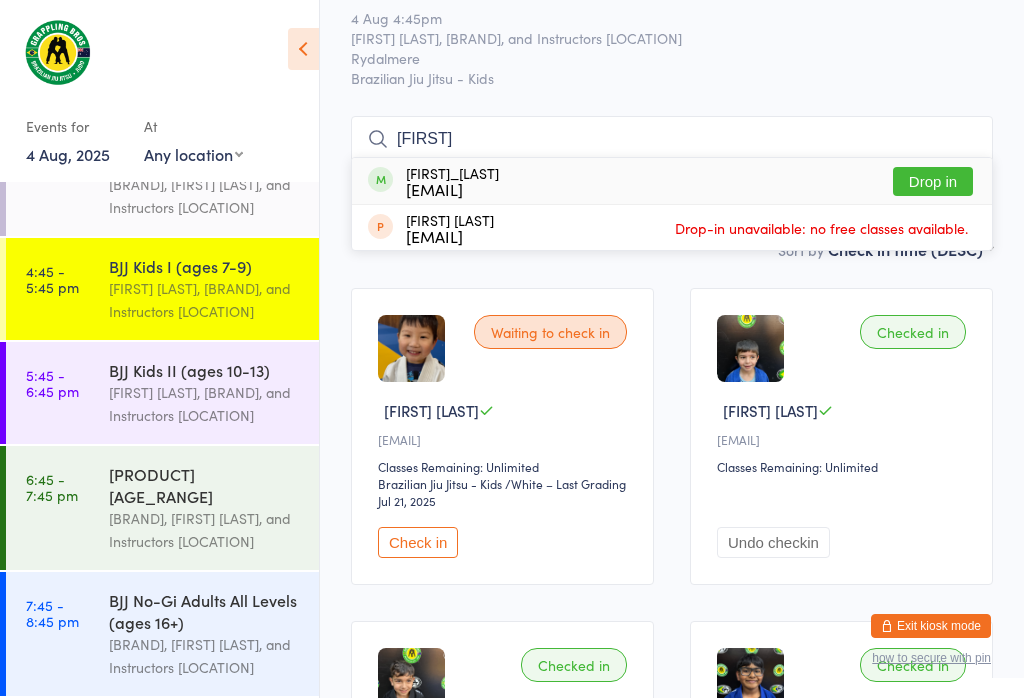 type on "[FIRST]" 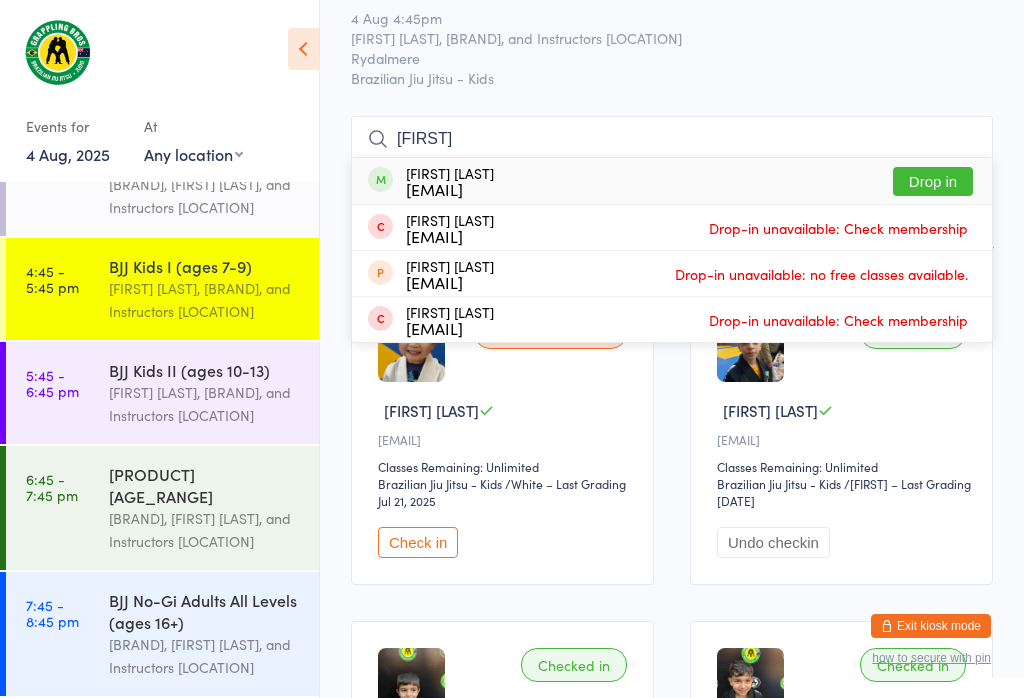 type on "[FIRST]" 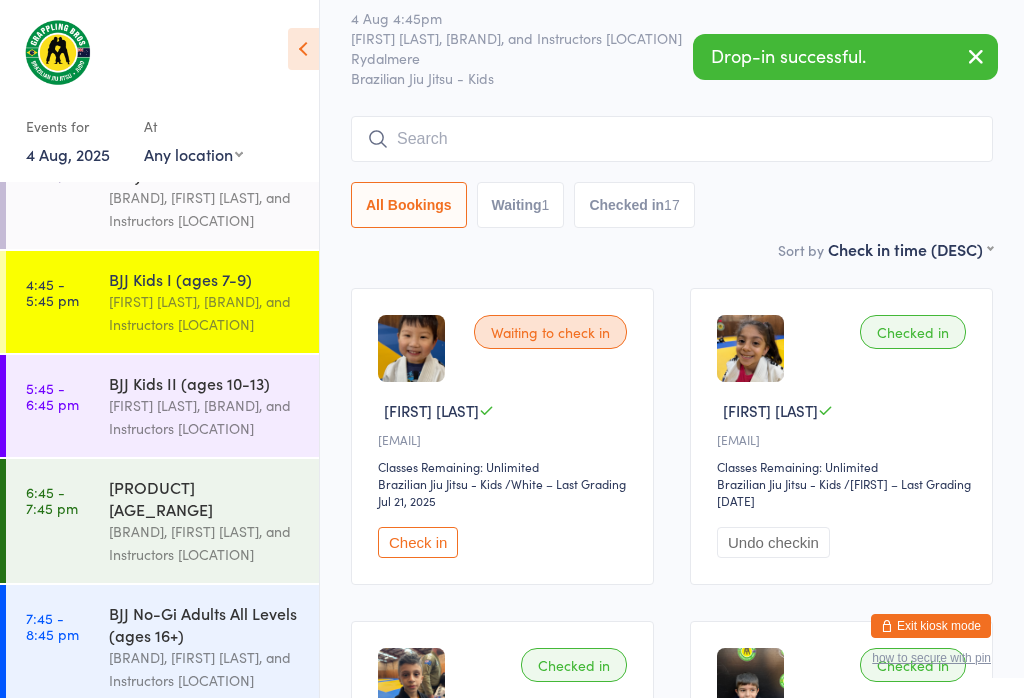 scroll, scrollTop: 158, scrollLeft: 0, axis: vertical 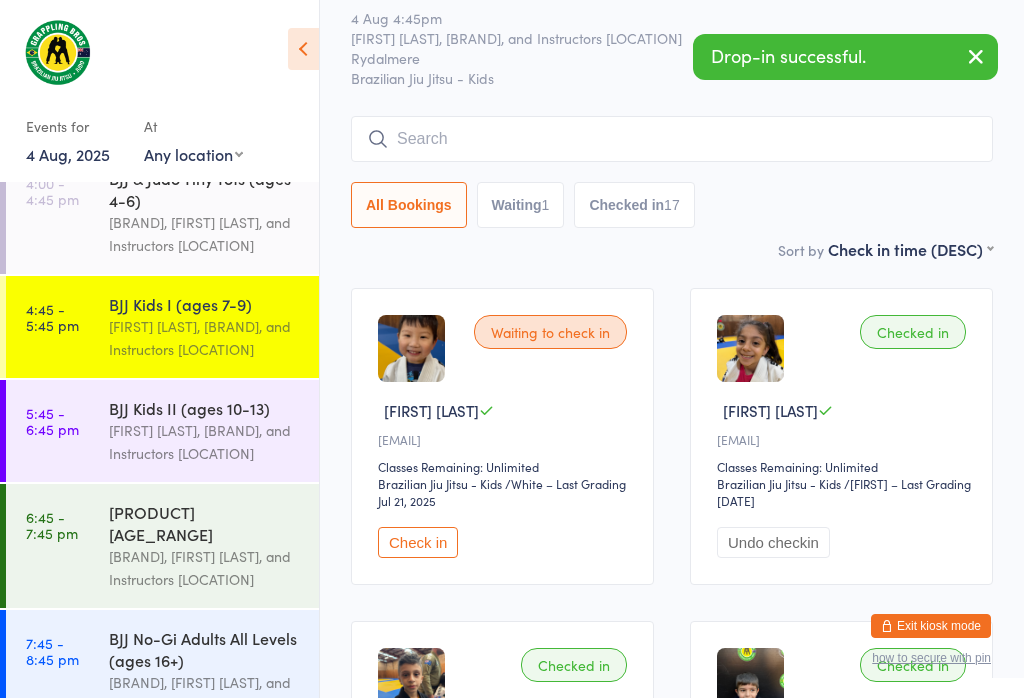 click on "BJJ & Judo Tiny Tots (ages 4-6)" at bounding box center [205, 189] 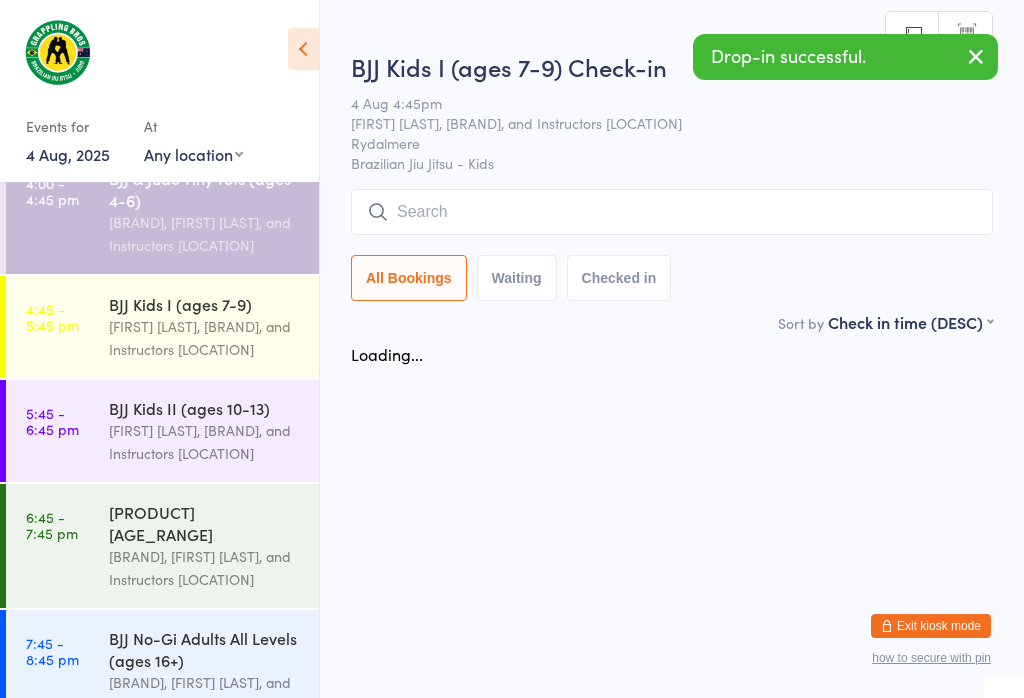 scroll, scrollTop: 0, scrollLeft: 0, axis: both 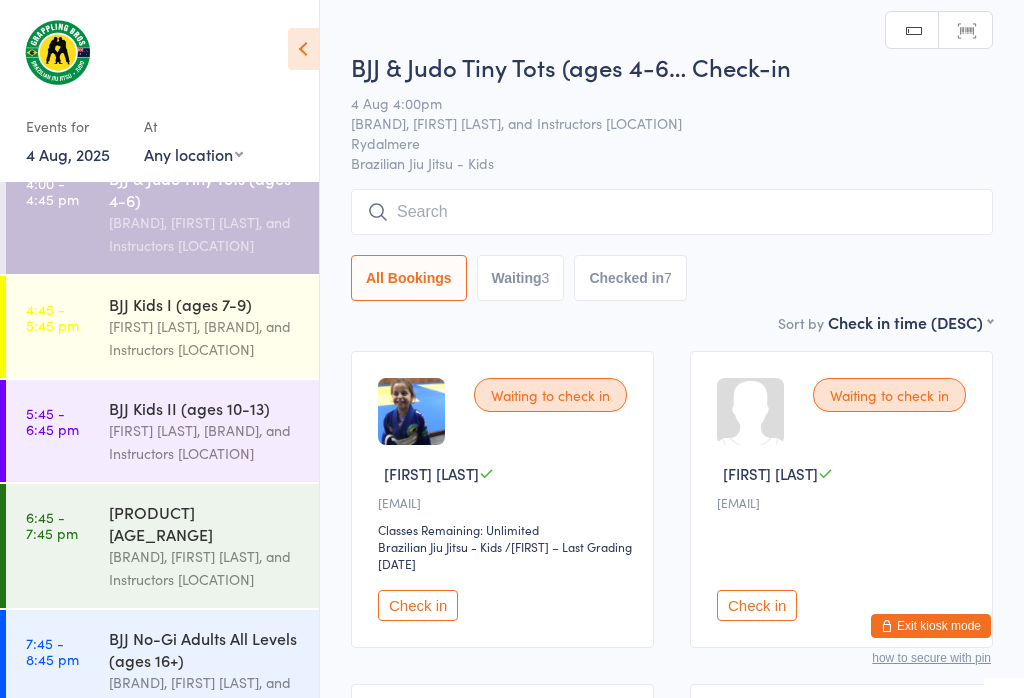 click on "Check in" at bounding box center [418, 605] 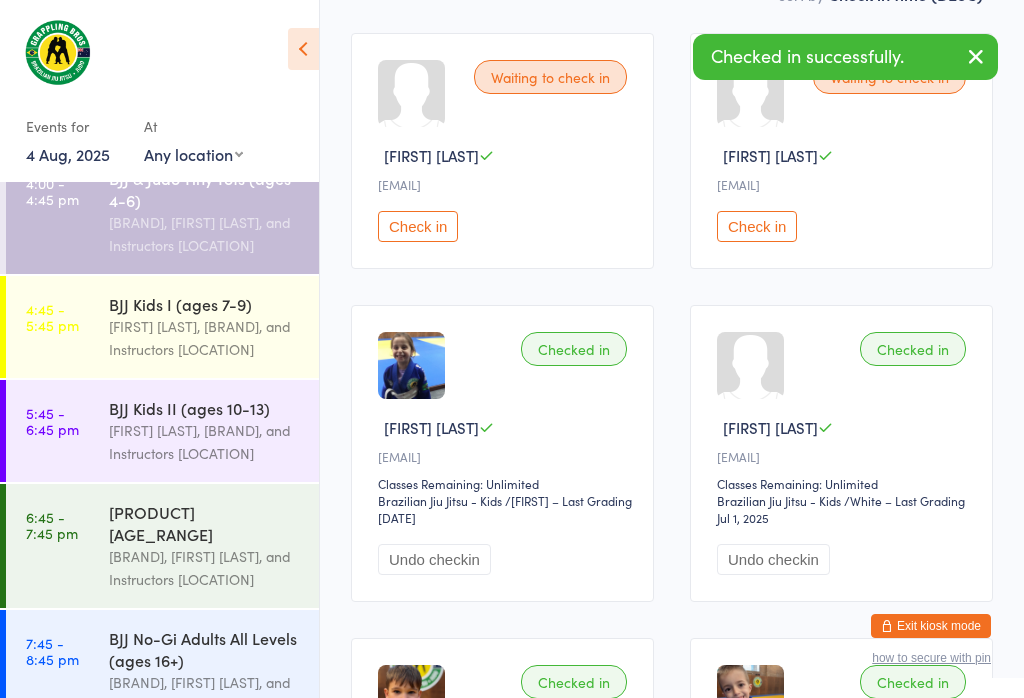 scroll, scrollTop: 317, scrollLeft: 0, axis: vertical 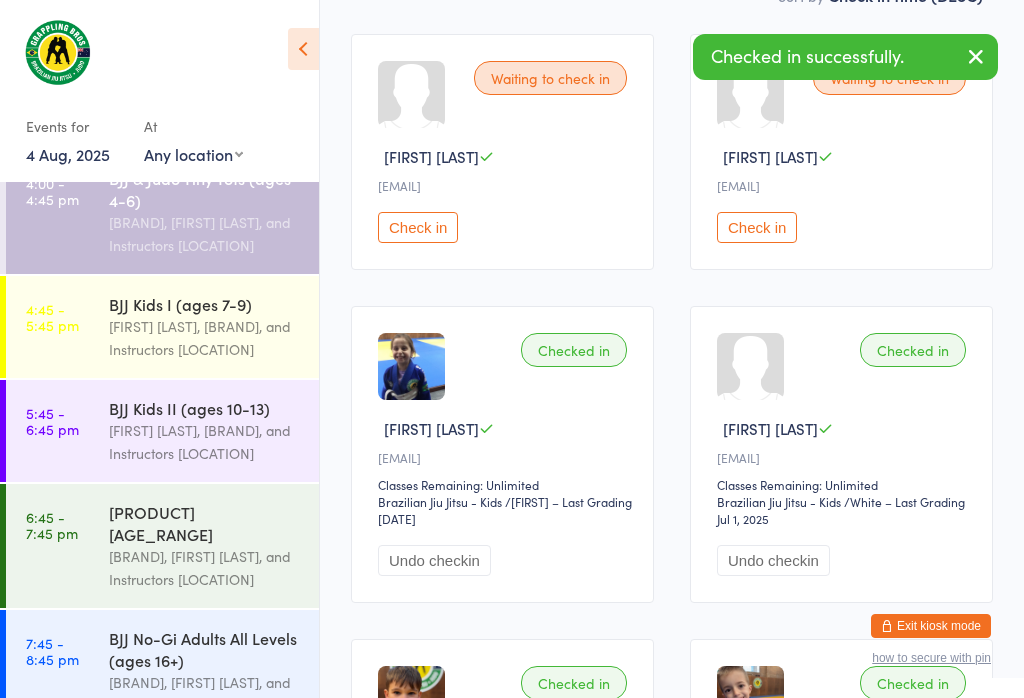 click on "Check in" at bounding box center (757, 227) 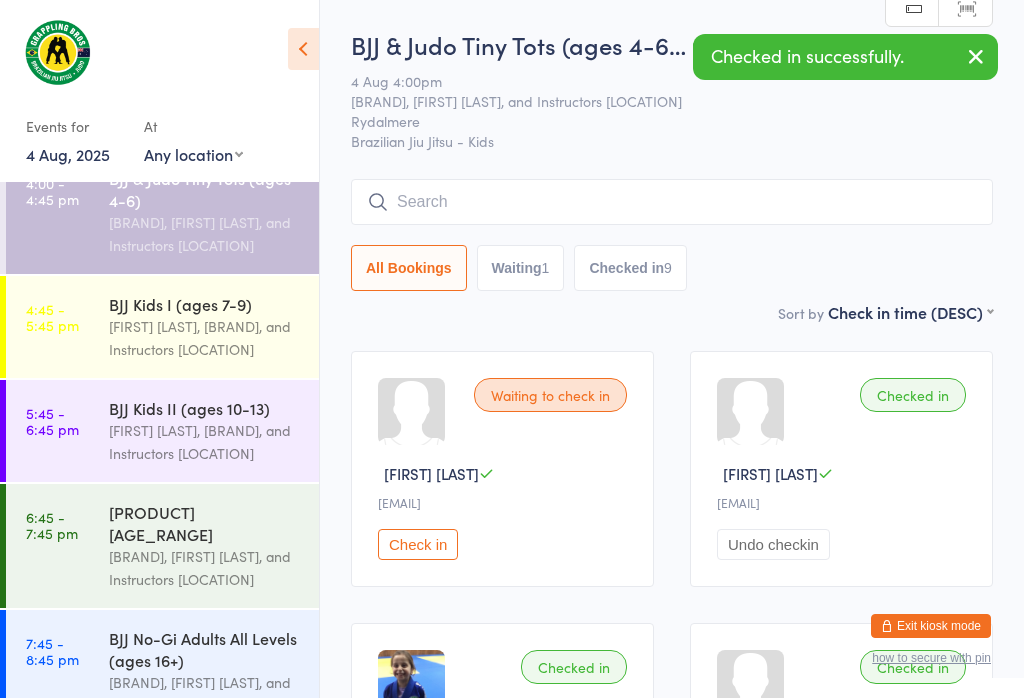 scroll, scrollTop: 0, scrollLeft: 0, axis: both 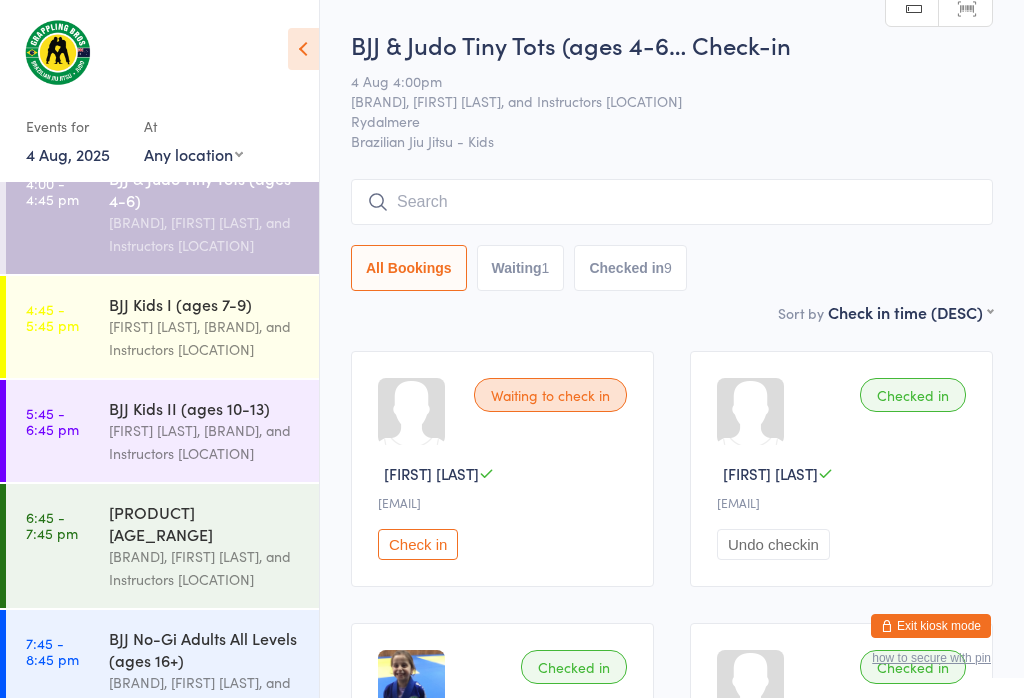 click on "Check in" at bounding box center (418, 544) 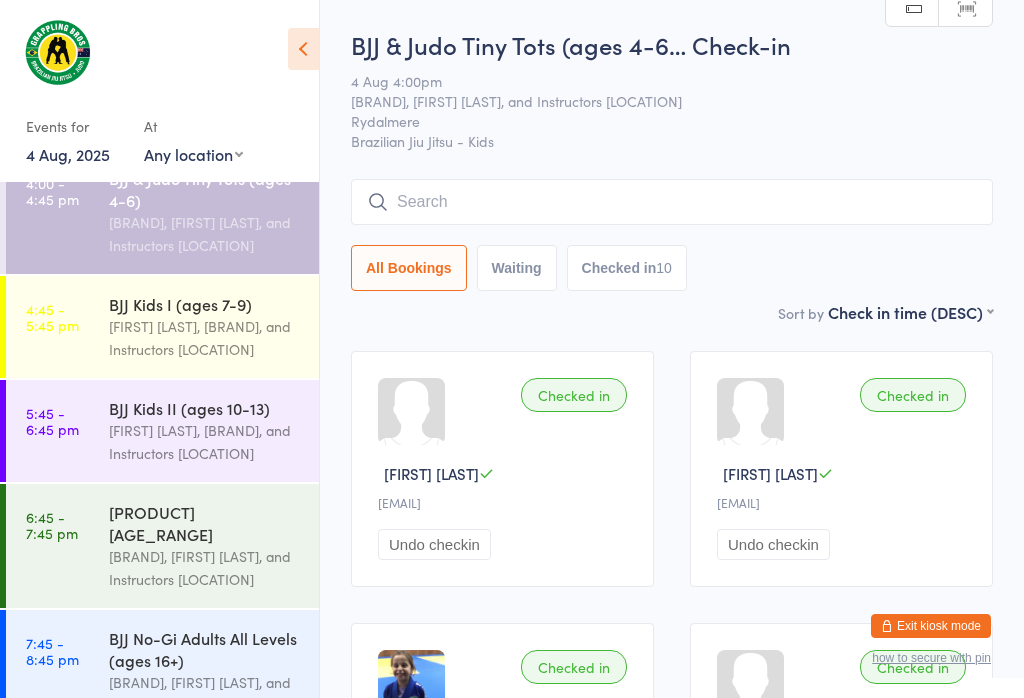 click on "BJJ Kids II (ages 10-13)" at bounding box center (205, 408) 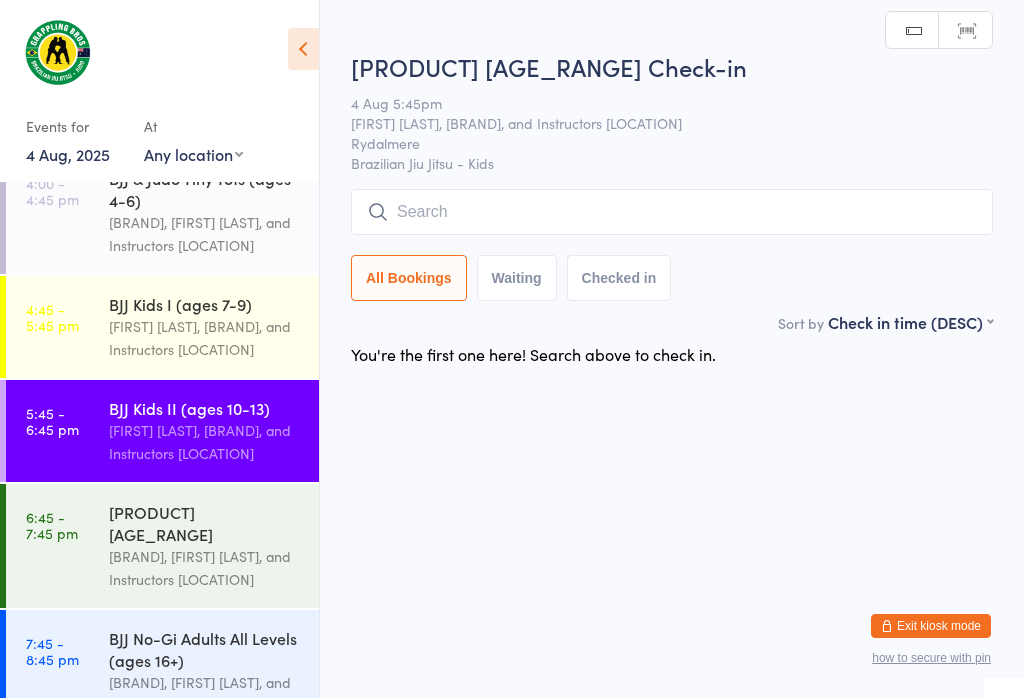 scroll, scrollTop: 0, scrollLeft: 0, axis: both 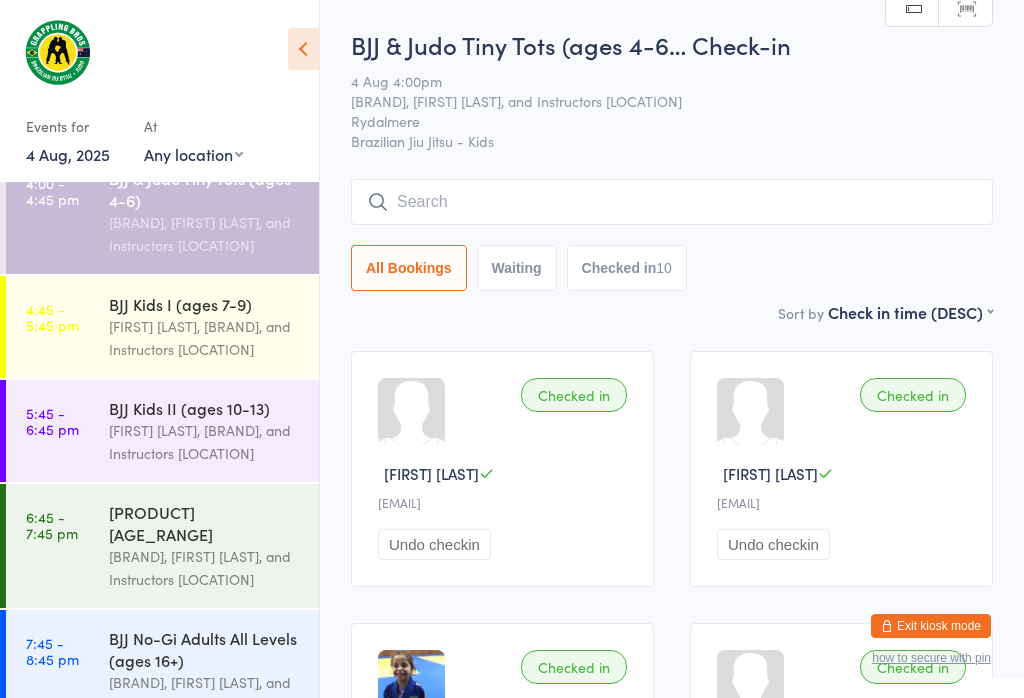 click on "[FIRST] [LAST], [BRAND], and Instructors [LOCATION]" at bounding box center (205, 442) 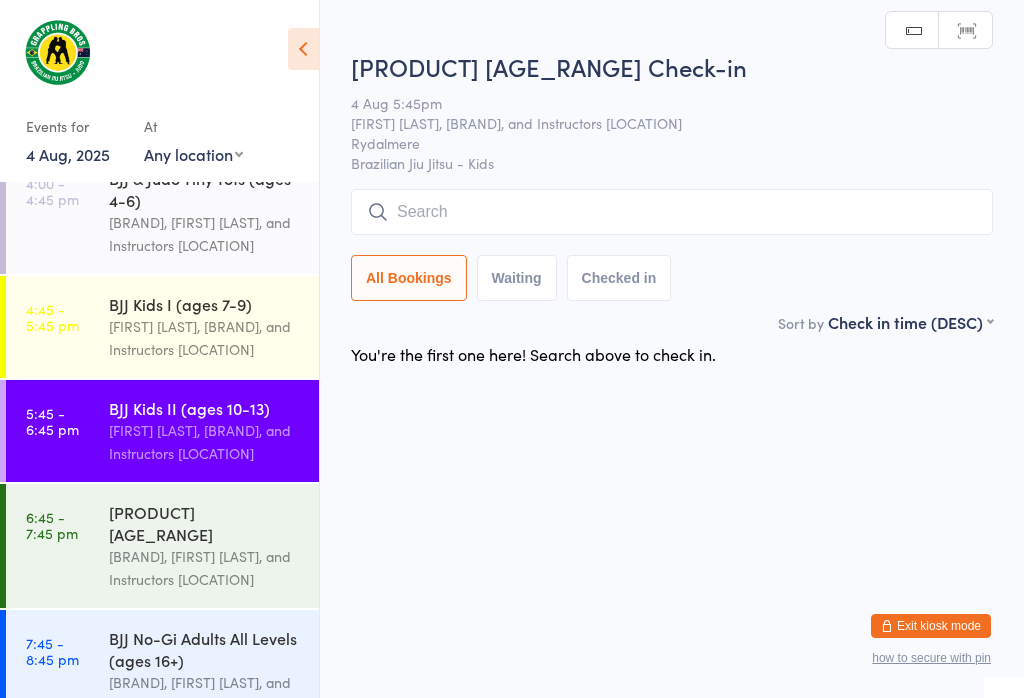 click at bounding box center (672, 212) 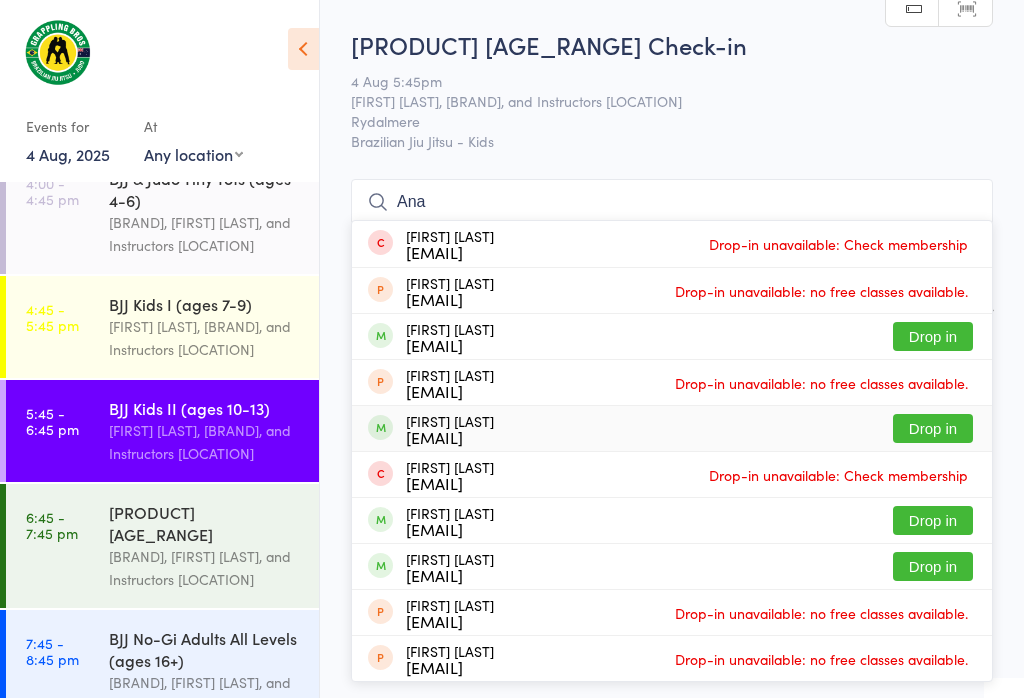 type on "Ana" 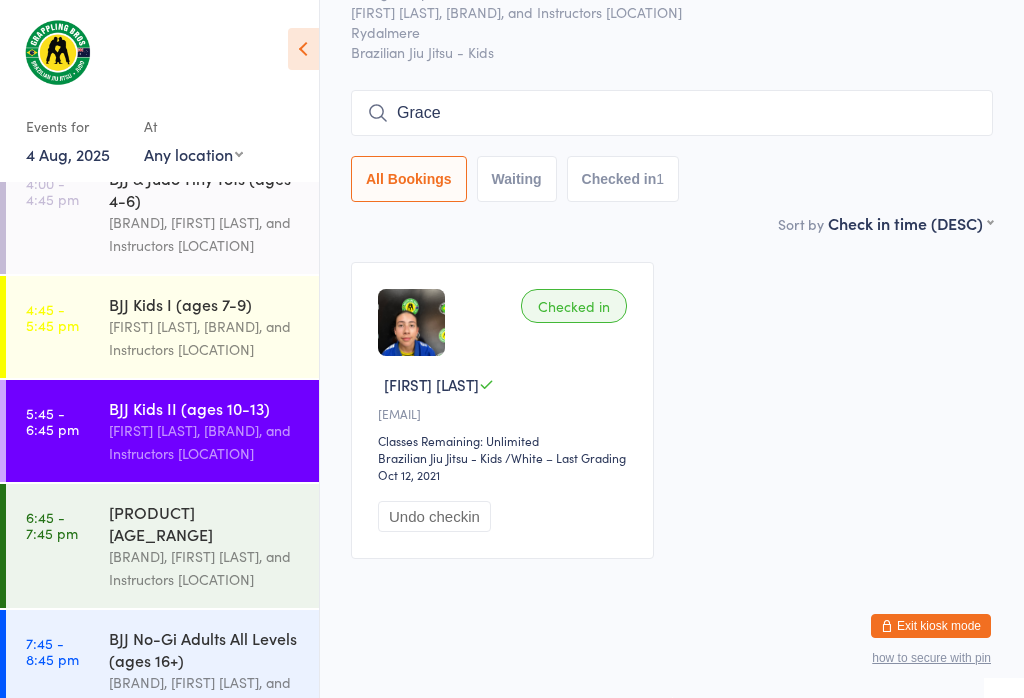scroll, scrollTop: 95, scrollLeft: 0, axis: vertical 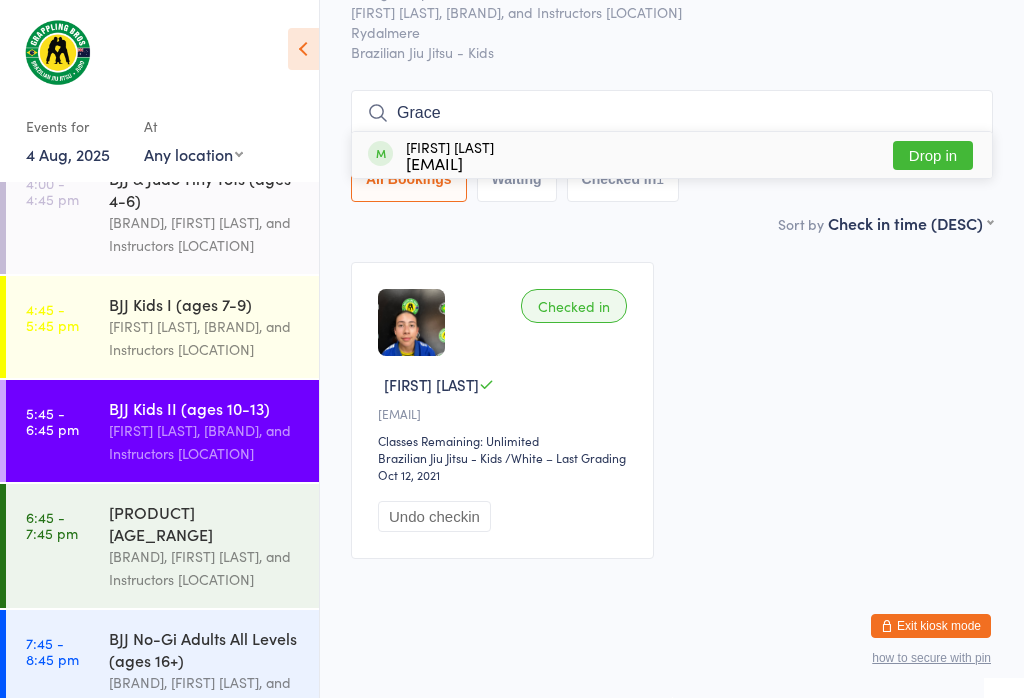 type on "Grace" 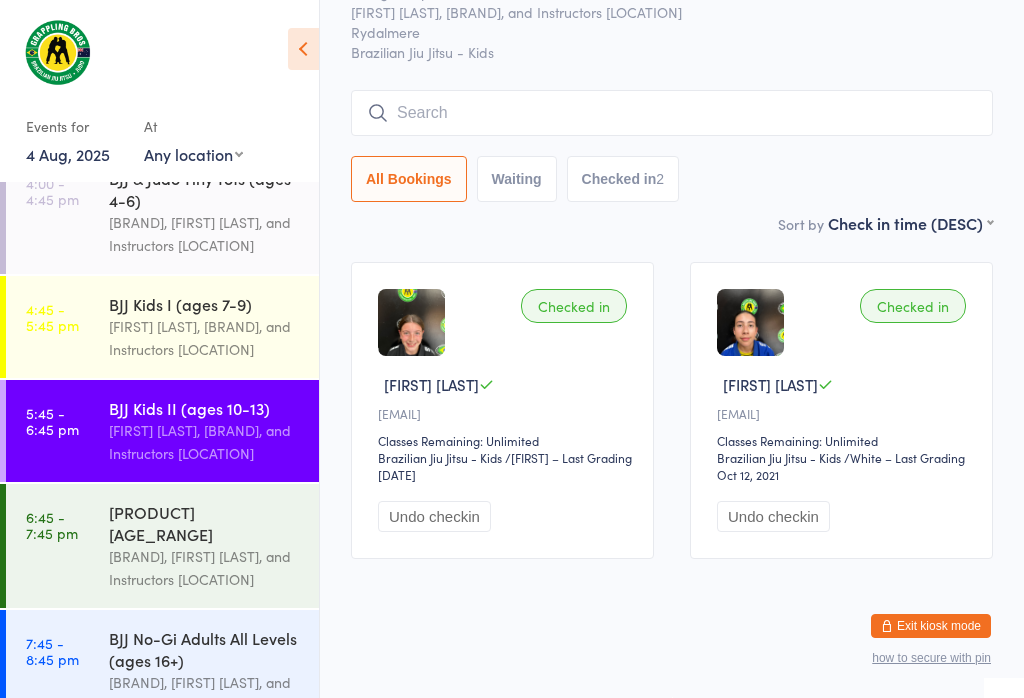 scroll, scrollTop: 198, scrollLeft: 0, axis: vertical 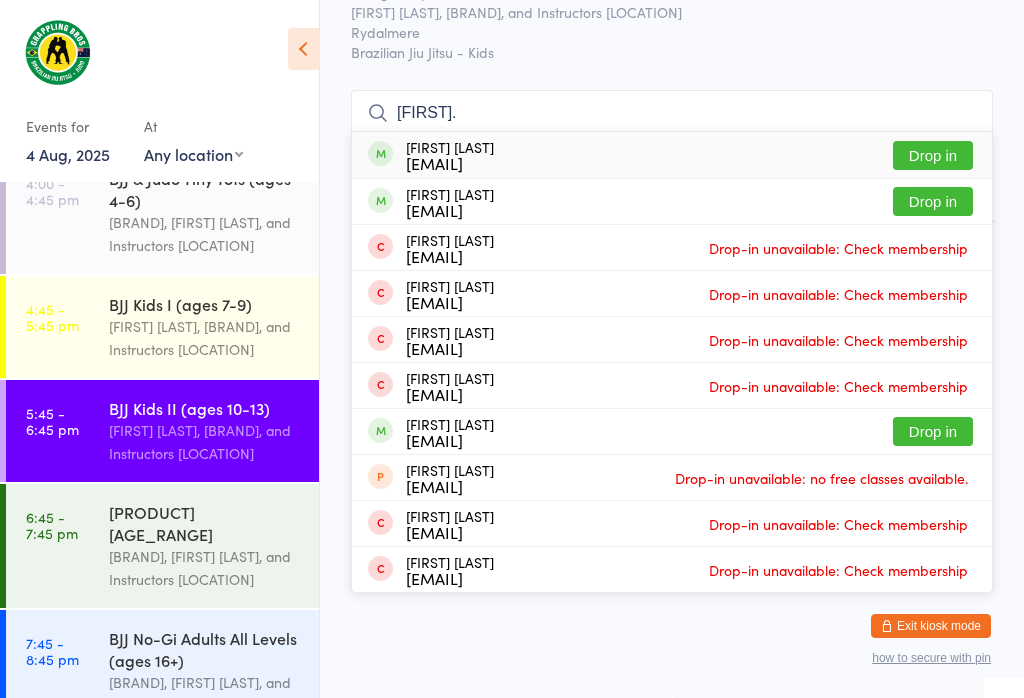 type on "[FIRST]." 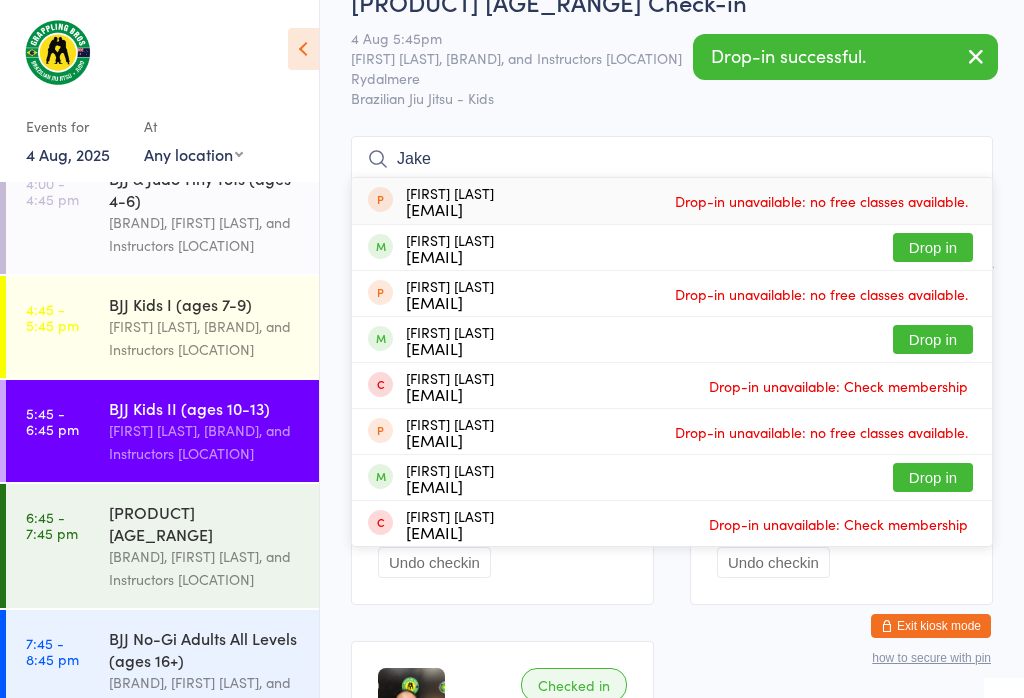 scroll, scrollTop: 38, scrollLeft: 0, axis: vertical 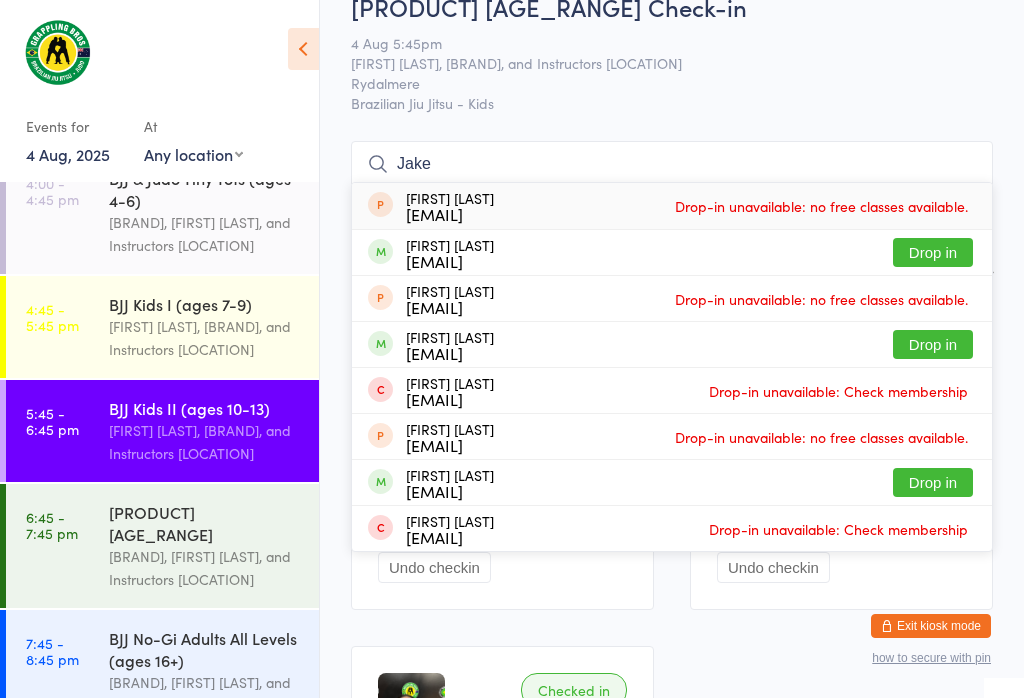 type on "Jake" 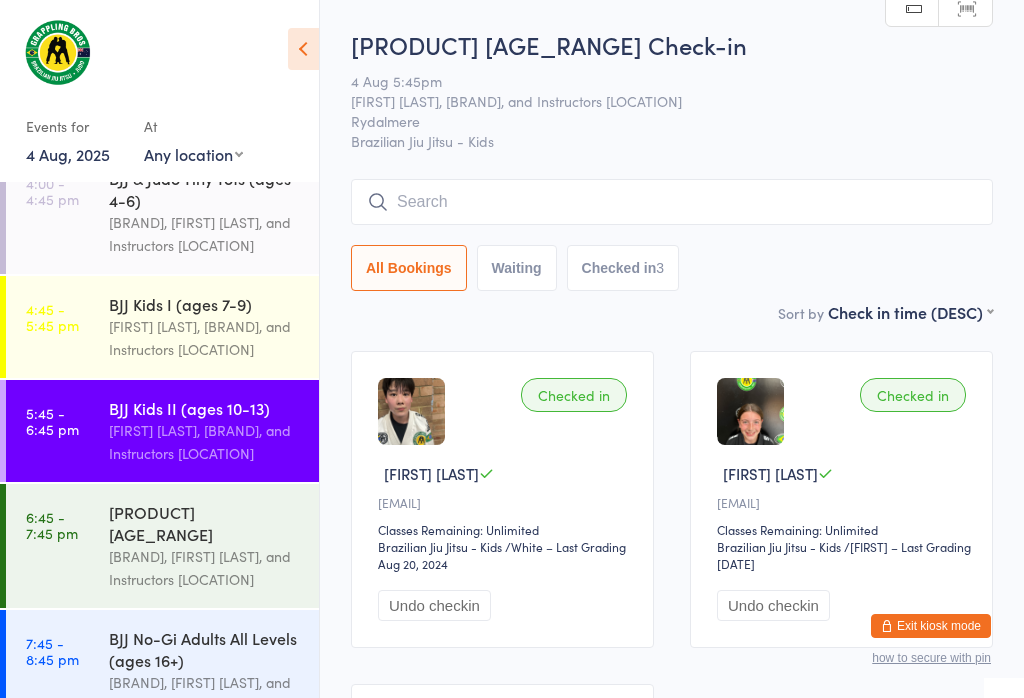 scroll, scrollTop: 0, scrollLeft: 0, axis: both 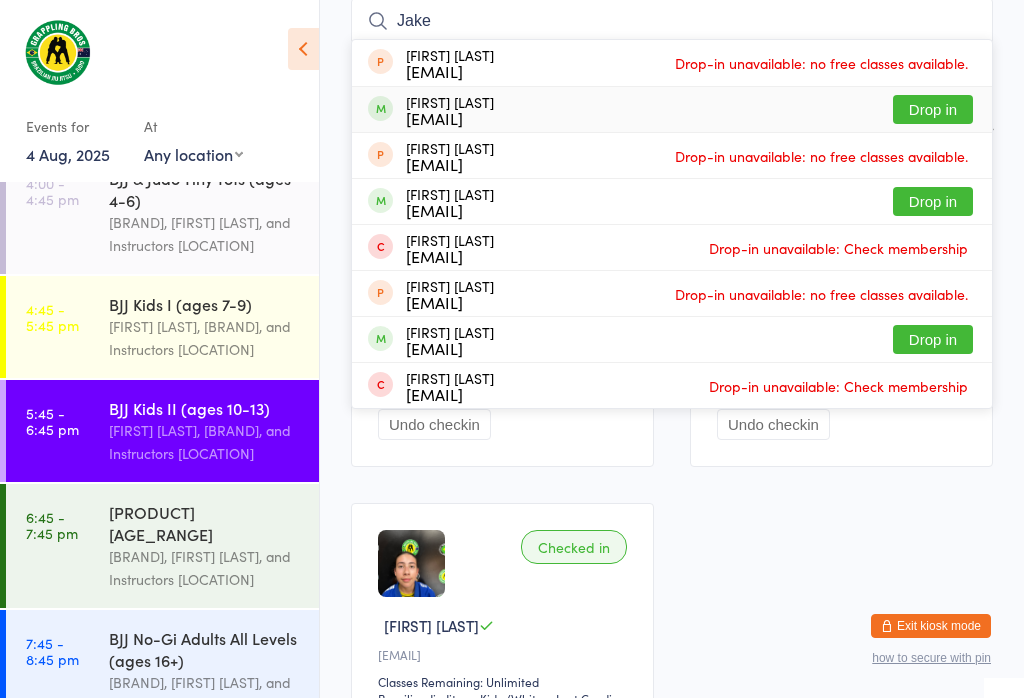 type on "Jake" 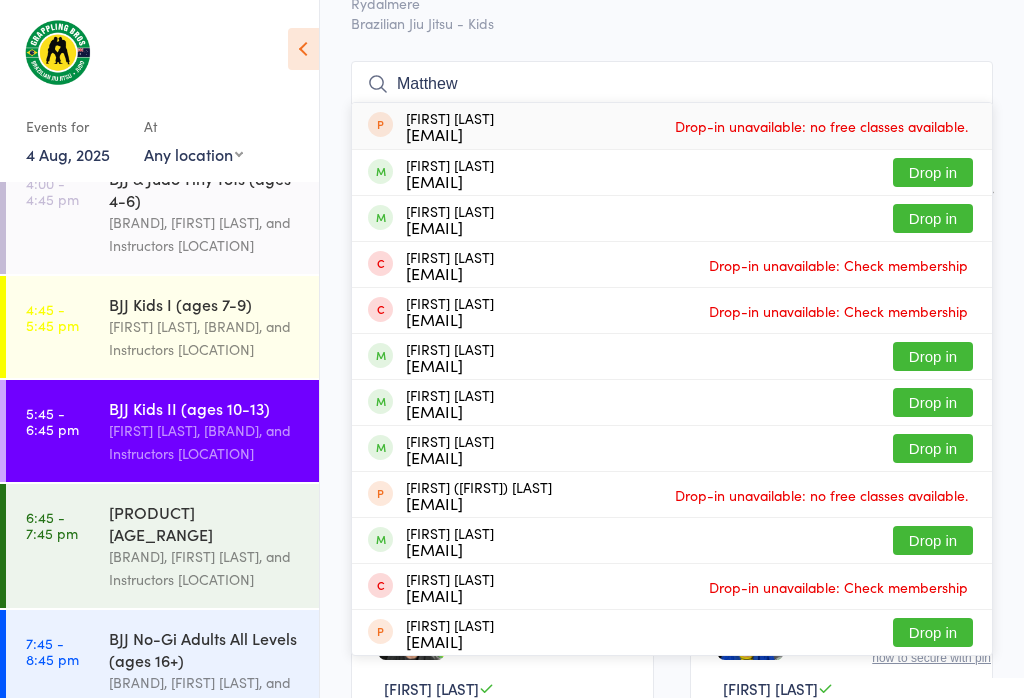 scroll, scrollTop: 117, scrollLeft: 0, axis: vertical 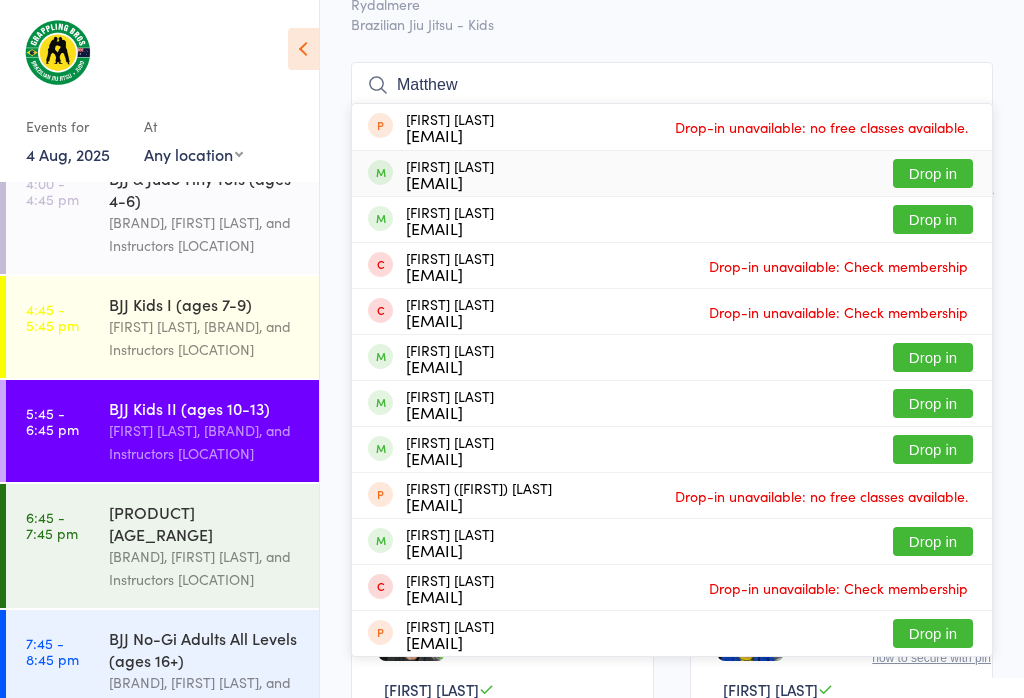 type on "Matthew" 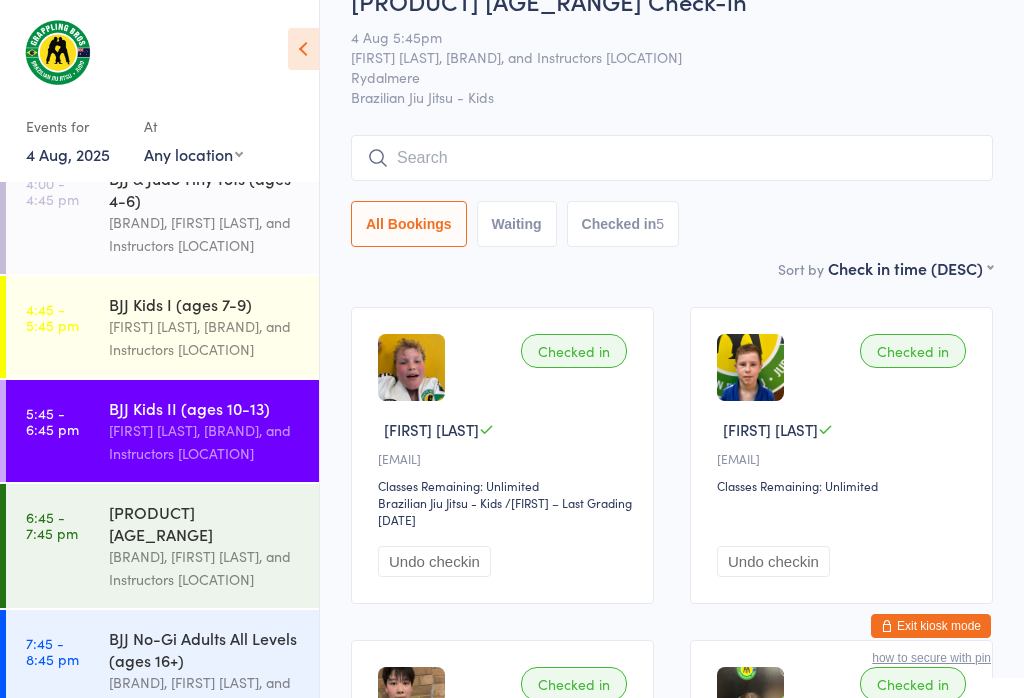 scroll, scrollTop: 51, scrollLeft: 0, axis: vertical 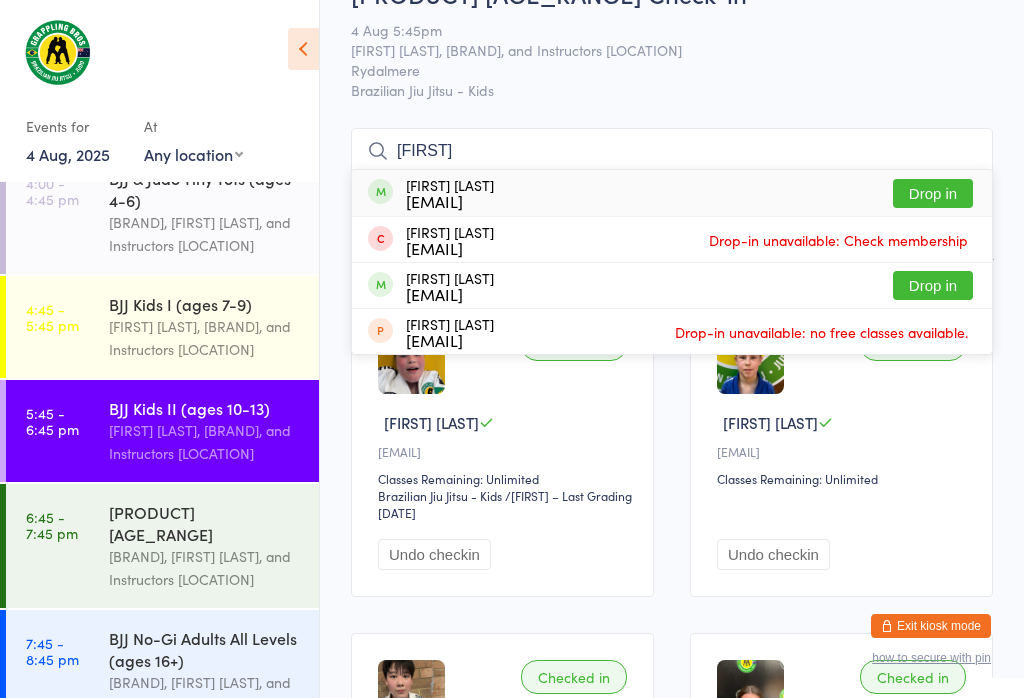 type on "[FIRST]" 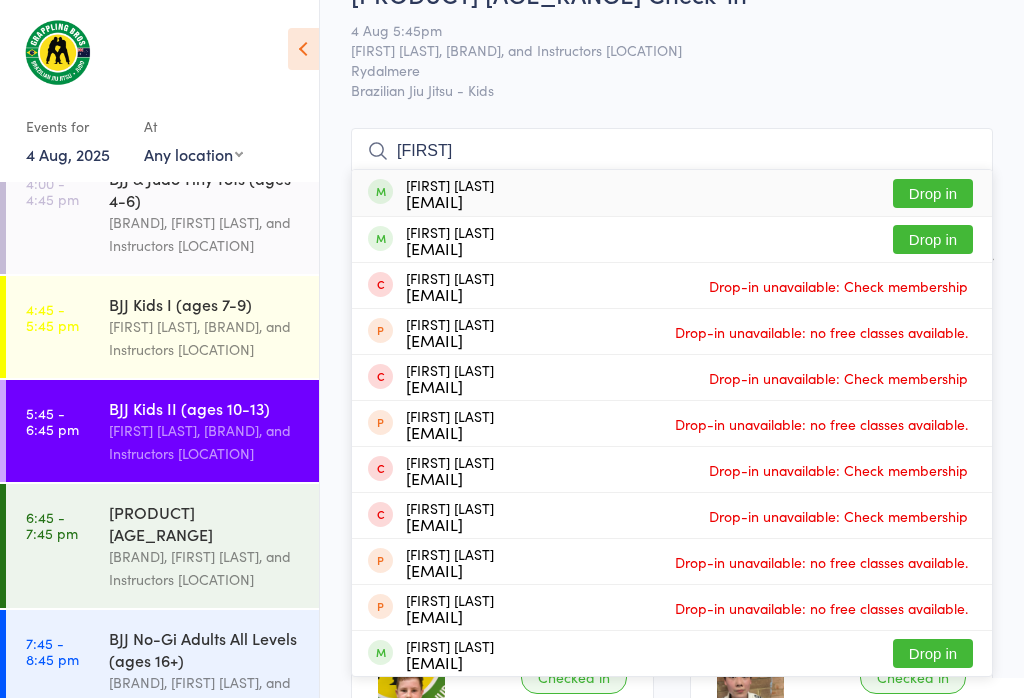type on "[FIRST]" 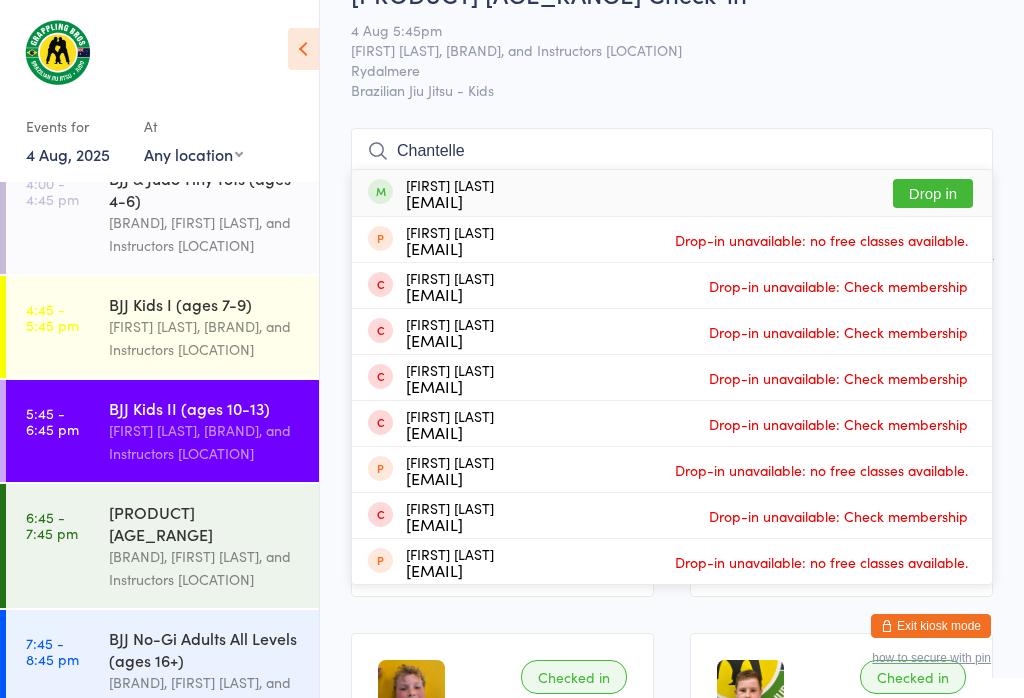 type on "Chantelle" 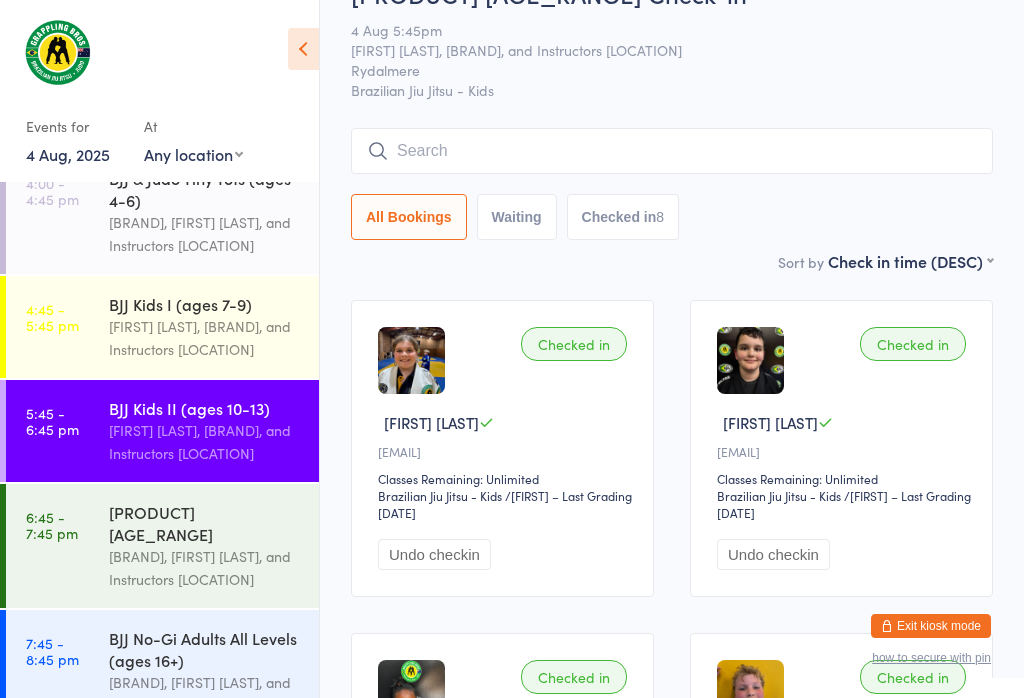 click at bounding box center [672, 151] 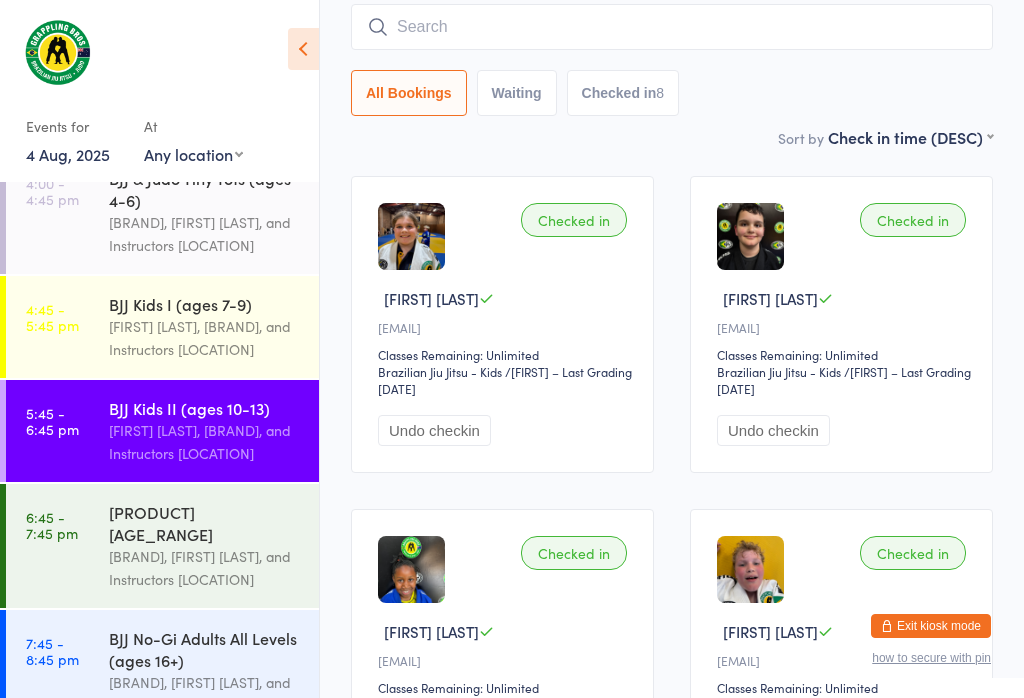 scroll, scrollTop: 181, scrollLeft: 0, axis: vertical 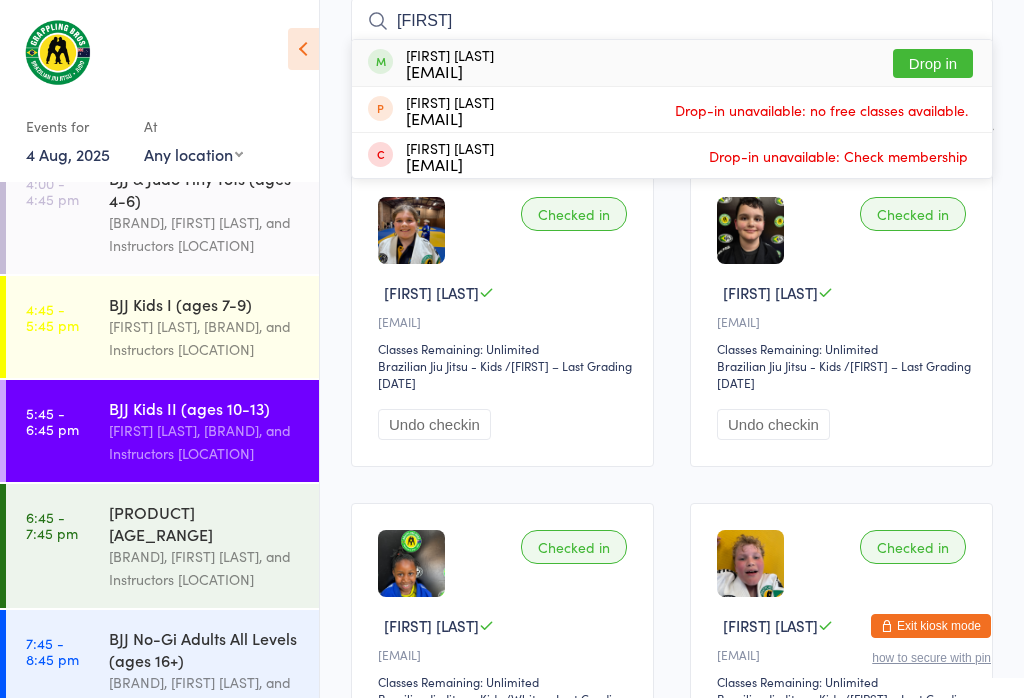 type on "[FIRST]" 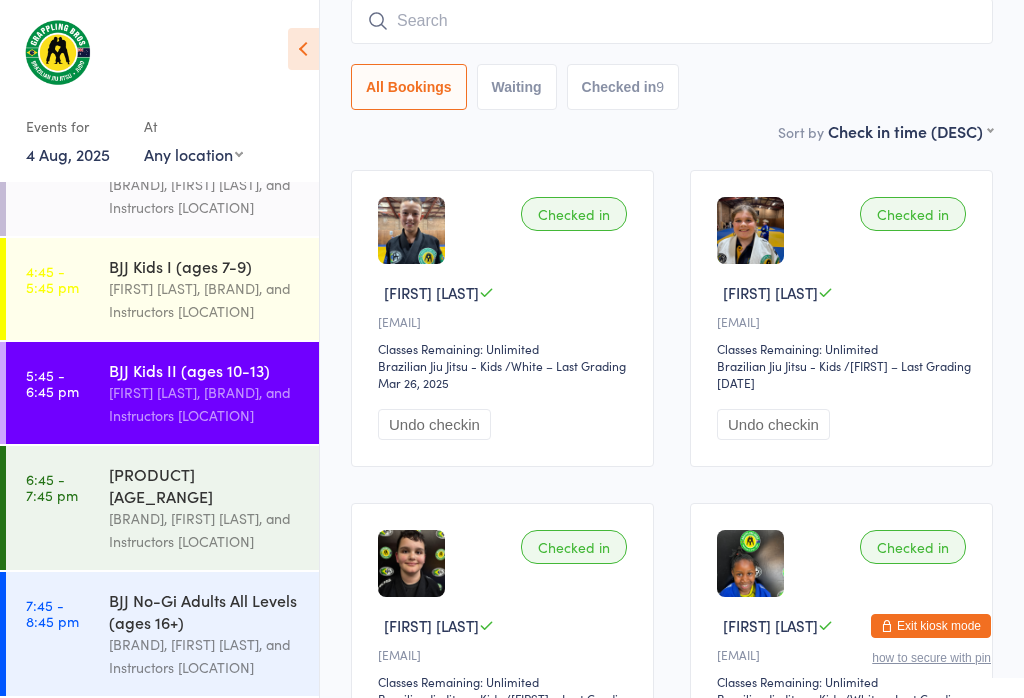 scroll, scrollTop: 323, scrollLeft: 0, axis: vertical 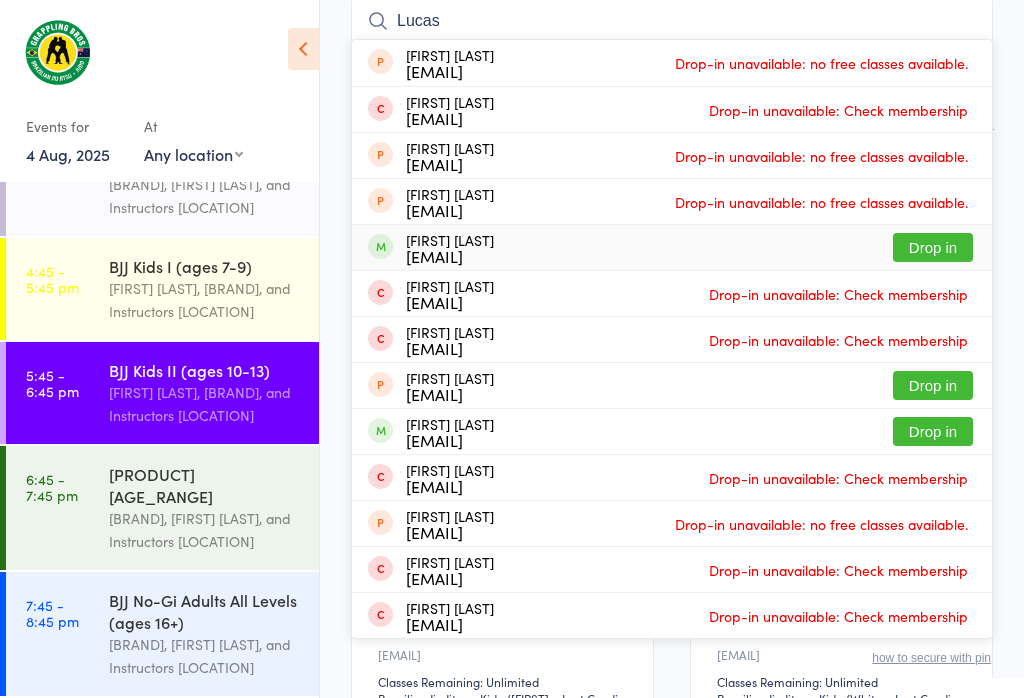 type on "Lucas" 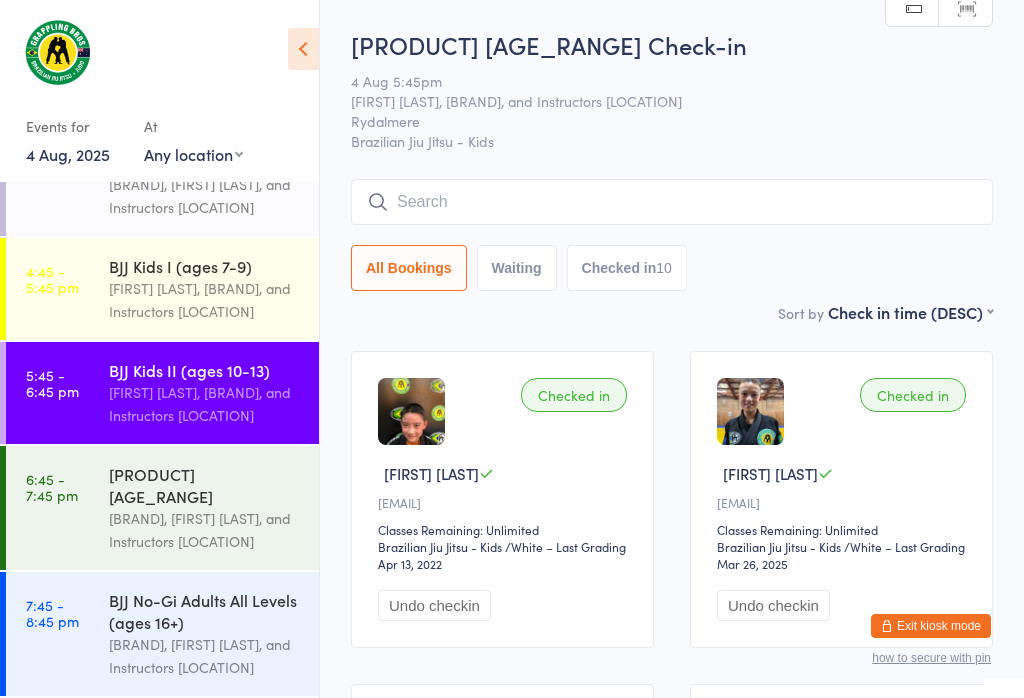 scroll, scrollTop: 0, scrollLeft: 0, axis: both 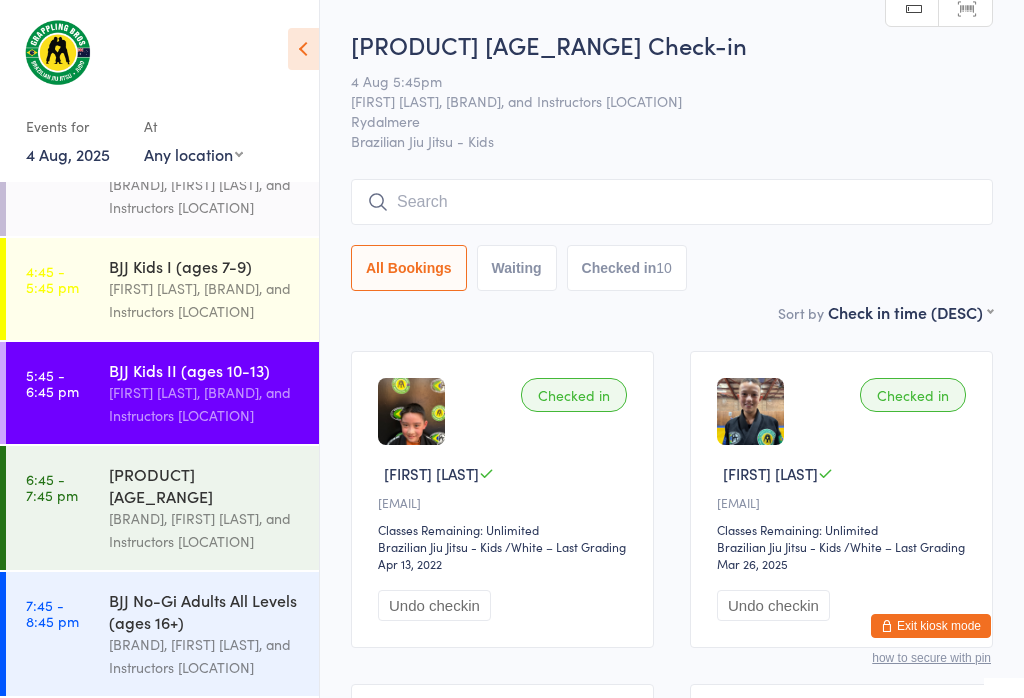 click at bounding box center [672, 202] 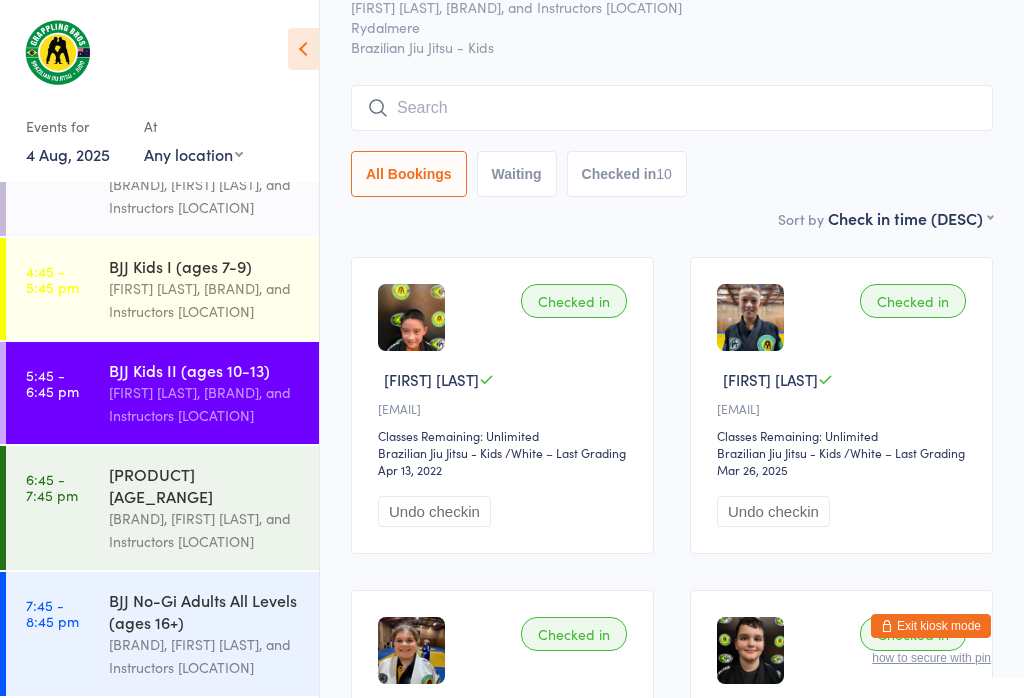 scroll, scrollTop: 181, scrollLeft: 0, axis: vertical 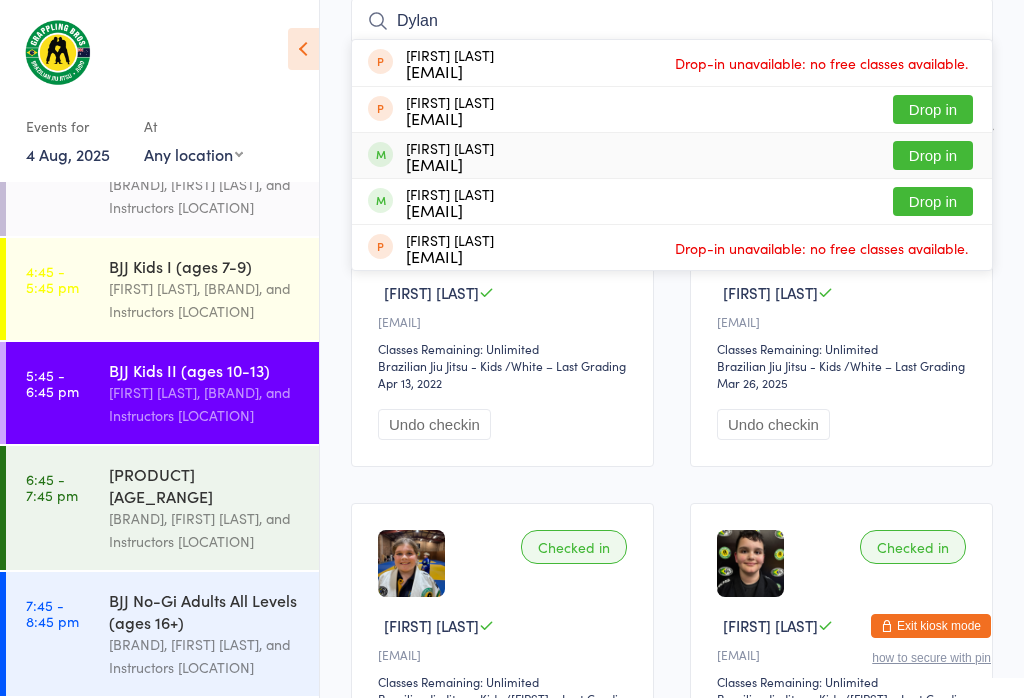 type on "Dylan" 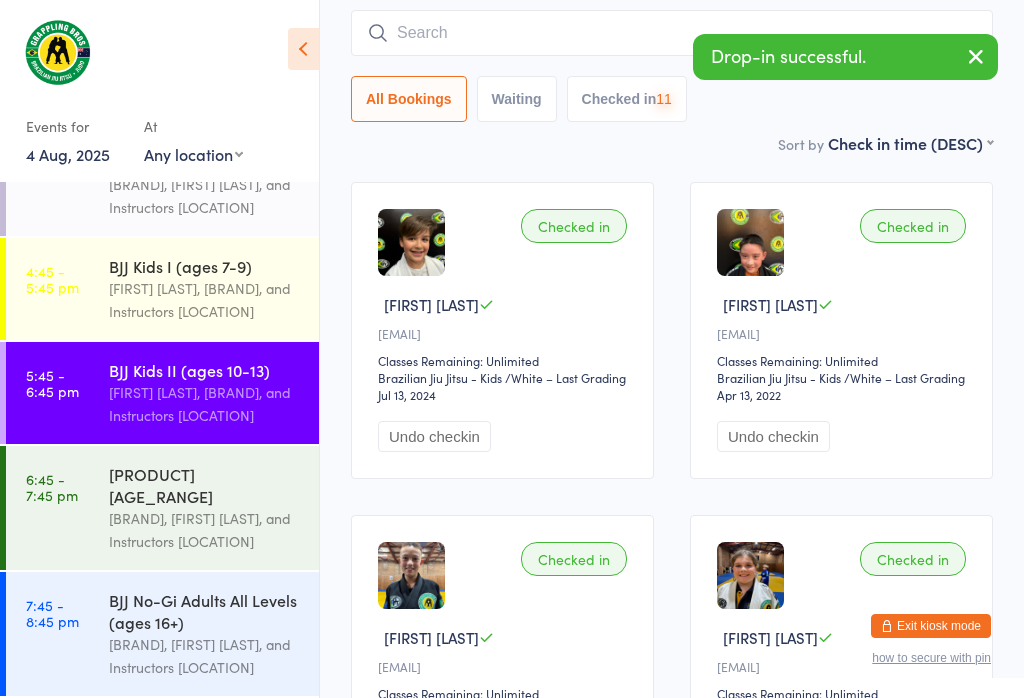 scroll, scrollTop: 177, scrollLeft: 0, axis: vertical 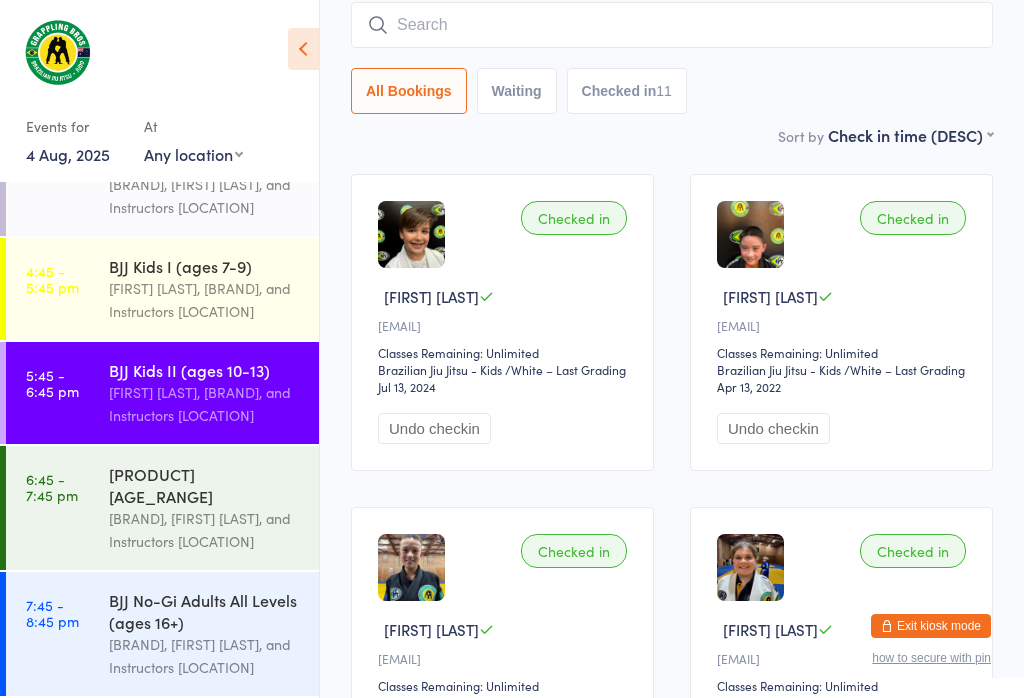 type on "W" 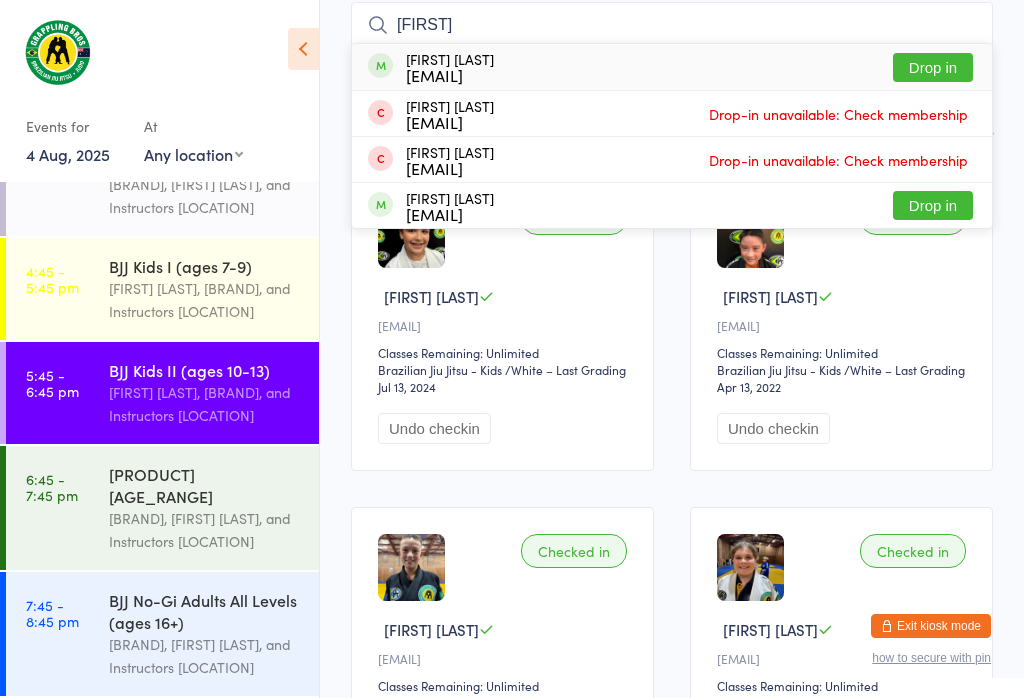 type on "[FIRST]" 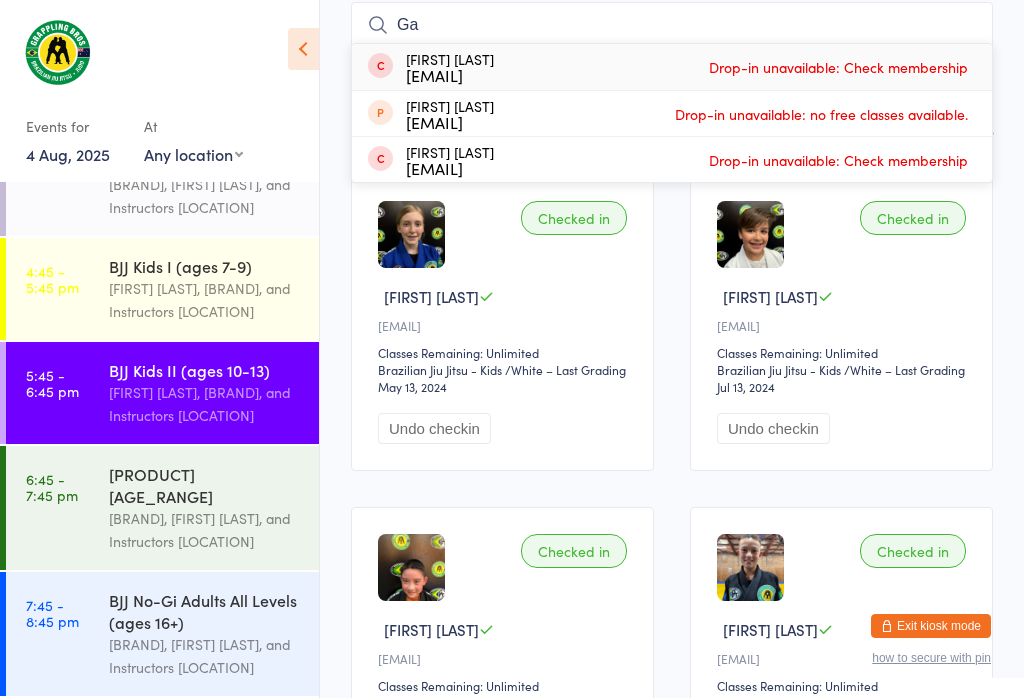 type on "G" 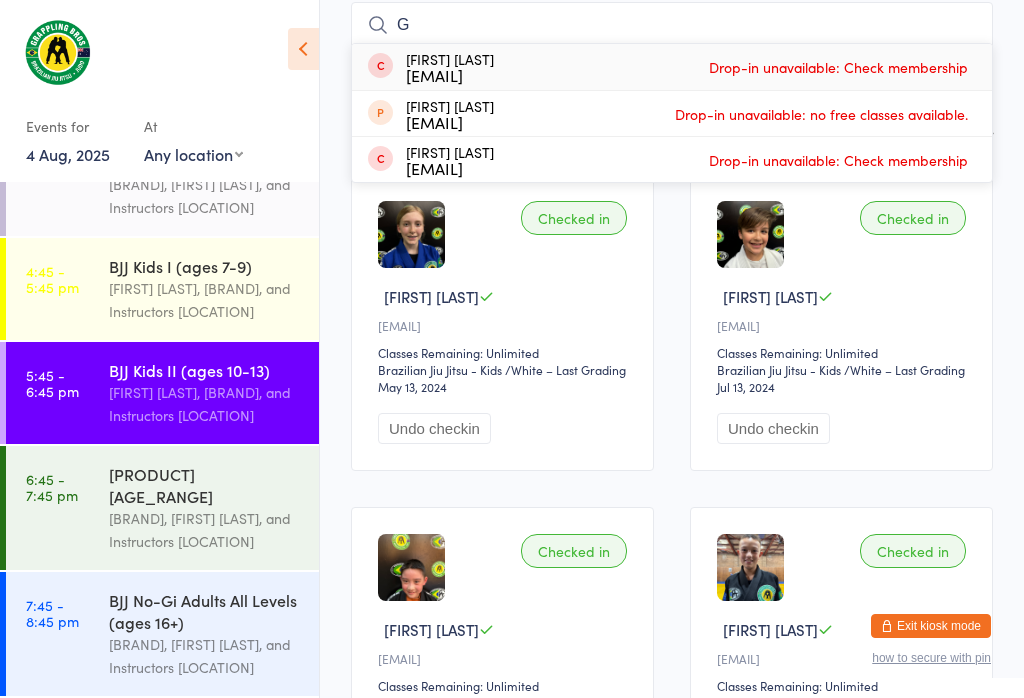 type 